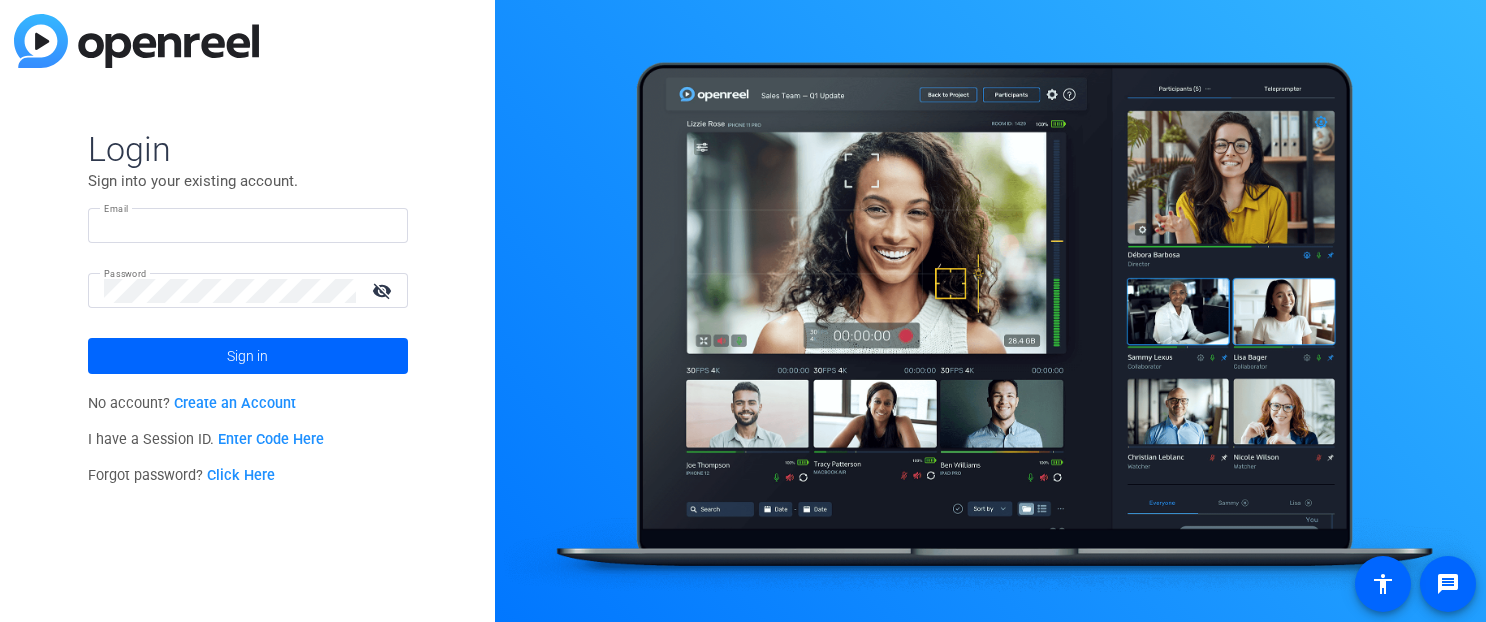 scroll, scrollTop: 0, scrollLeft: 0, axis: both 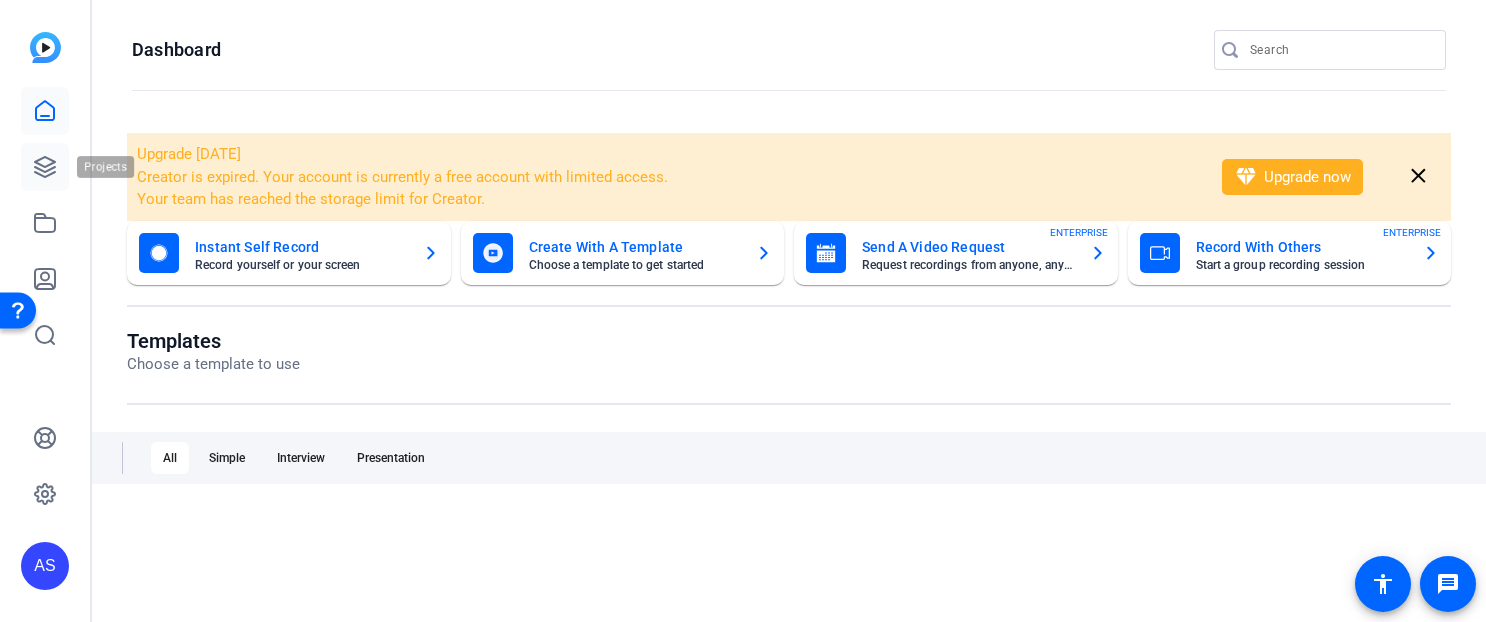 click 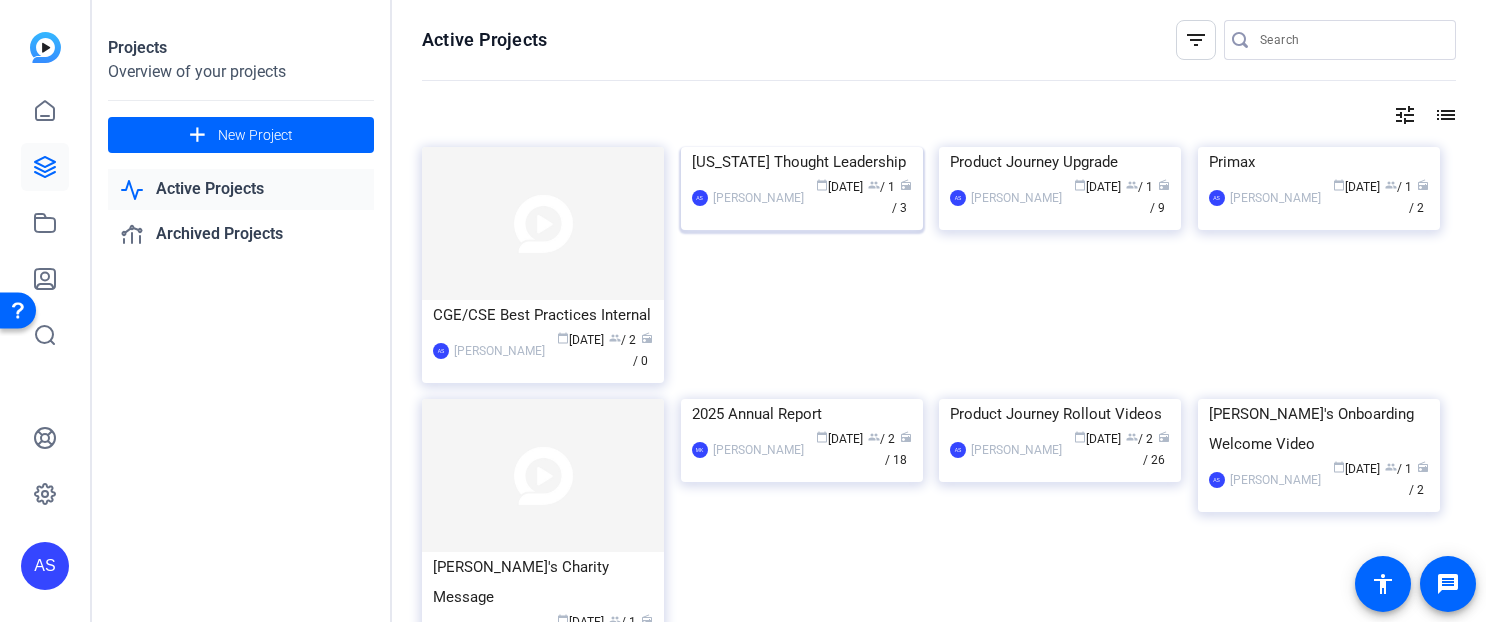 click on "AS  [PERSON_NAME] calendar_today  [DATE]  group  / 1  radio  / 3" 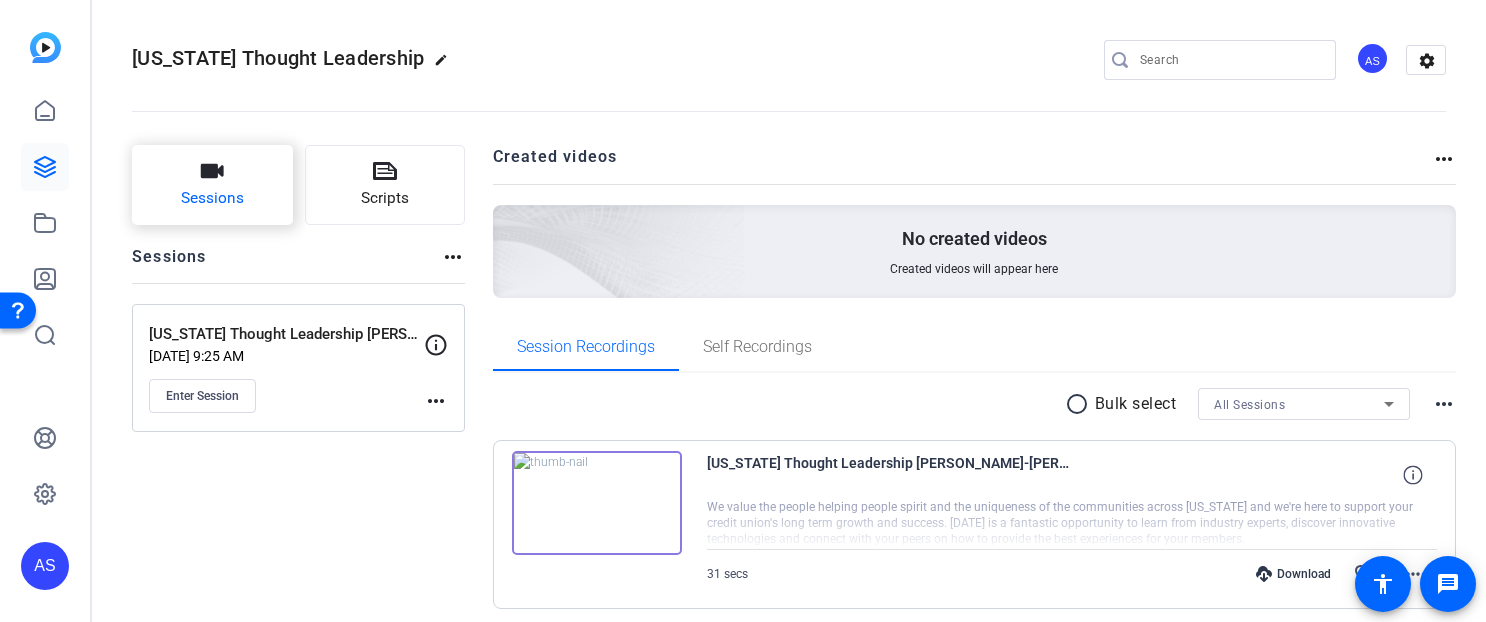 click on "Sessions" 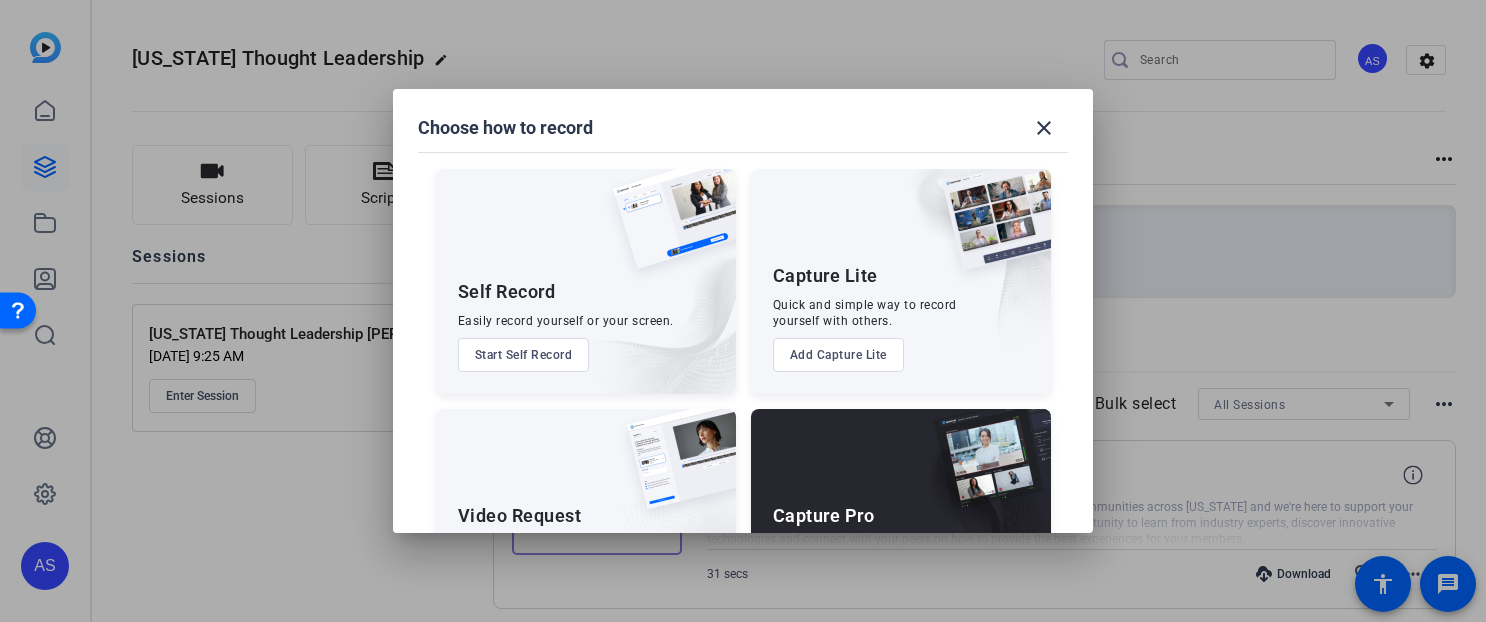 scroll, scrollTop: 121, scrollLeft: 0, axis: vertical 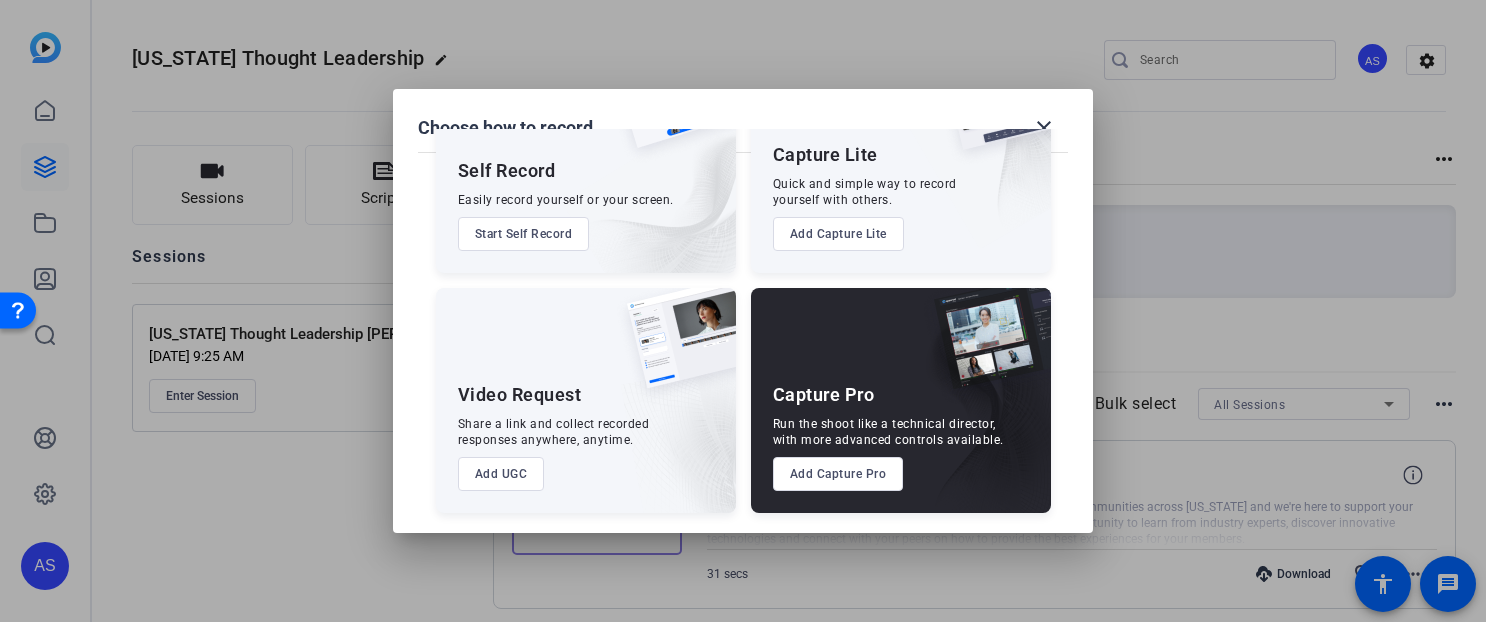 click on "Add Capture Pro" at bounding box center [838, 474] 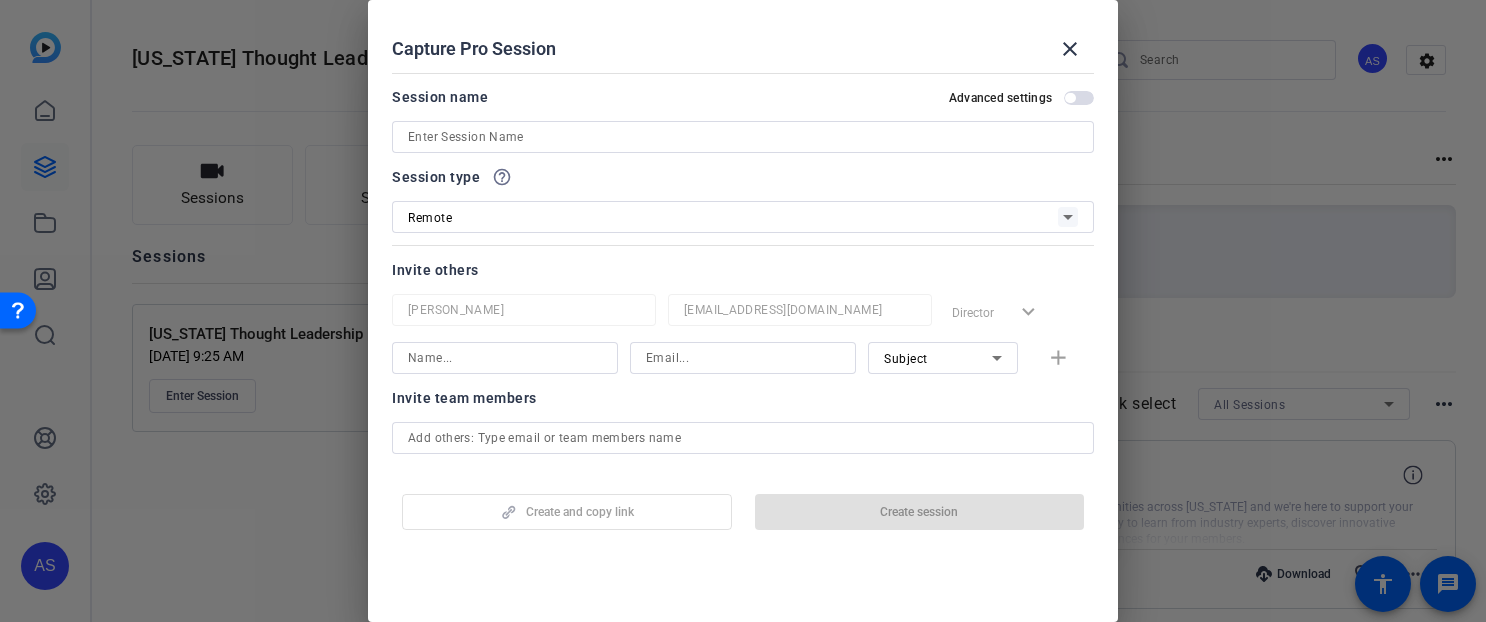 click at bounding box center [743, 137] 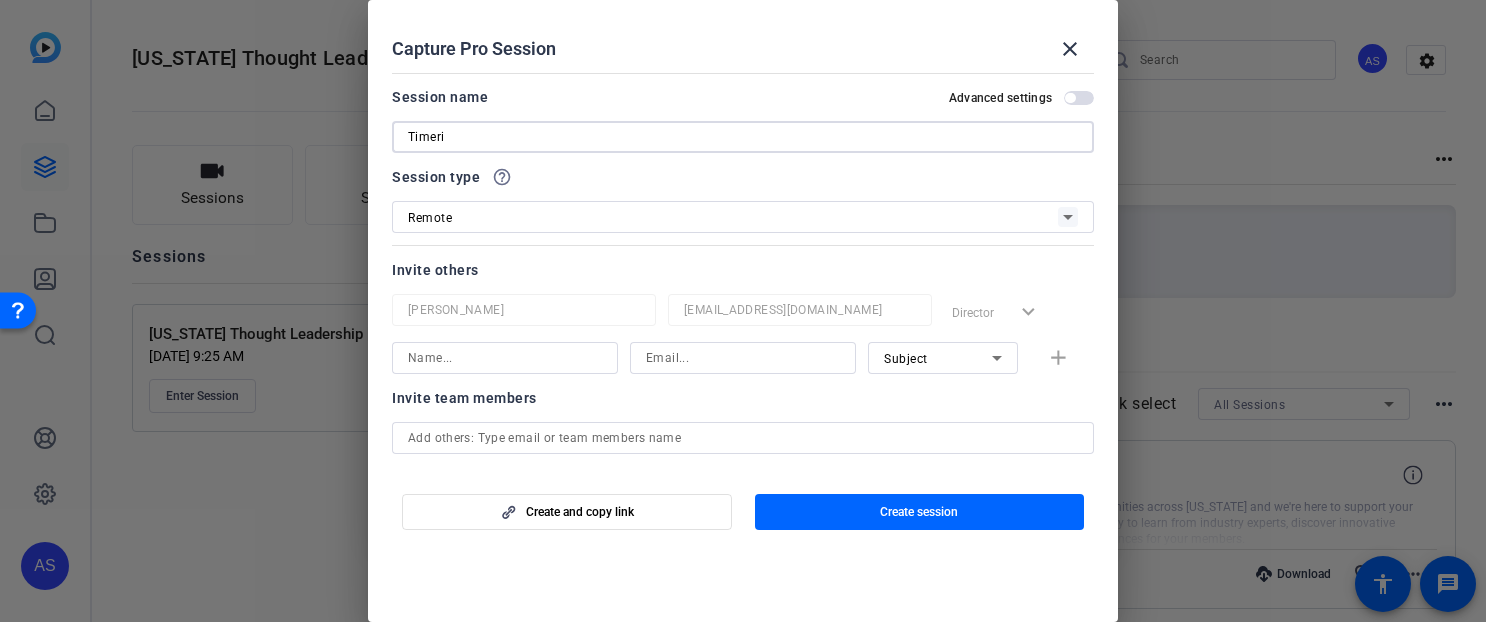 type on "Timeri" 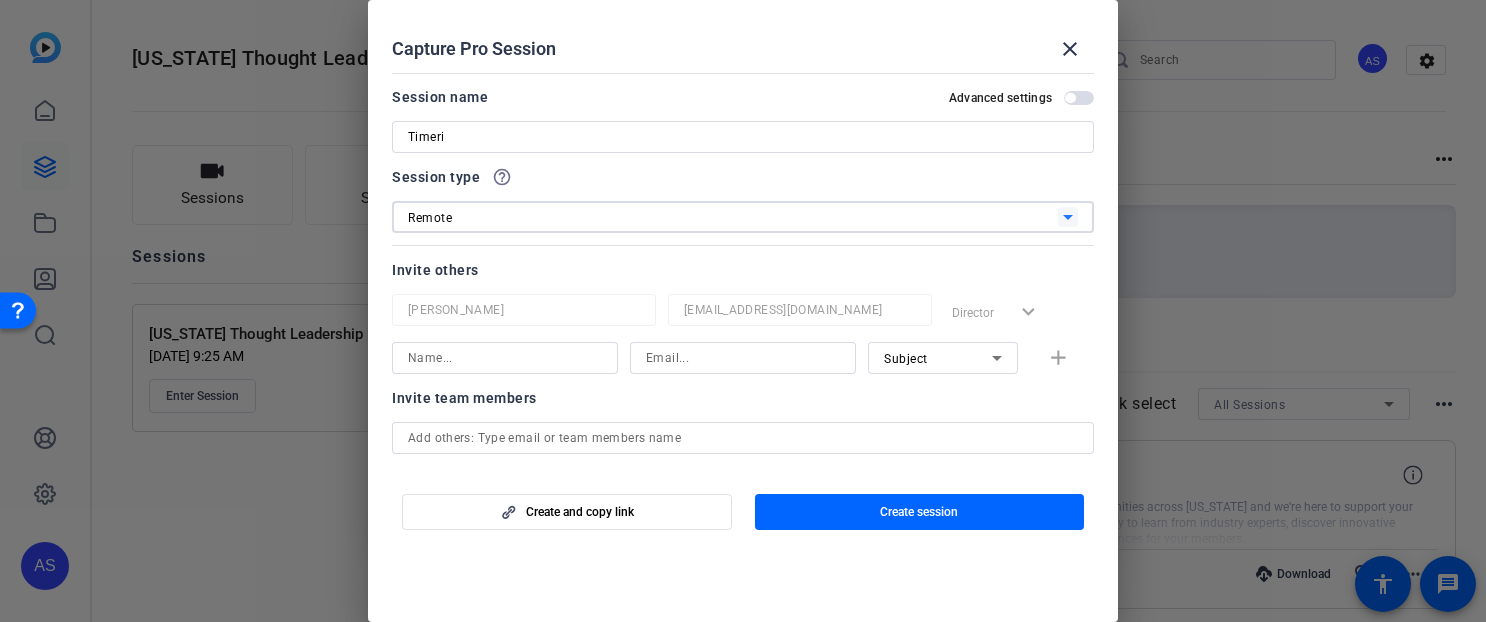 click on "Remote" at bounding box center (733, 217) 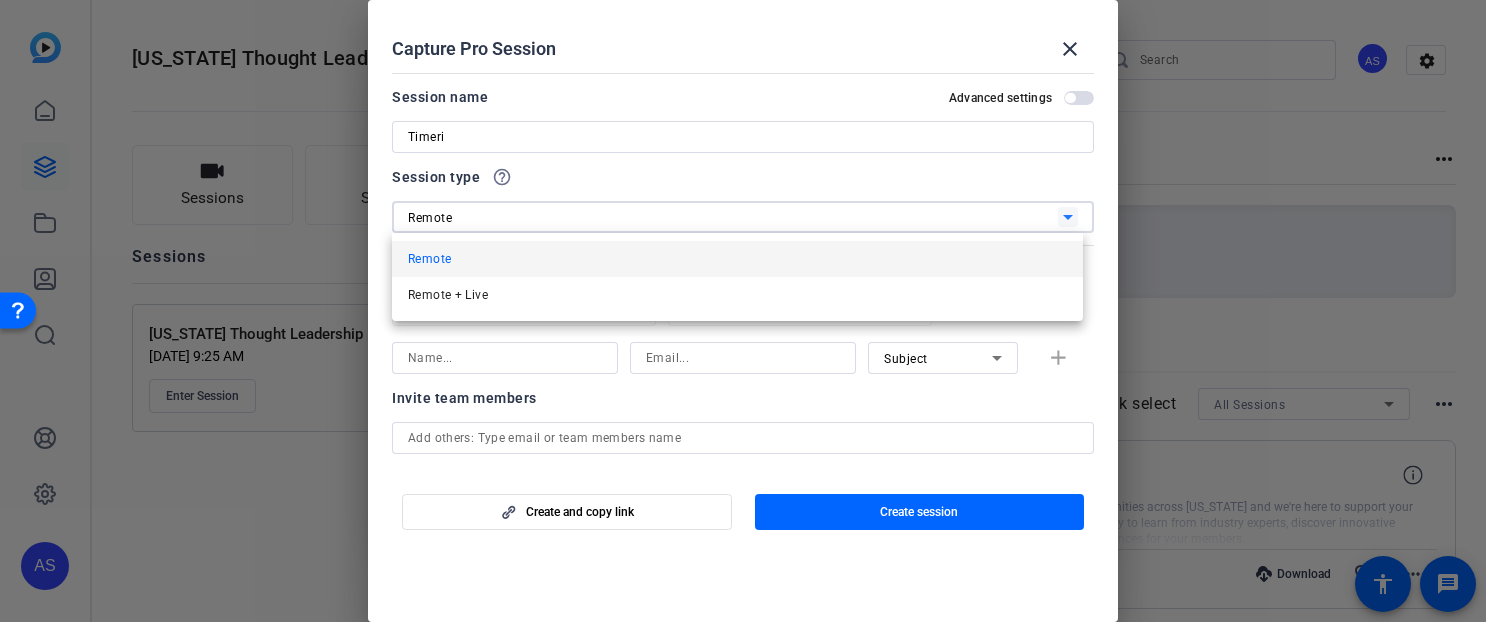 click on "Remote + Live" at bounding box center (448, 295) 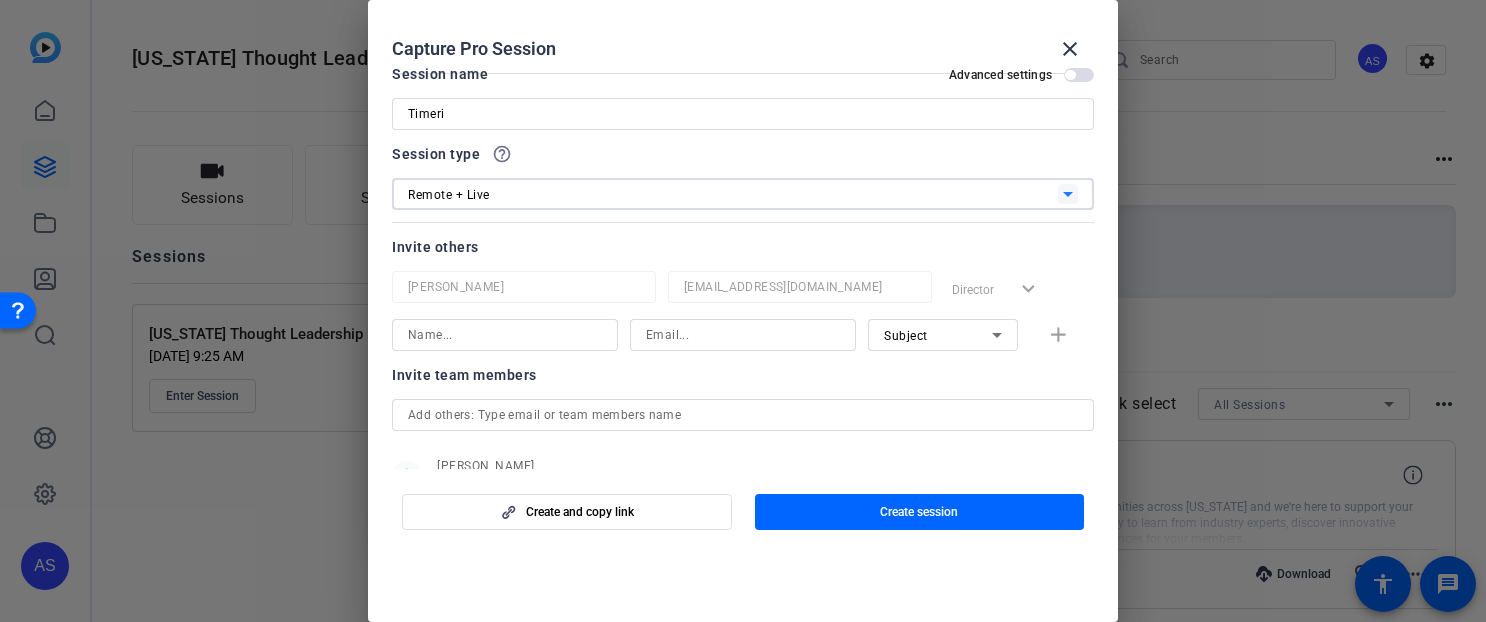 scroll, scrollTop: 0, scrollLeft: 0, axis: both 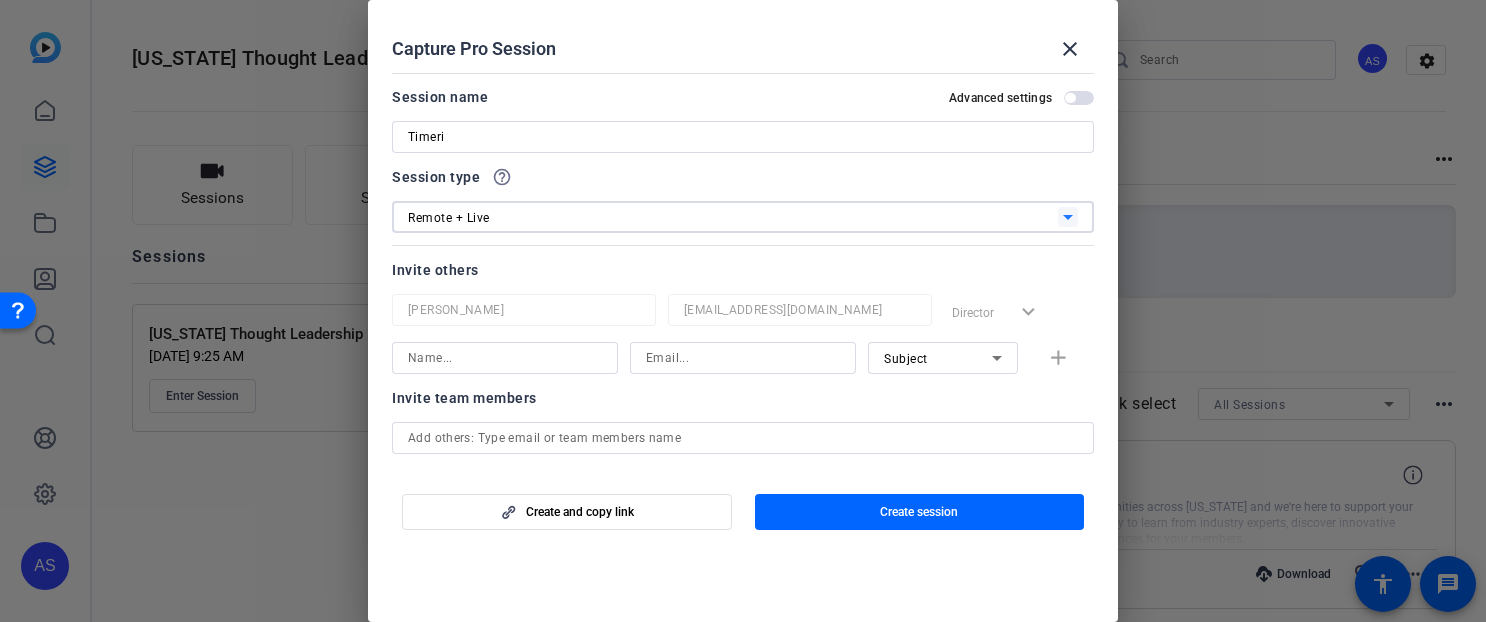 click at bounding box center [505, 358] 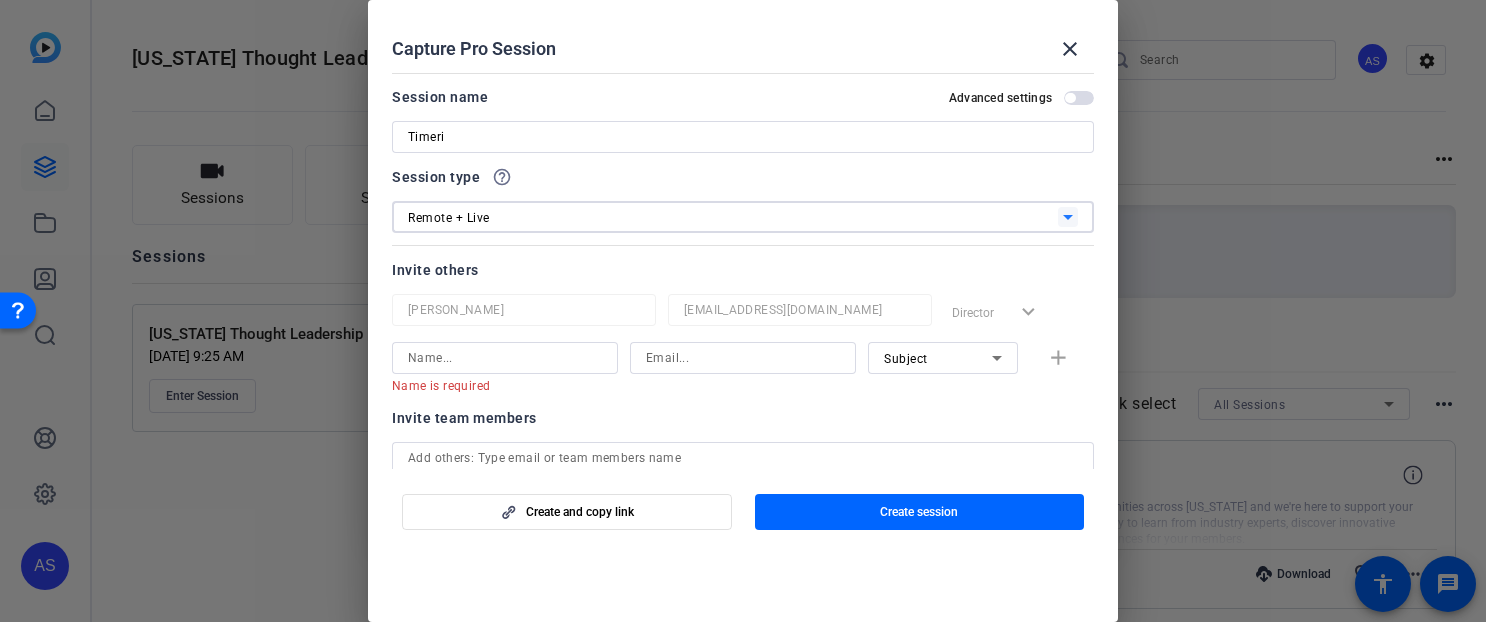 click on "Remote + Live" at bounding box center (733, 217) 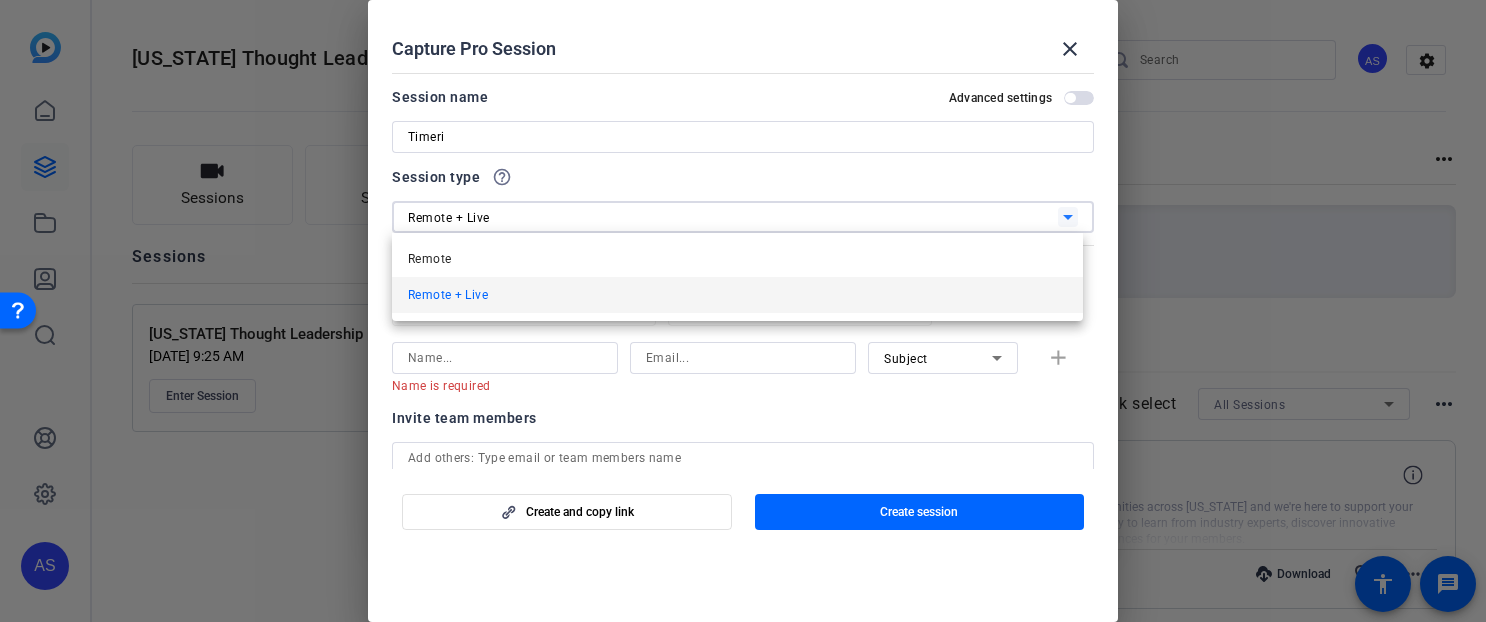 click at bounding box center (743, 311) 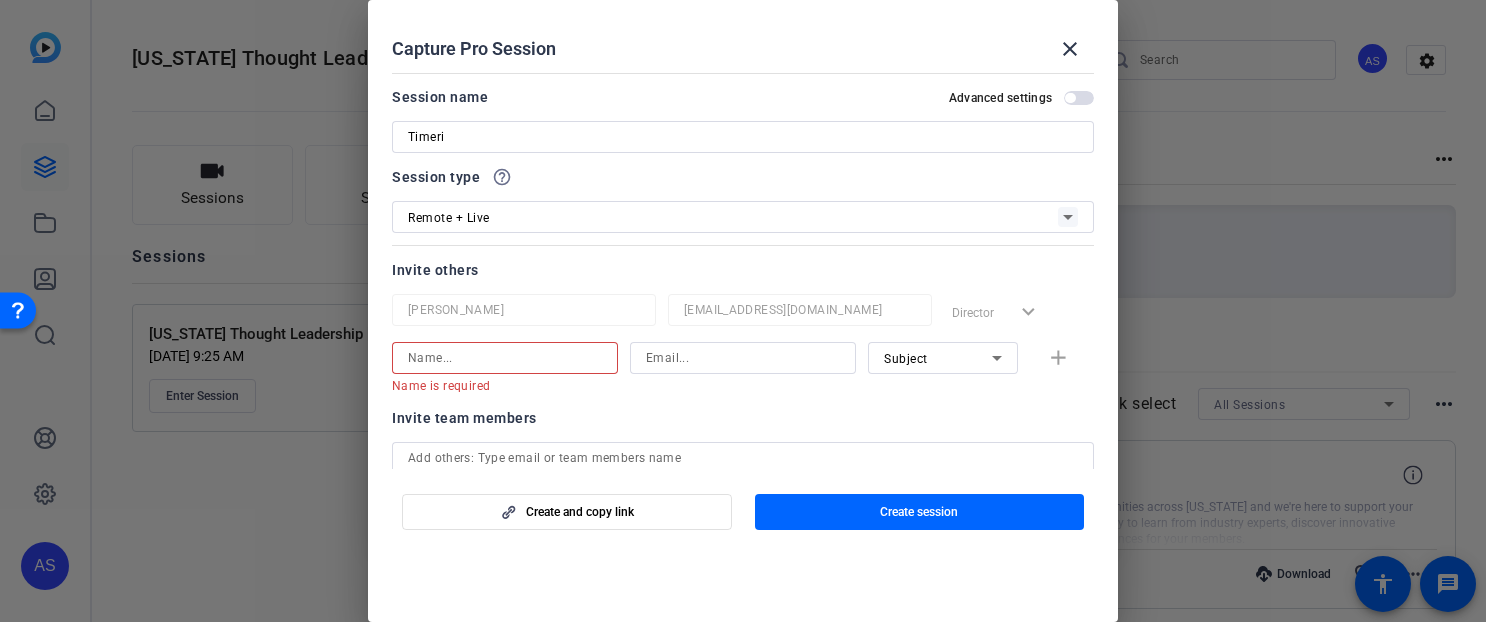 click at bounding box center [505, 358] 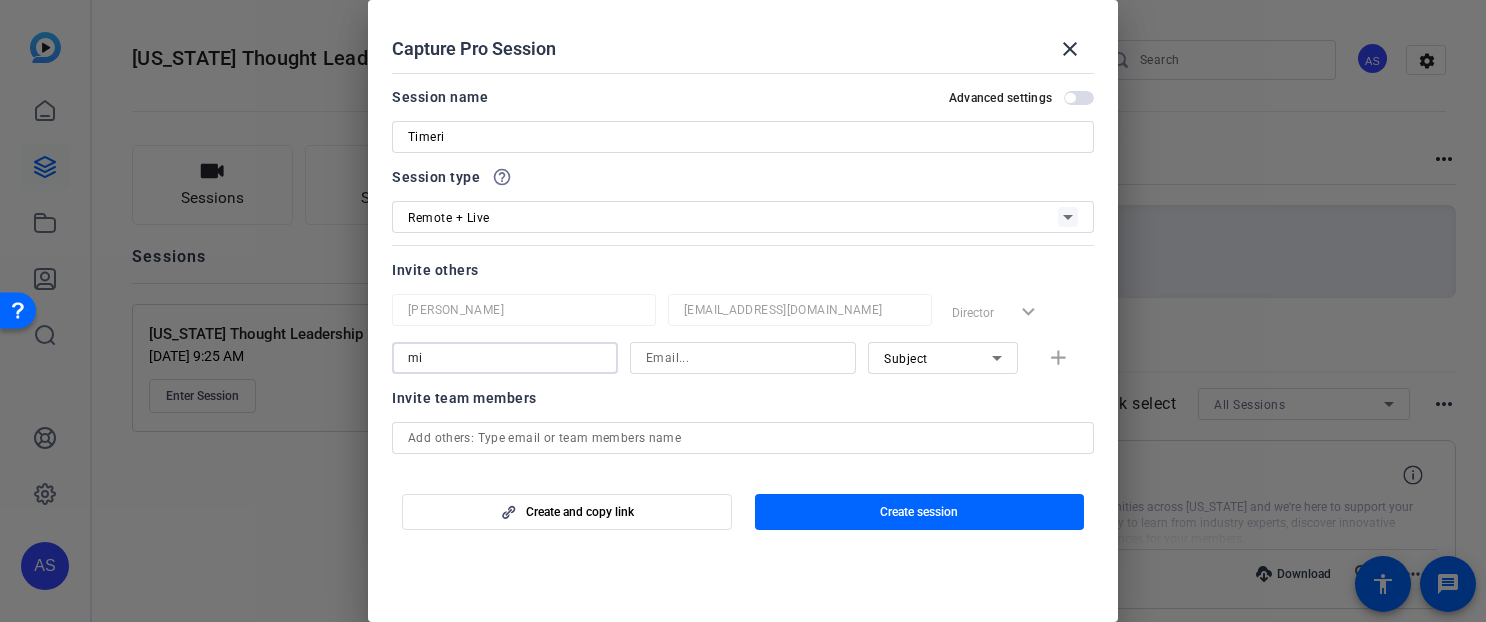 type on "m" 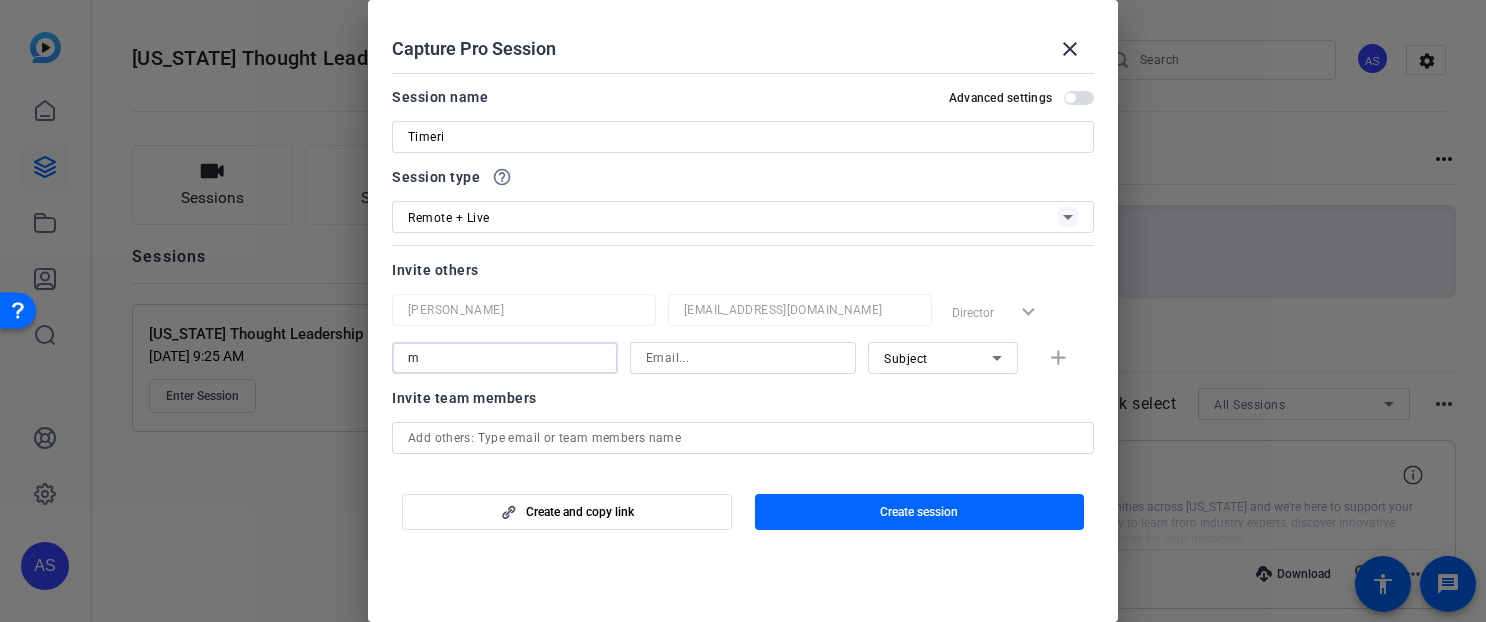 type 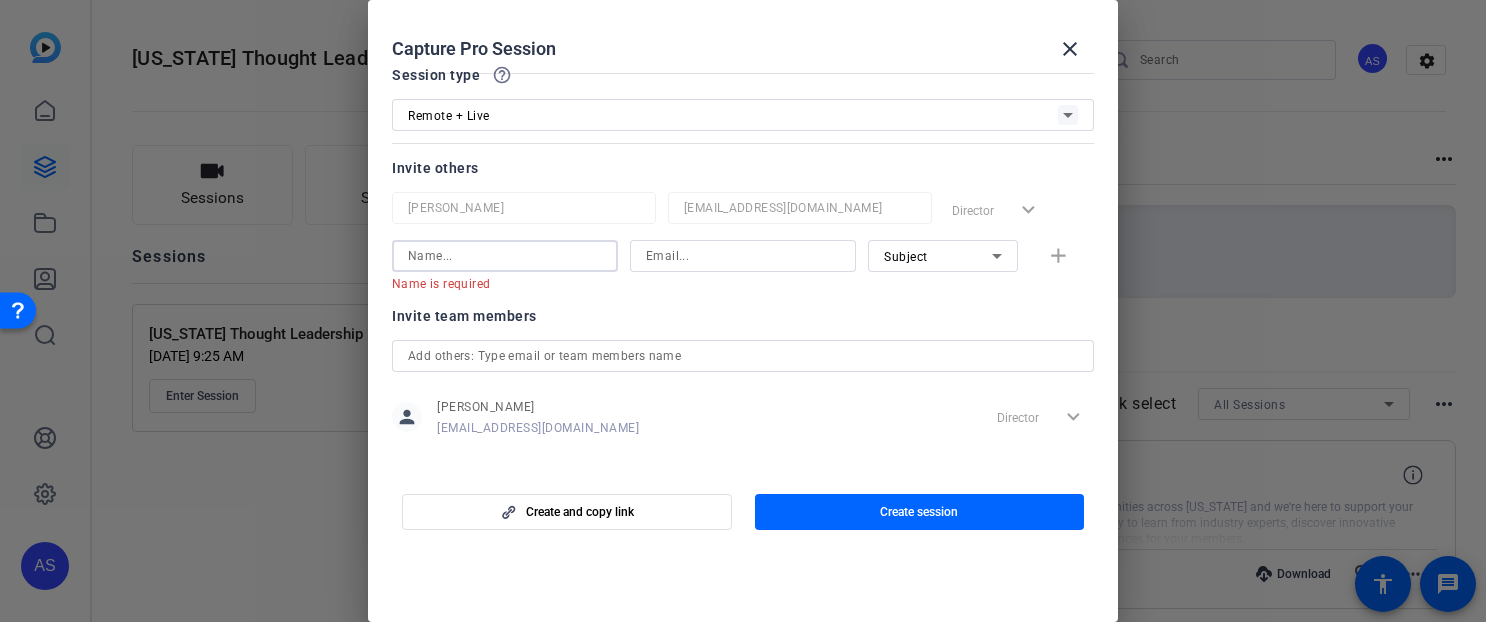 scroll, scrollTop: 117, scrollLeft: 0, axis: vertical 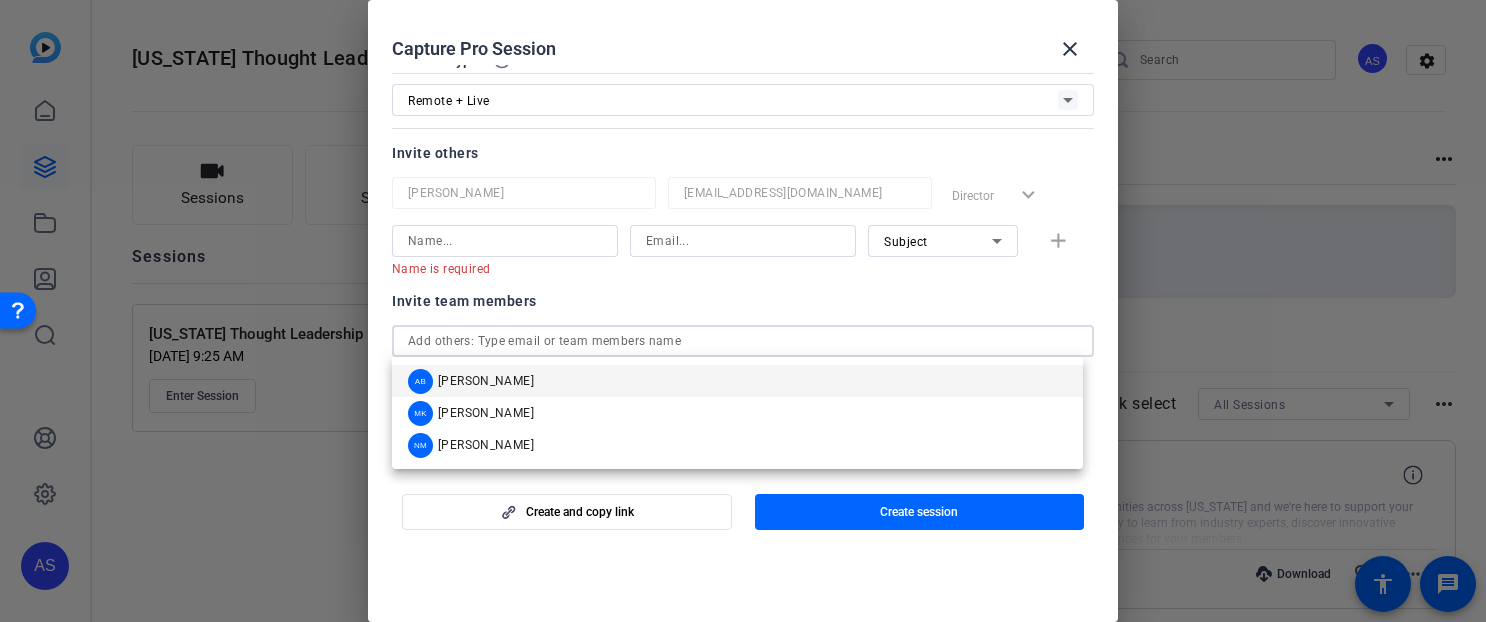 click at bounding box center (743, 341) 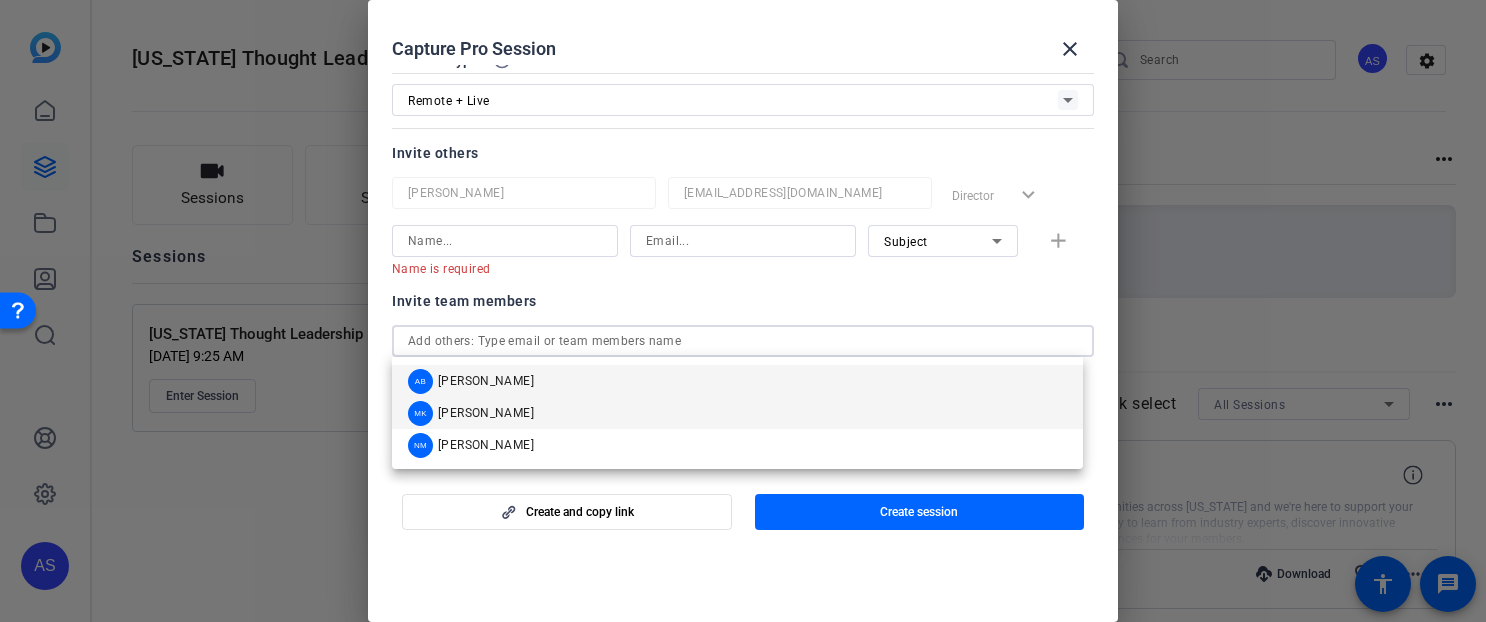 click on "[PERSON_NAME]" at bounding box center [486, 413] 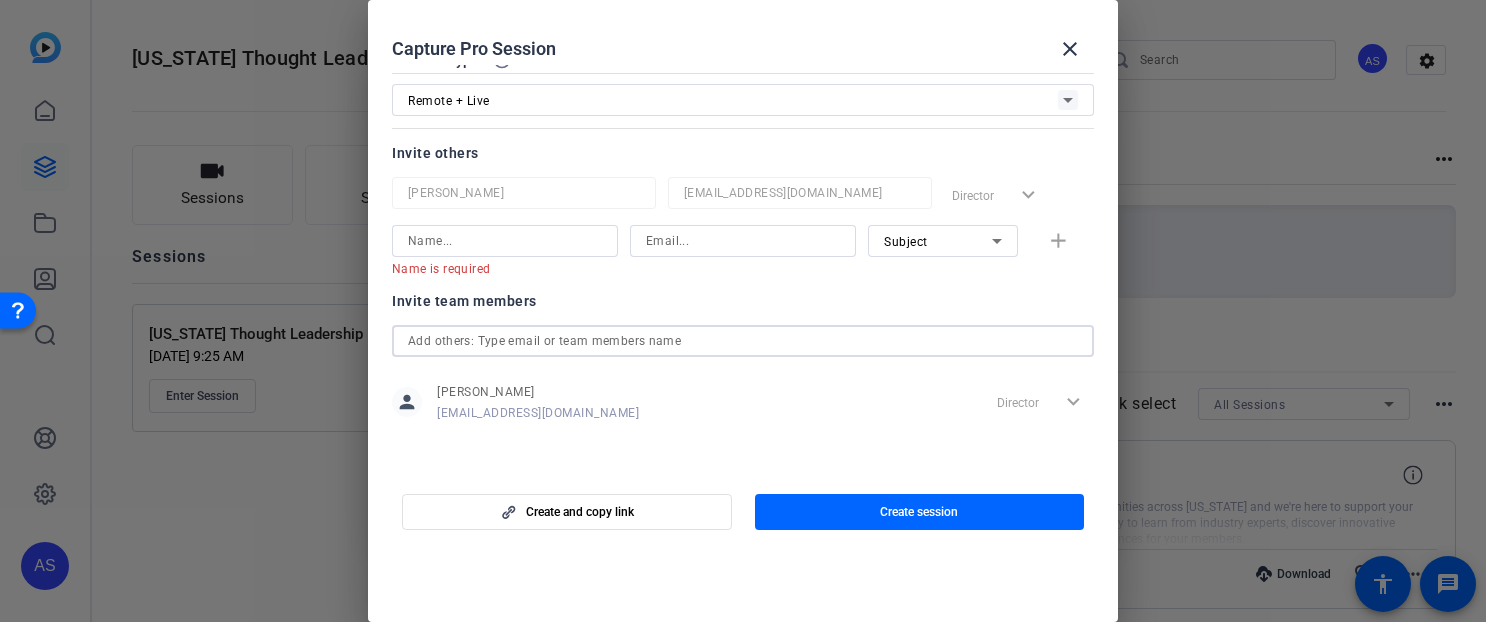 type 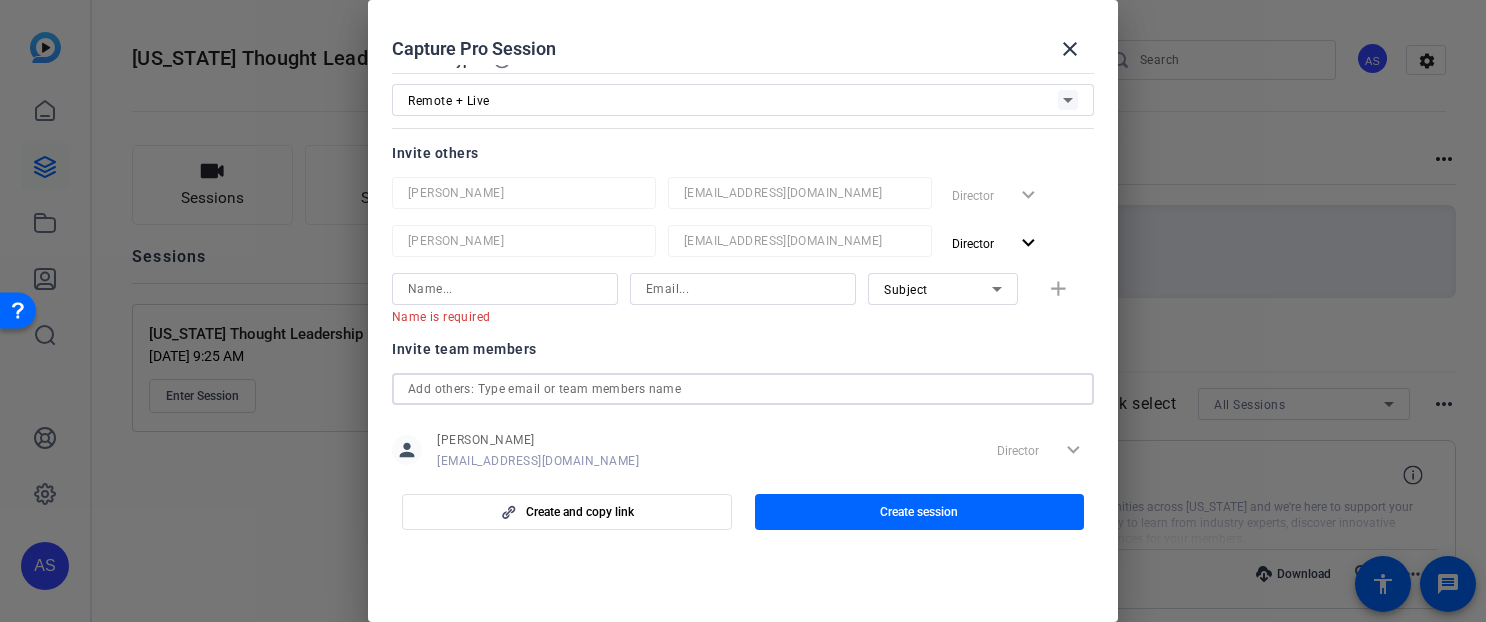 scroll, scrollTop: 0, scrollLeft: 0, axis: both 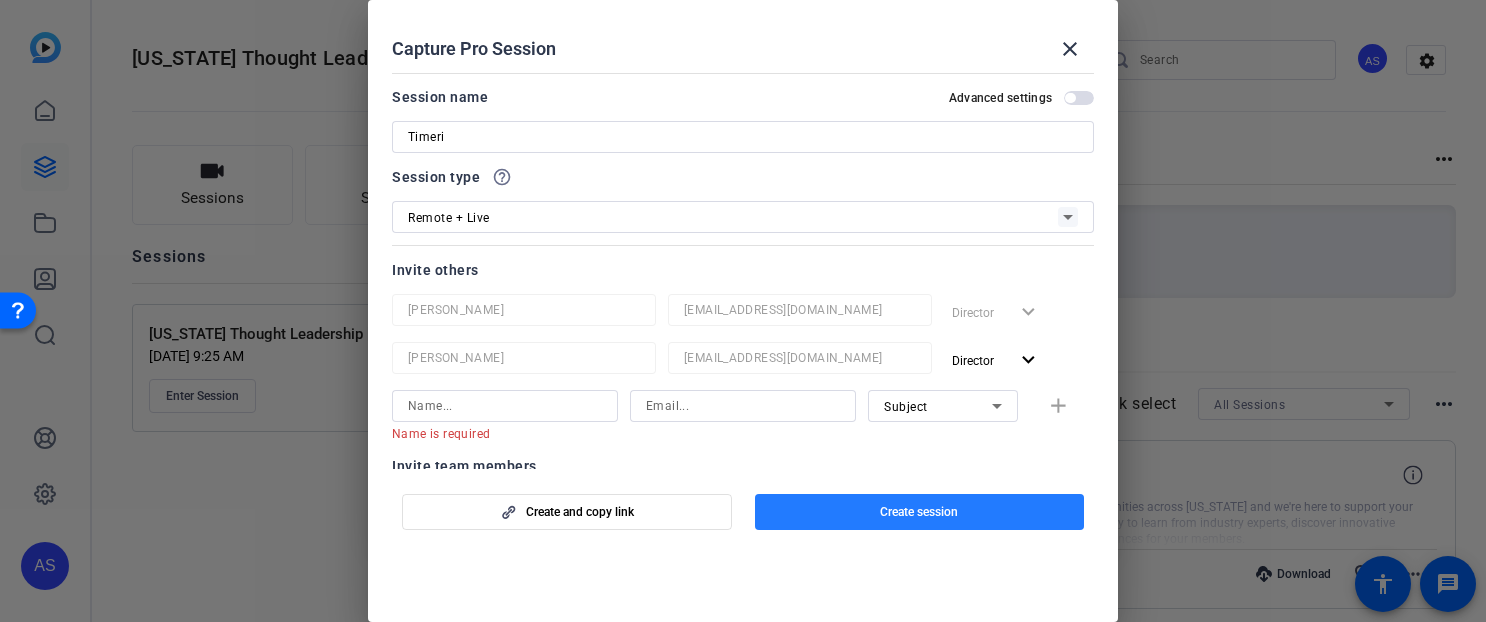 click on "Create session" 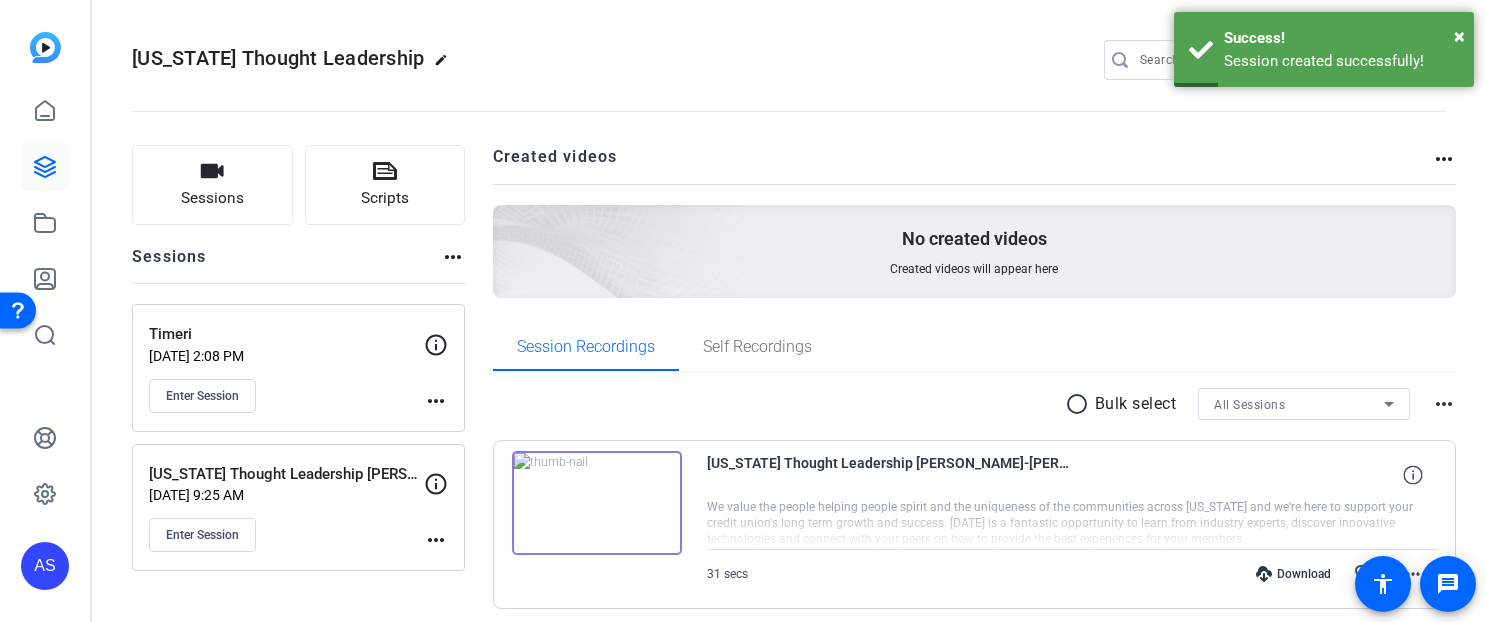 click on "more_horiz" 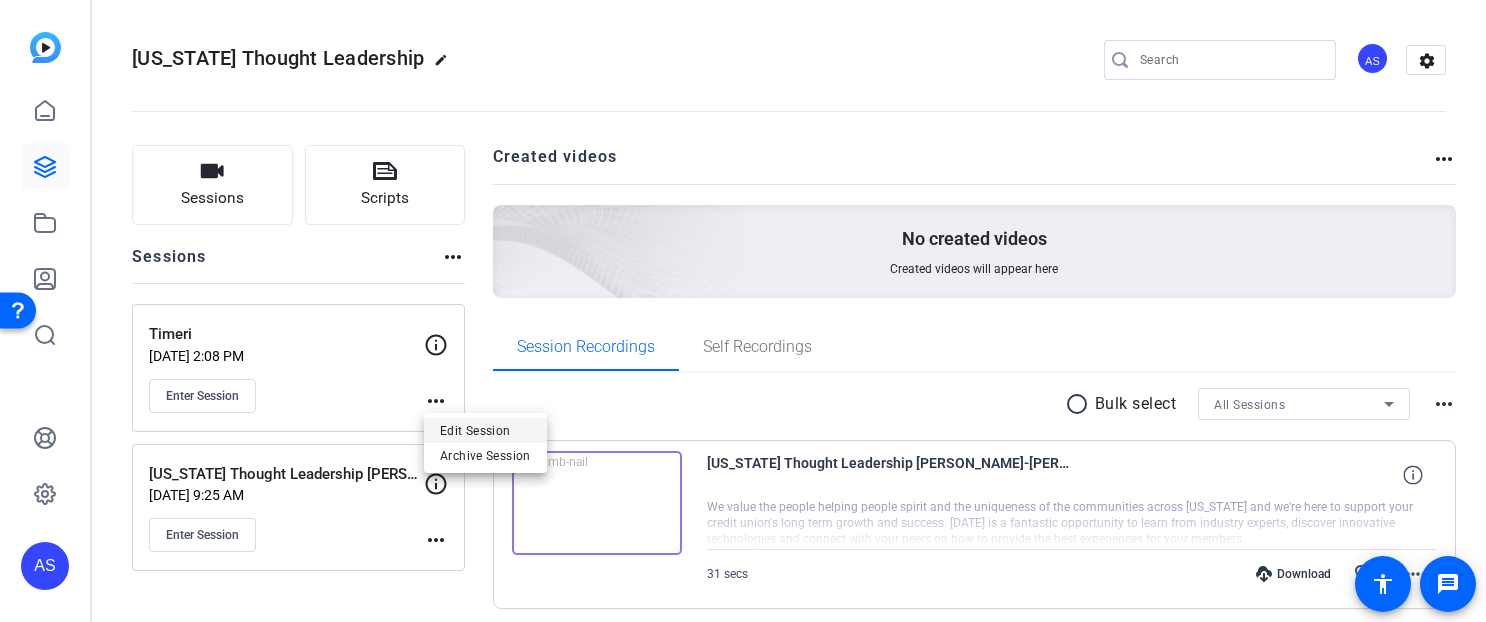 click on "Edit Session" at bounding box center (485, 430) 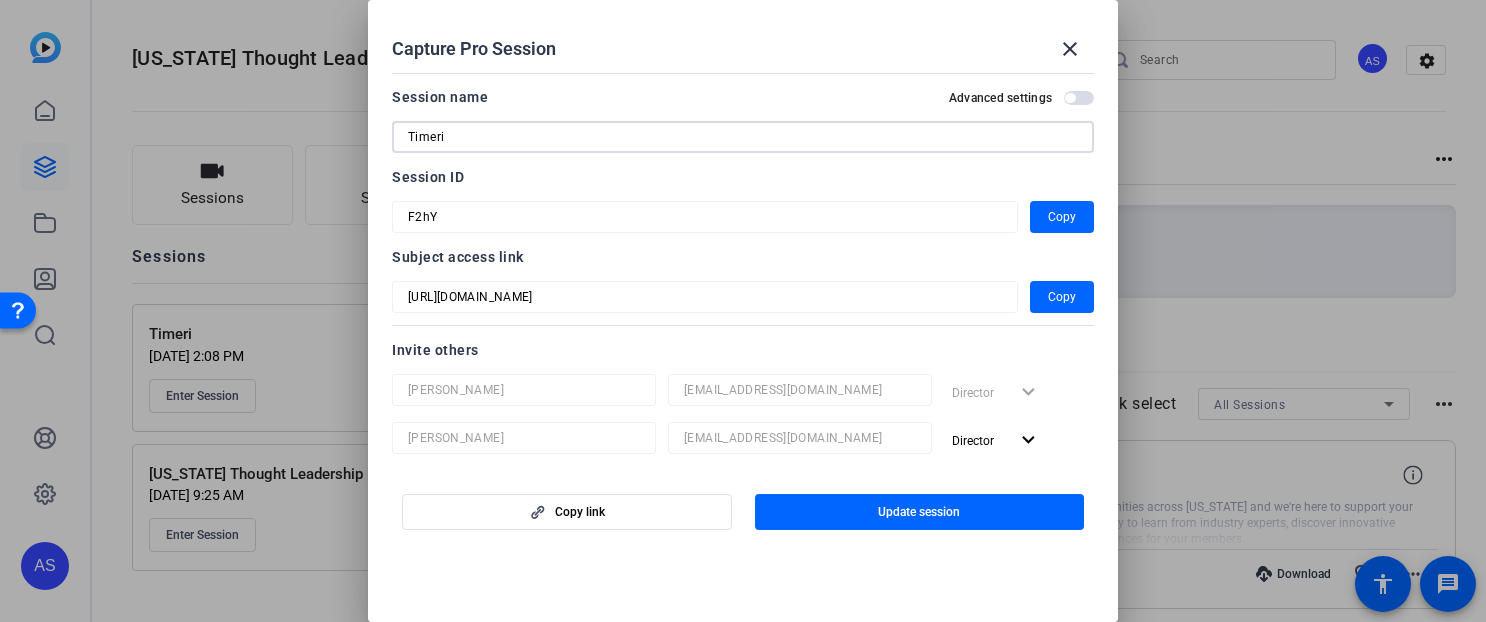 click on "Timeri" at bounding box center [743, 137] 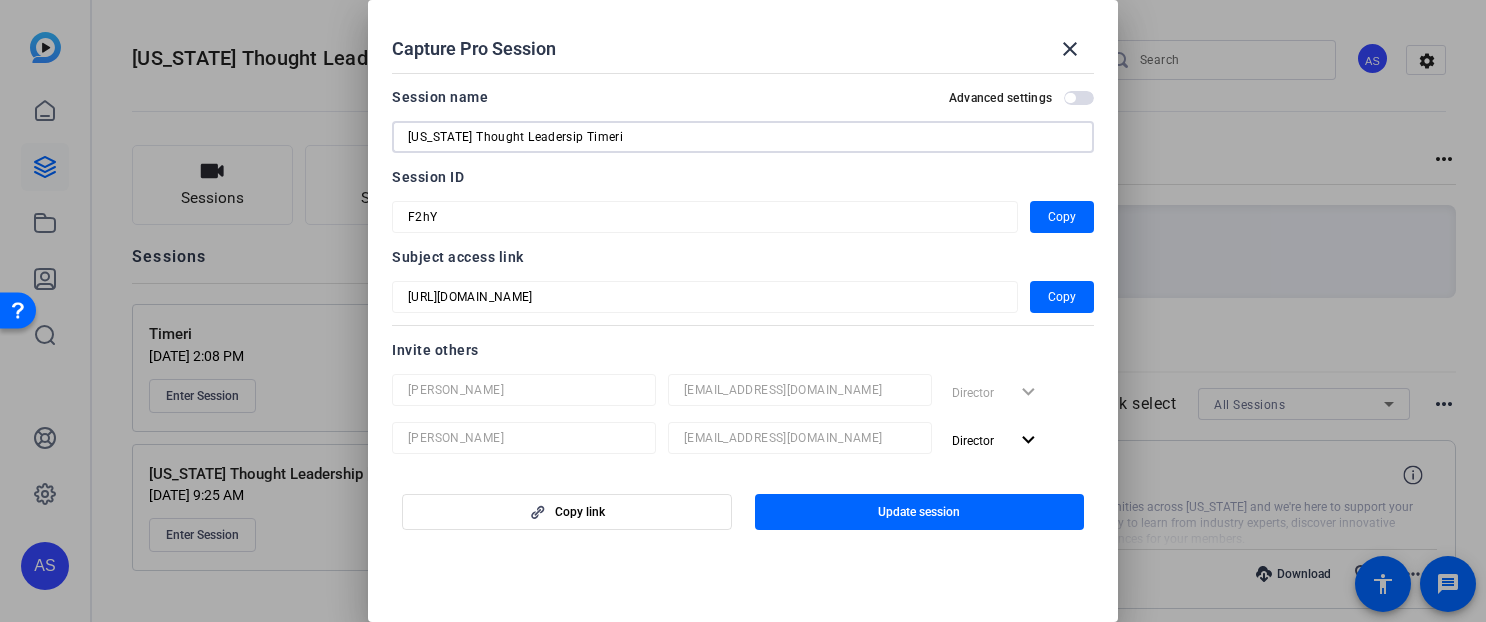 click on "Hawaii Thought Leadersip Timeri" at bounding box center [743, 137] 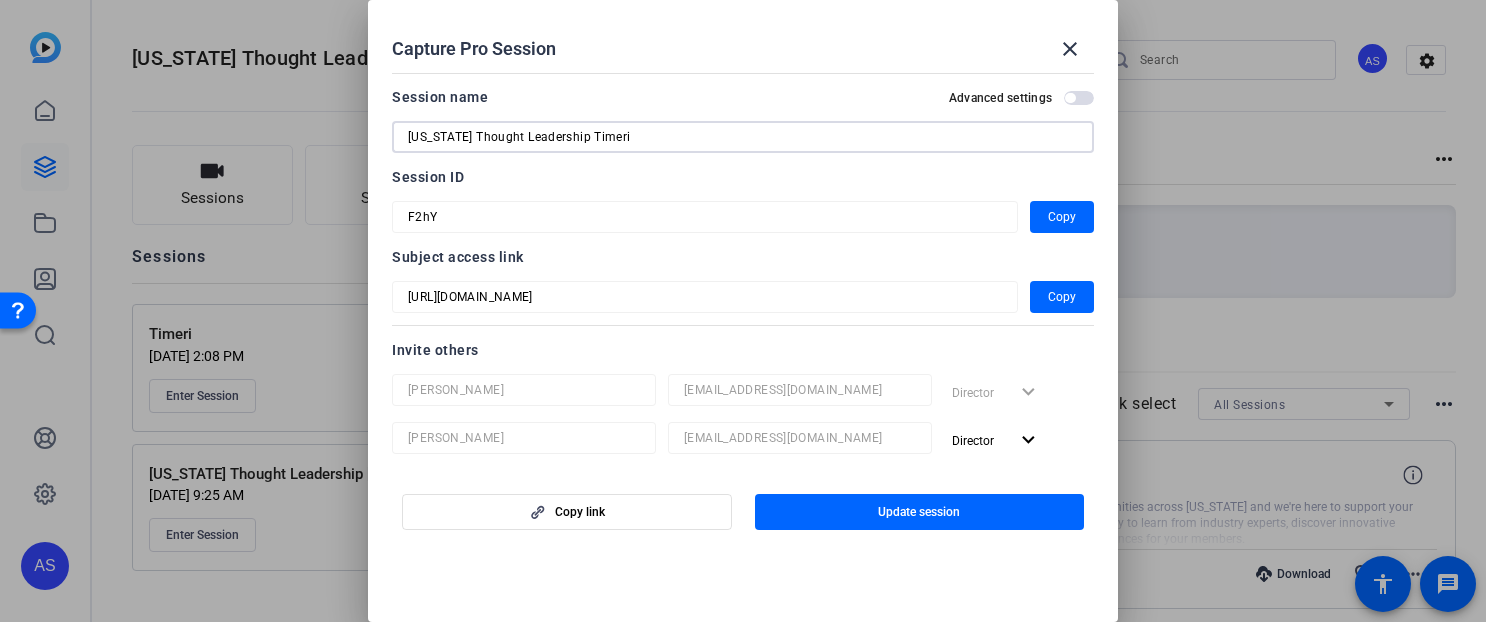 click on "Hawaii Thought Leadership Timeri" at bounding box center [743, 137] 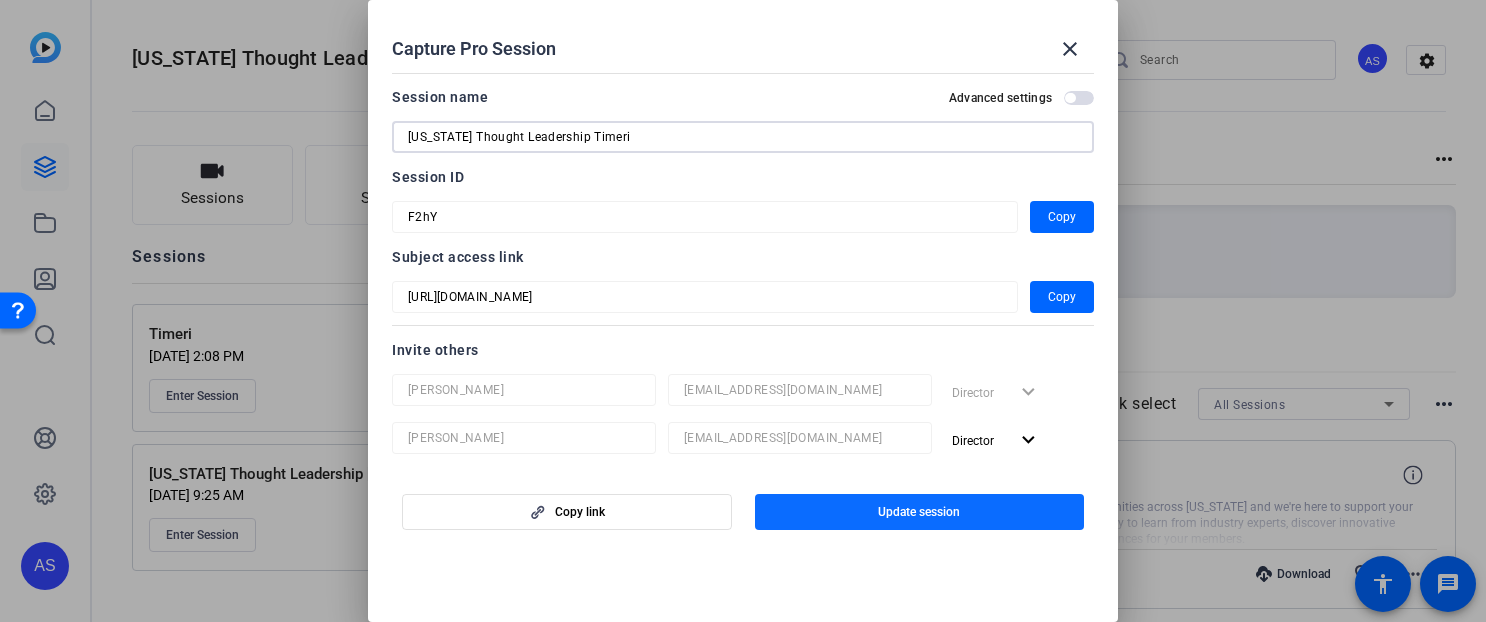 type on "Hawaii Thought Leadership Timeri" 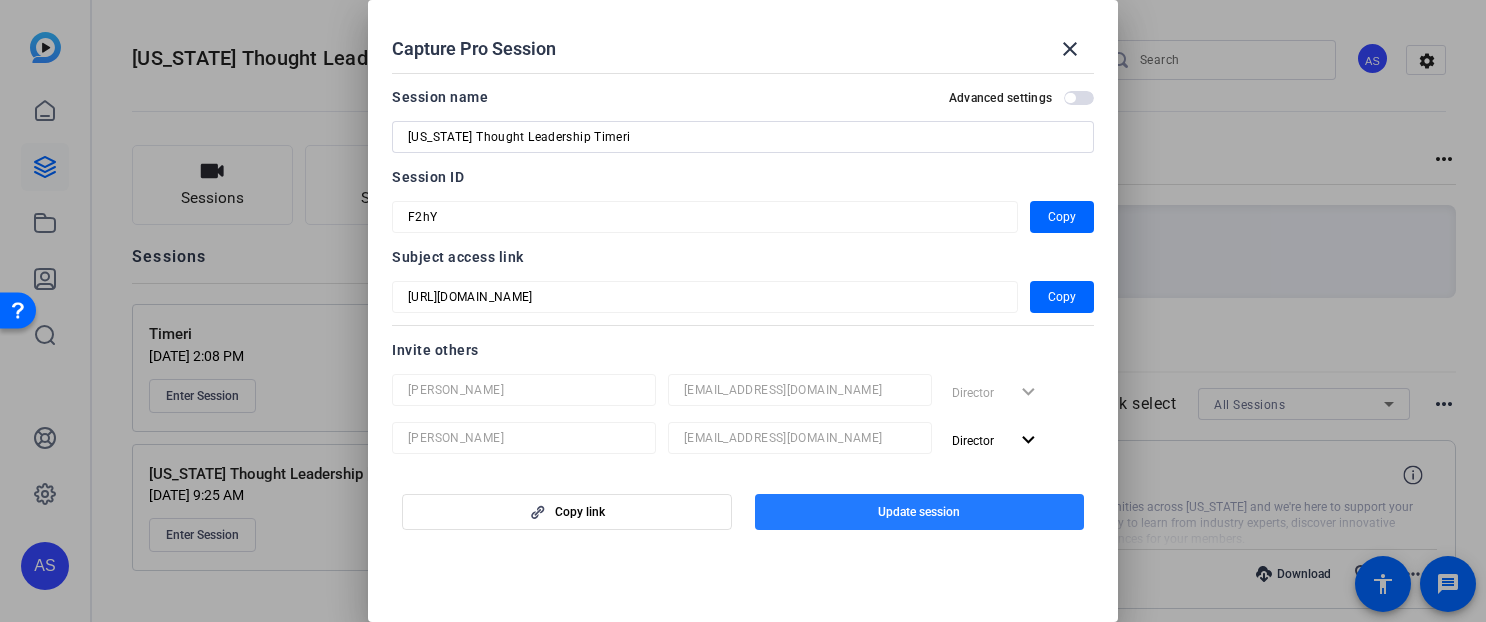 click on "Update session" 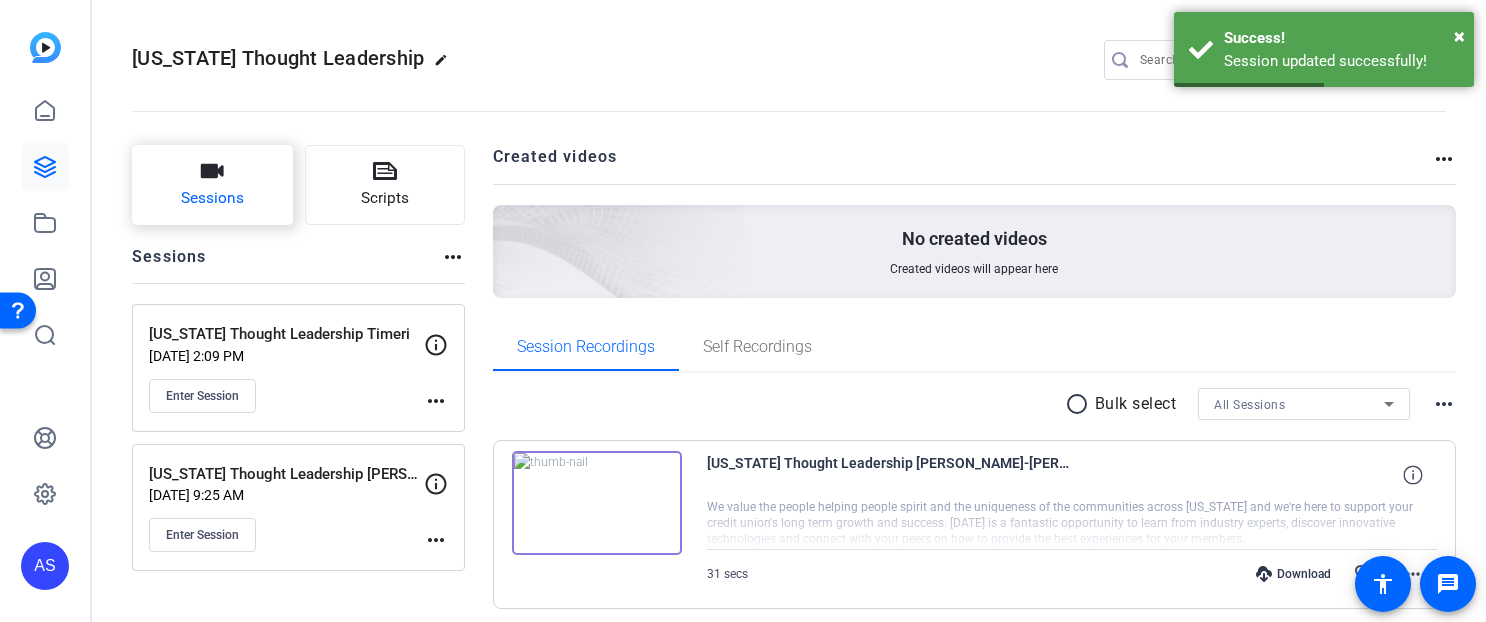 click 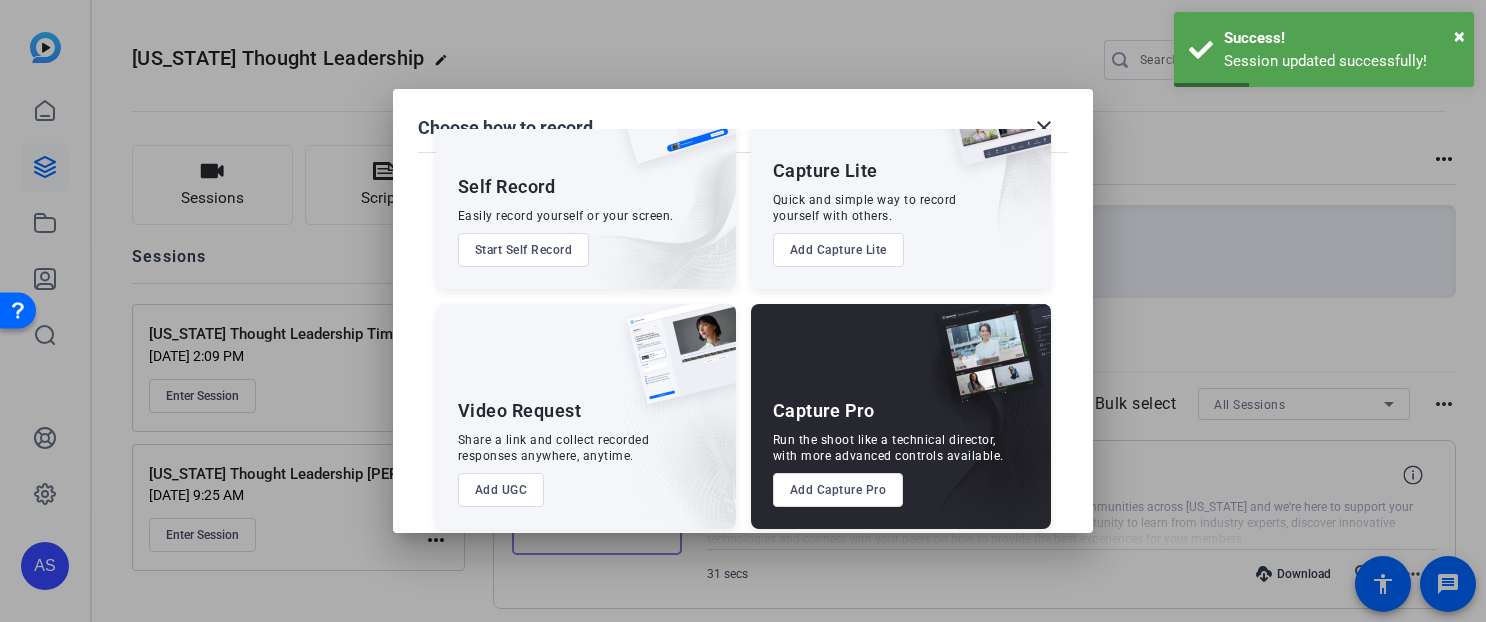 scroll, scrollTop: 121, scrollLeft: 0, axis: vertical 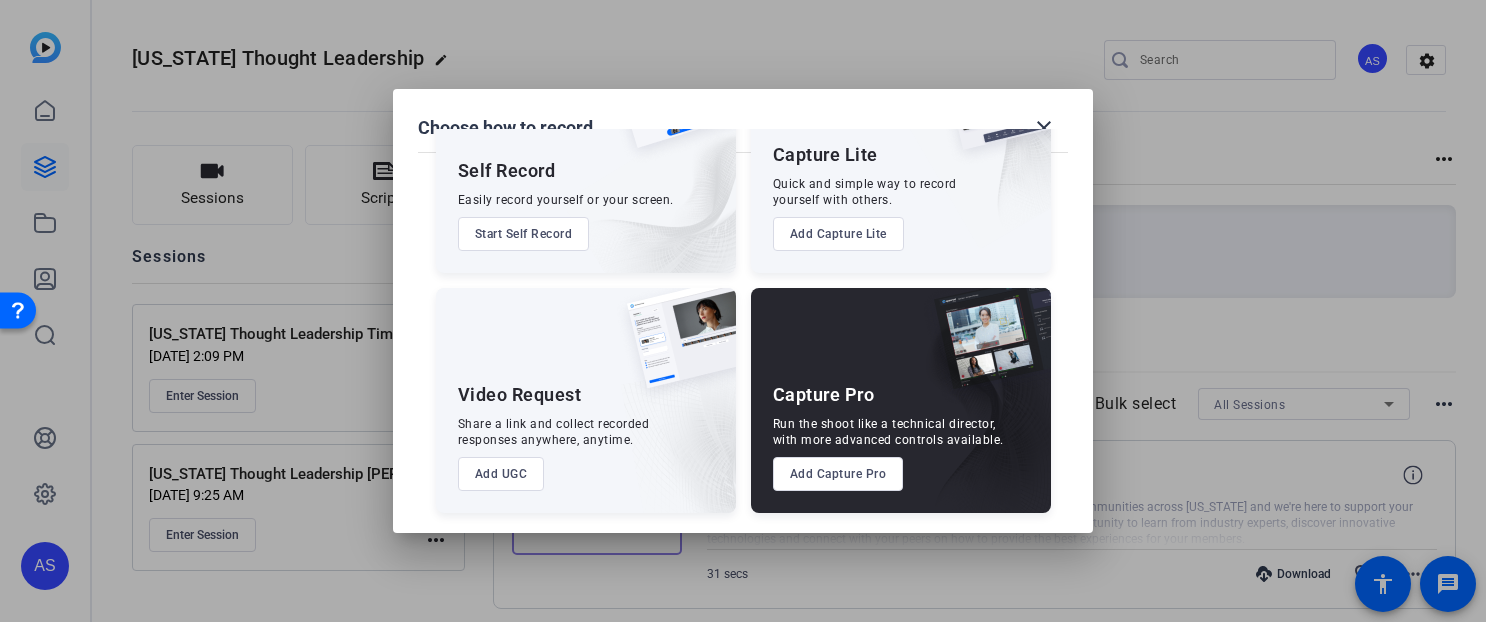 drag, startPoint x: 222, startPoint y: 328, endPoint x: 215, endPoint y: 344, distance: 17.464249 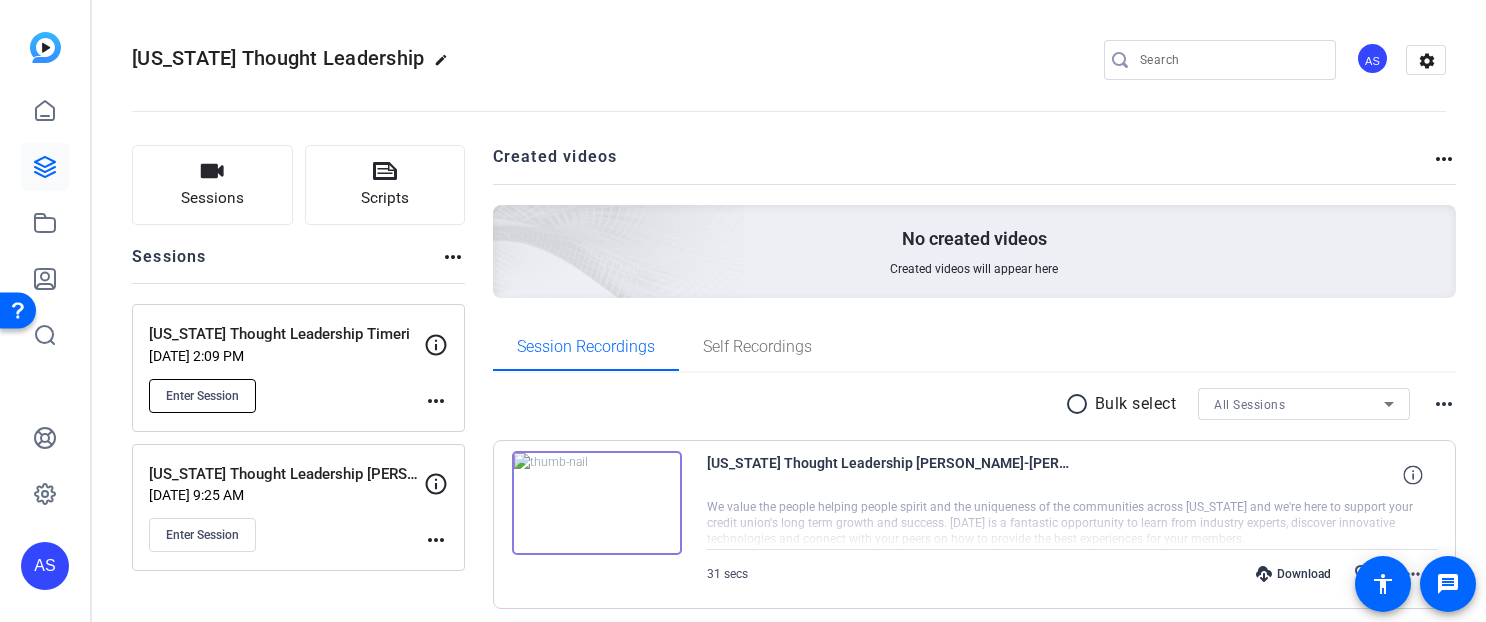 click on "Enter Session" 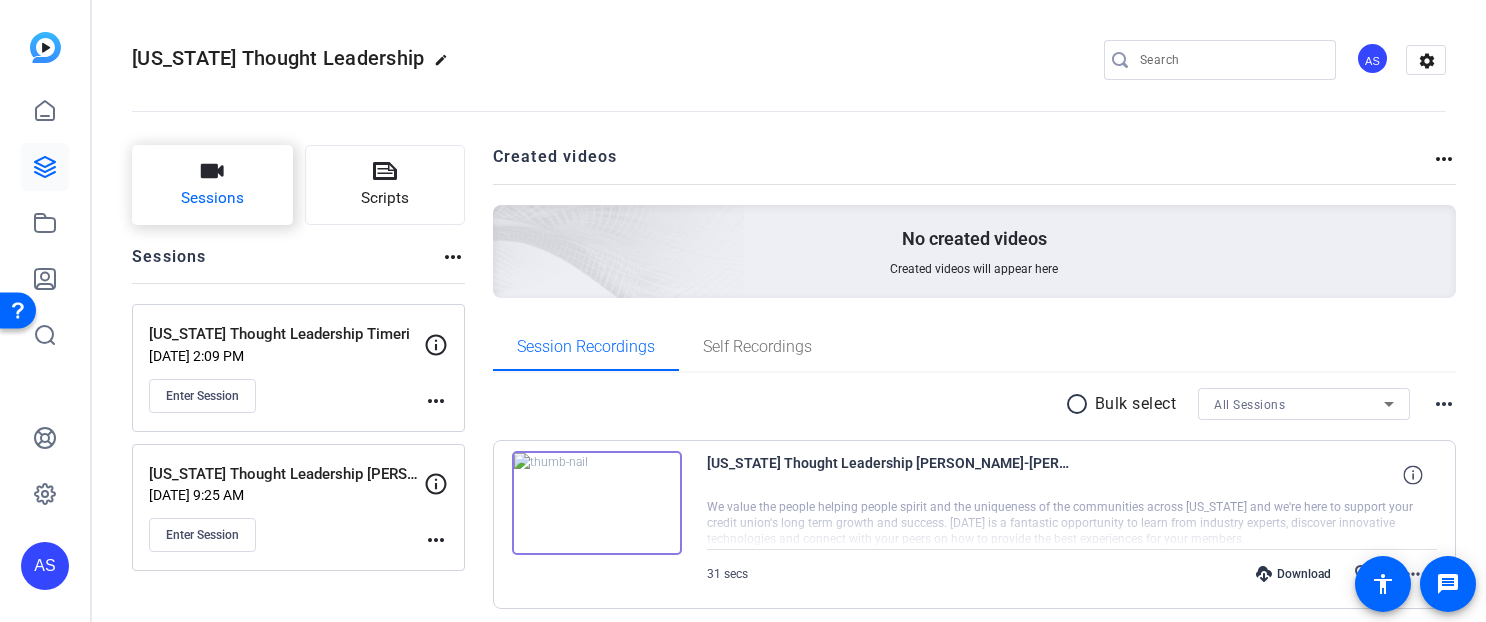click on "Sessions" 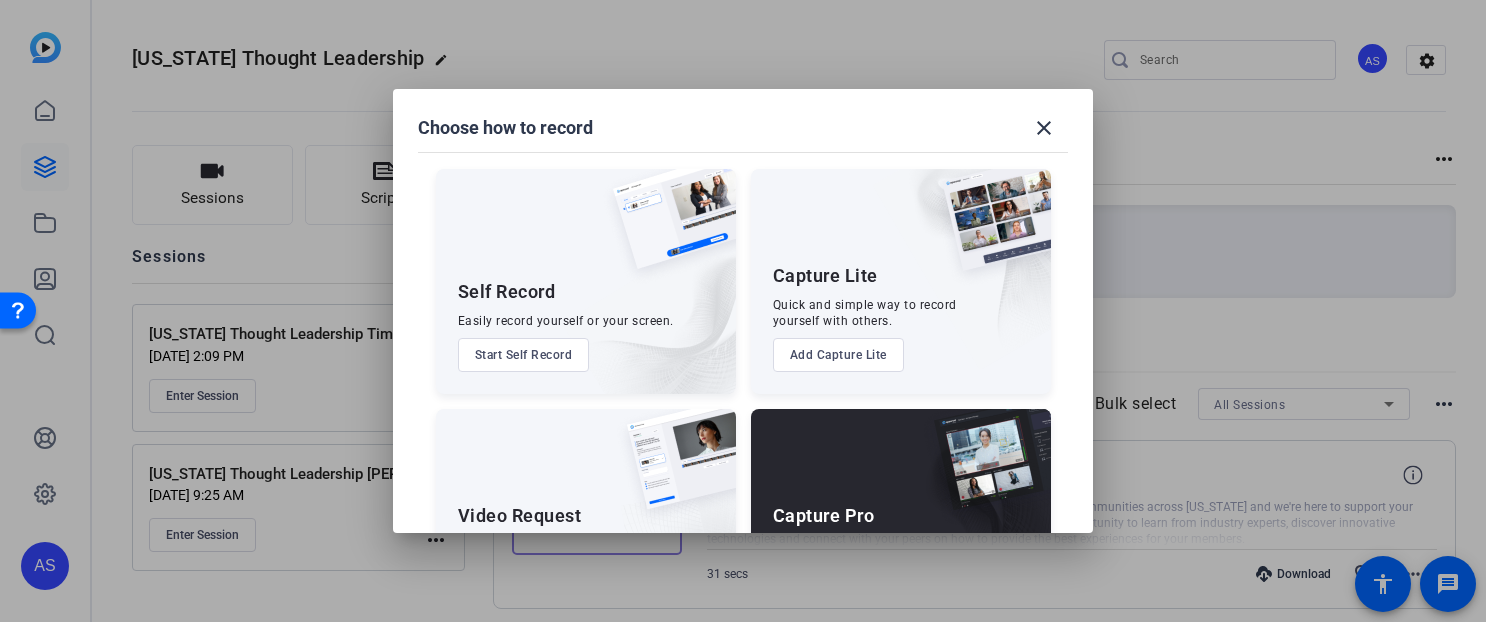 scroll, scrollTop: 121, scrollLeft: 0, axis: vertical 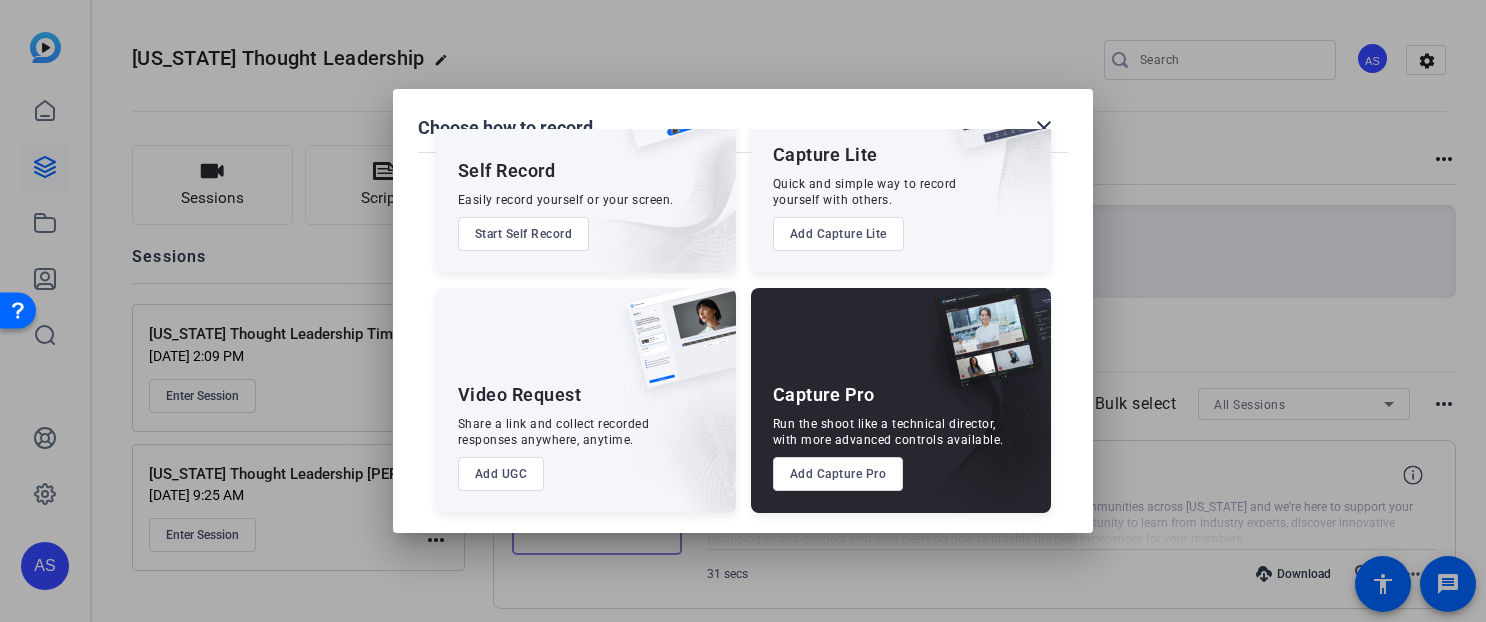 click on "Add Capture Pro" at bounding box center (838, 474) 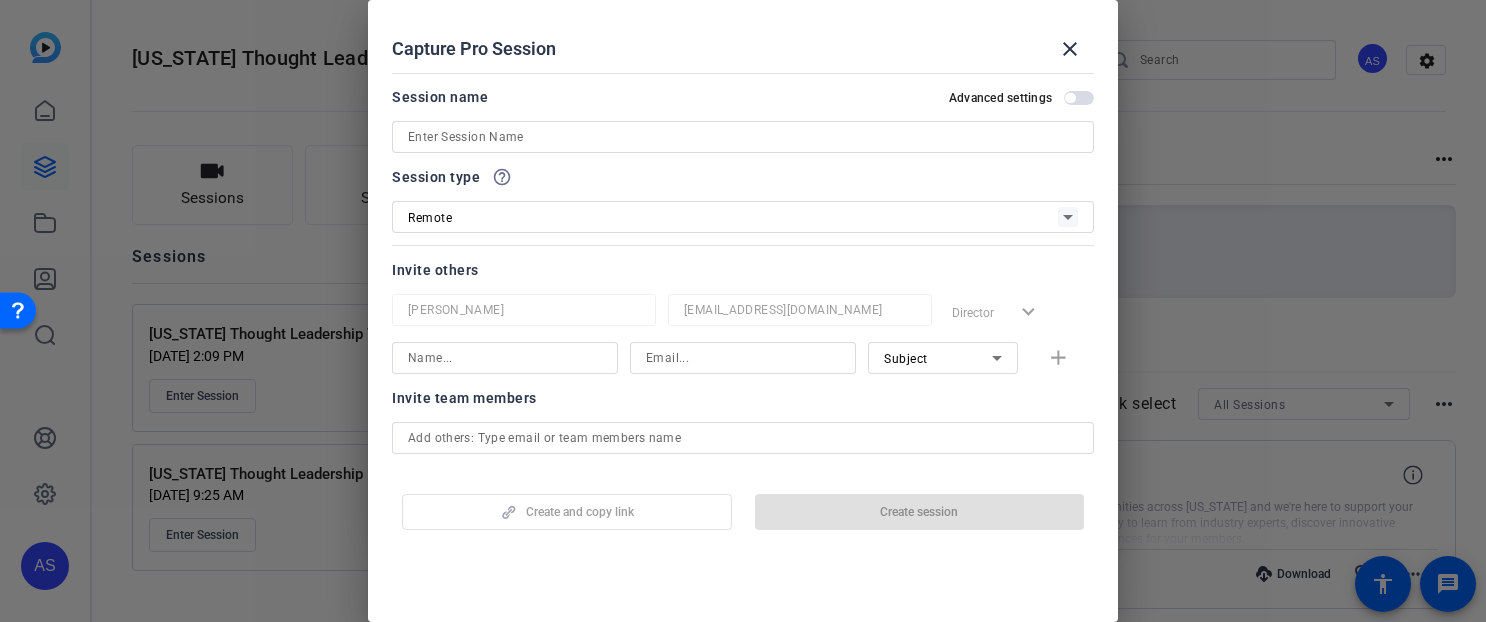 click at bounding box center (743, 137) 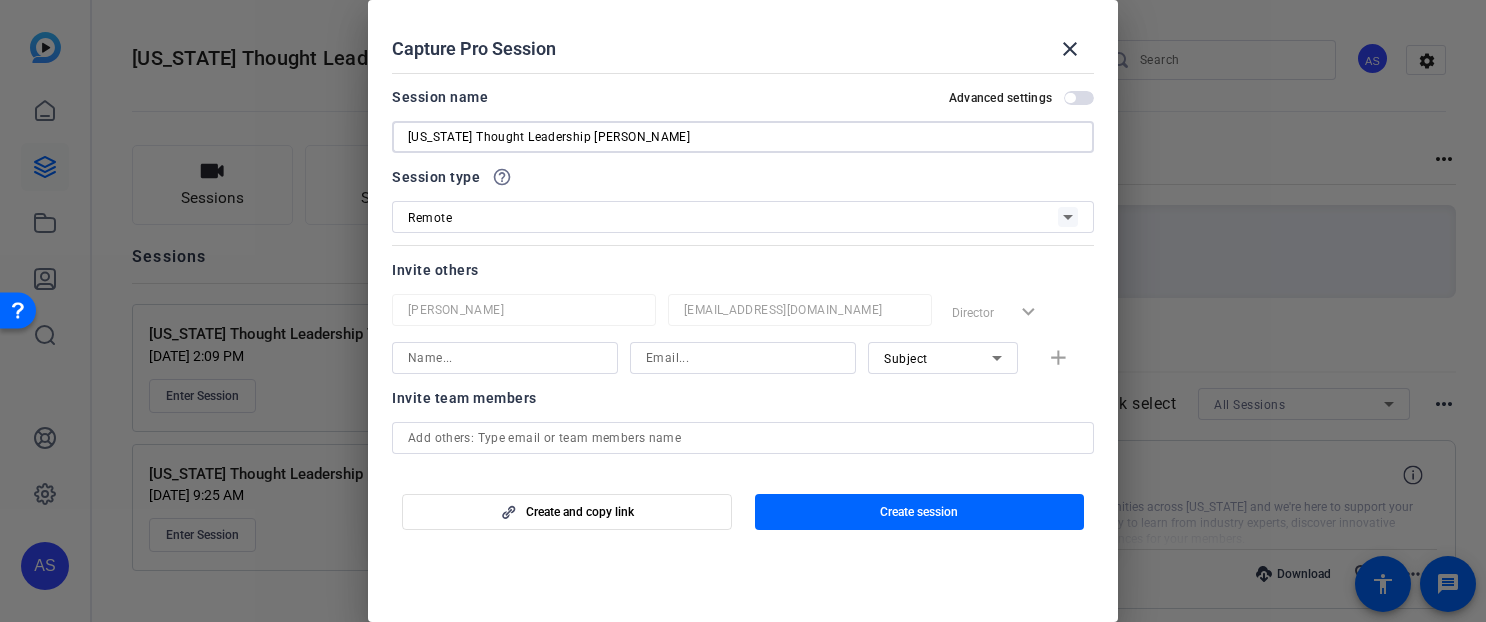 type on "Hawaii Thought Leadership Kim" 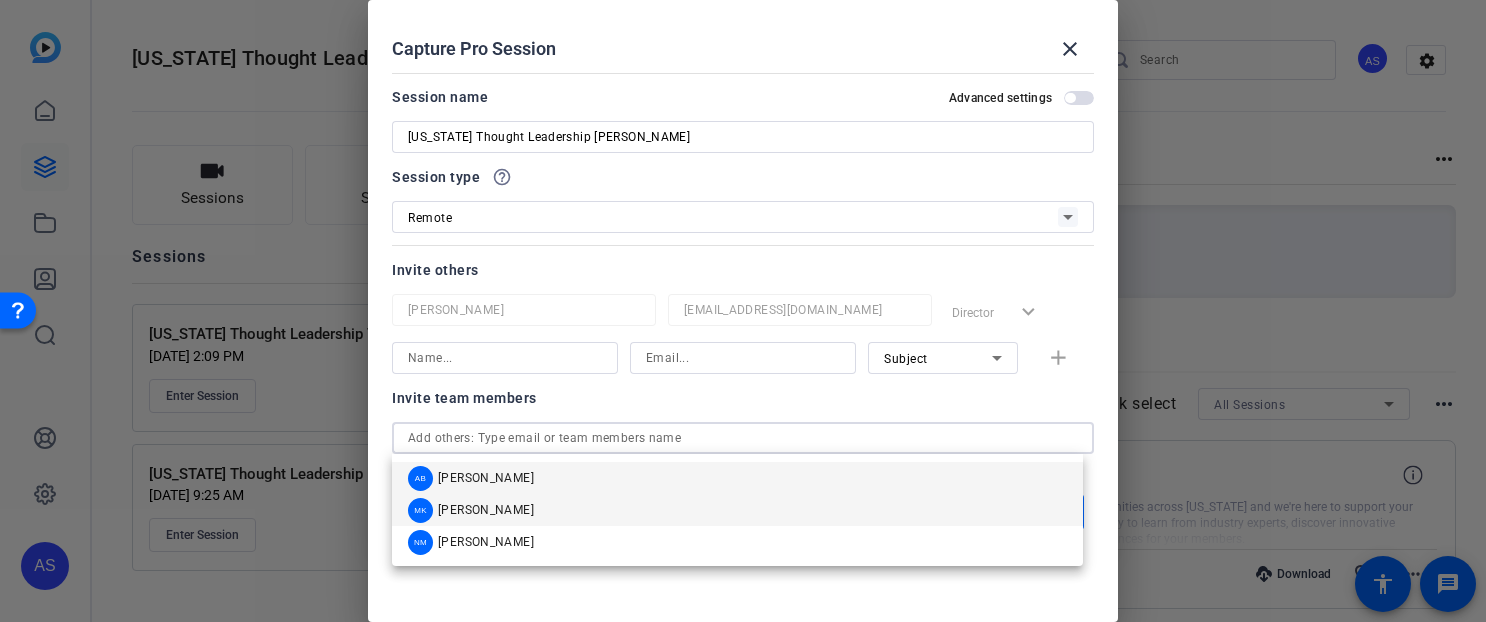 click on "MK  Michael Keenan" at bounding box center (471, 510) 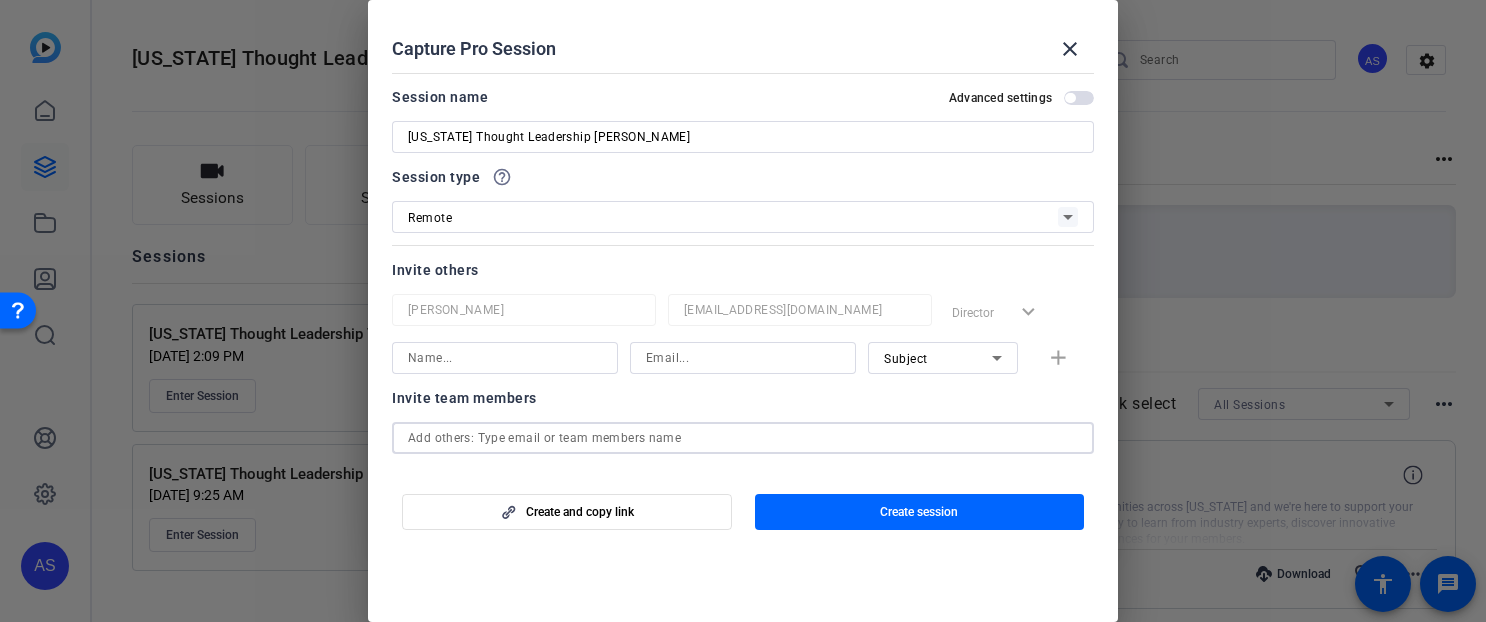 type 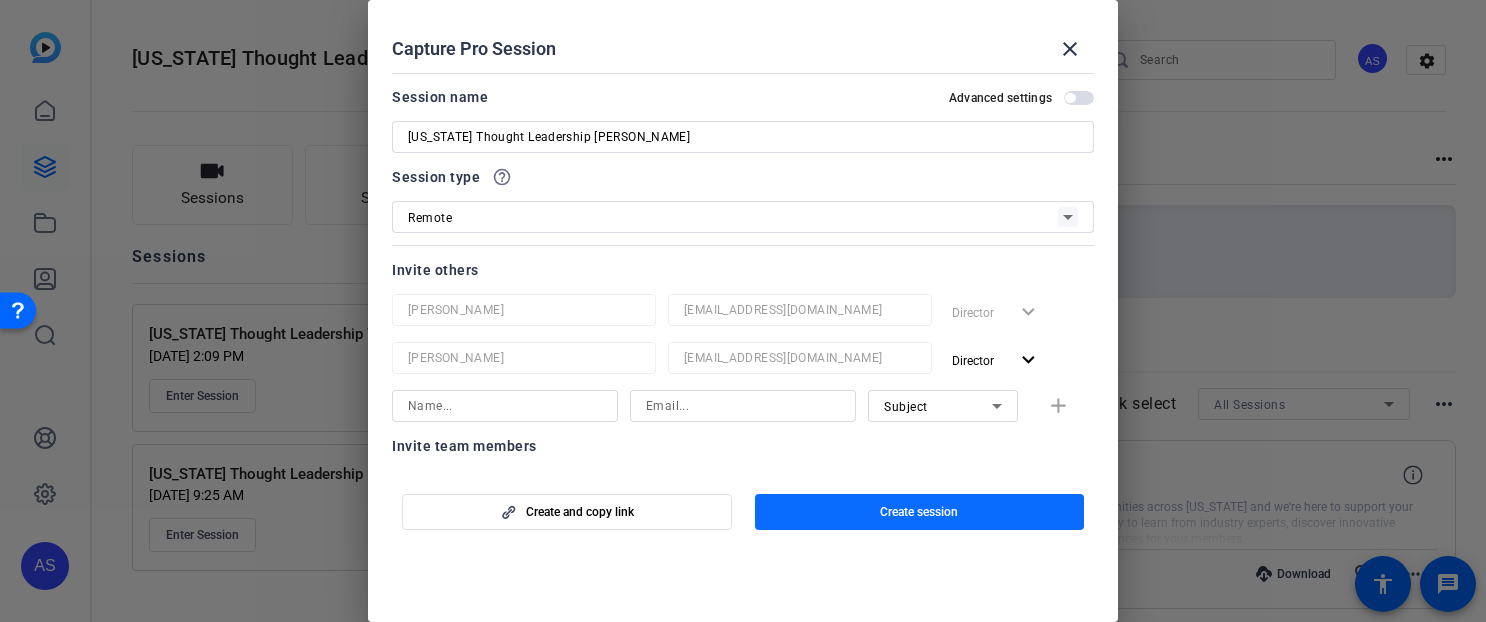 click on "Create session" 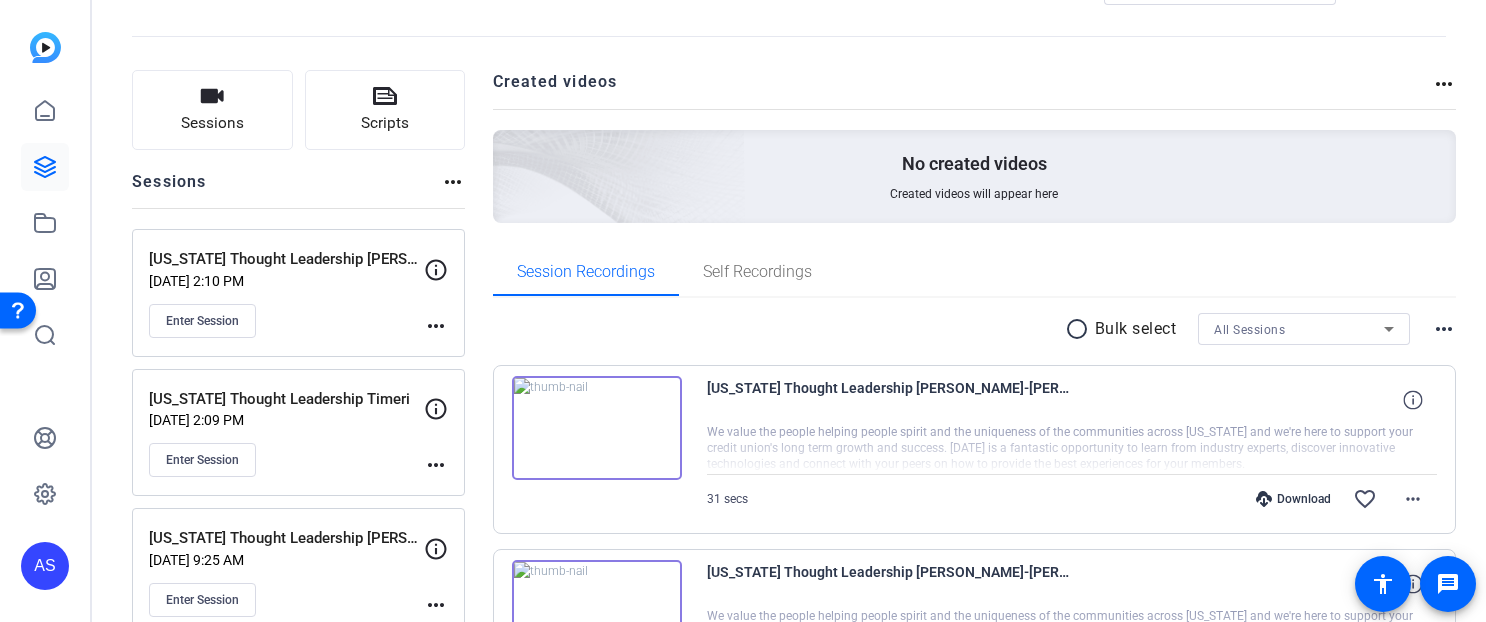 scroll, scrollTop: 0, scrollLeft: 0, axis: both 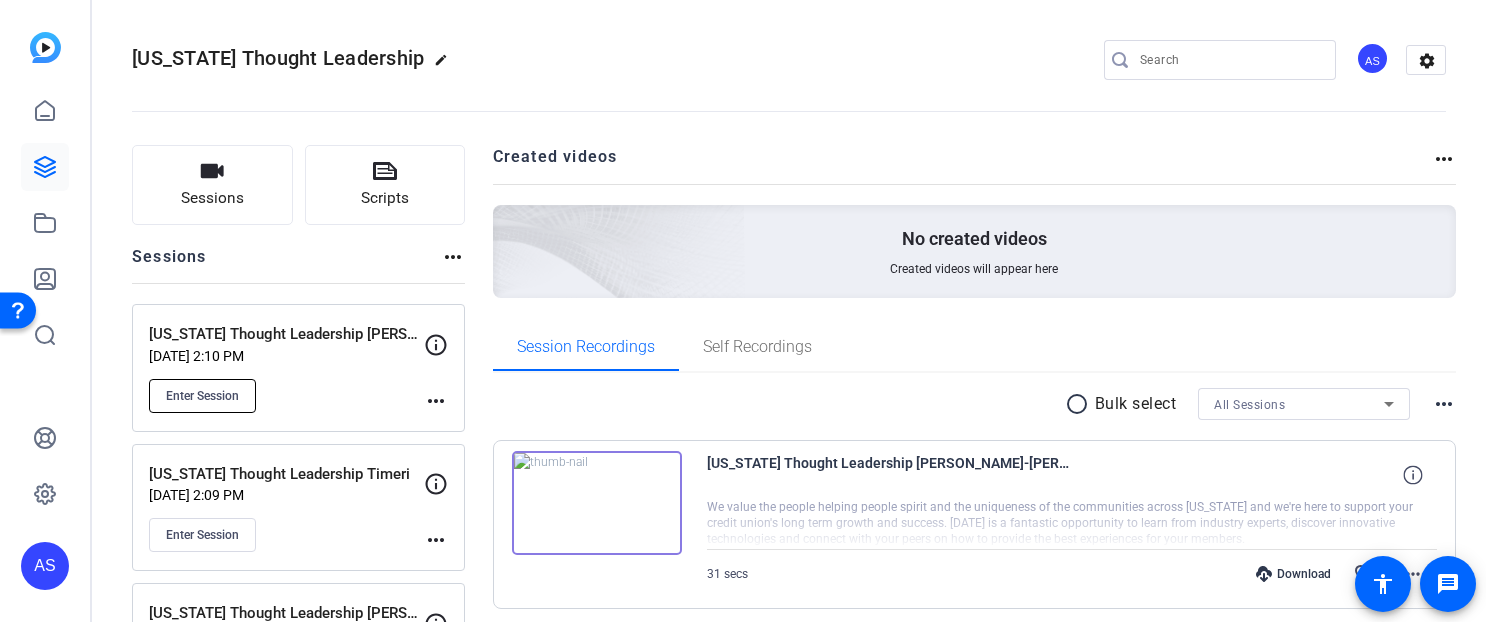 click on "Enter Session" 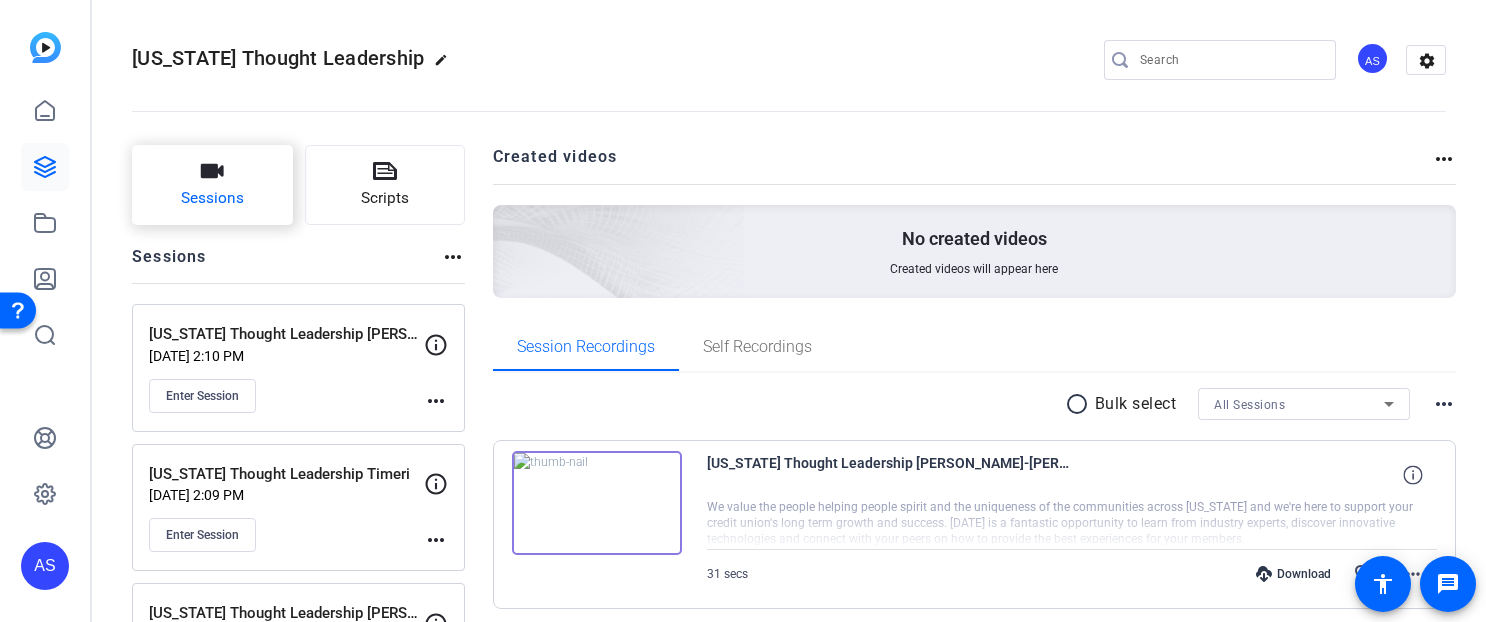 click 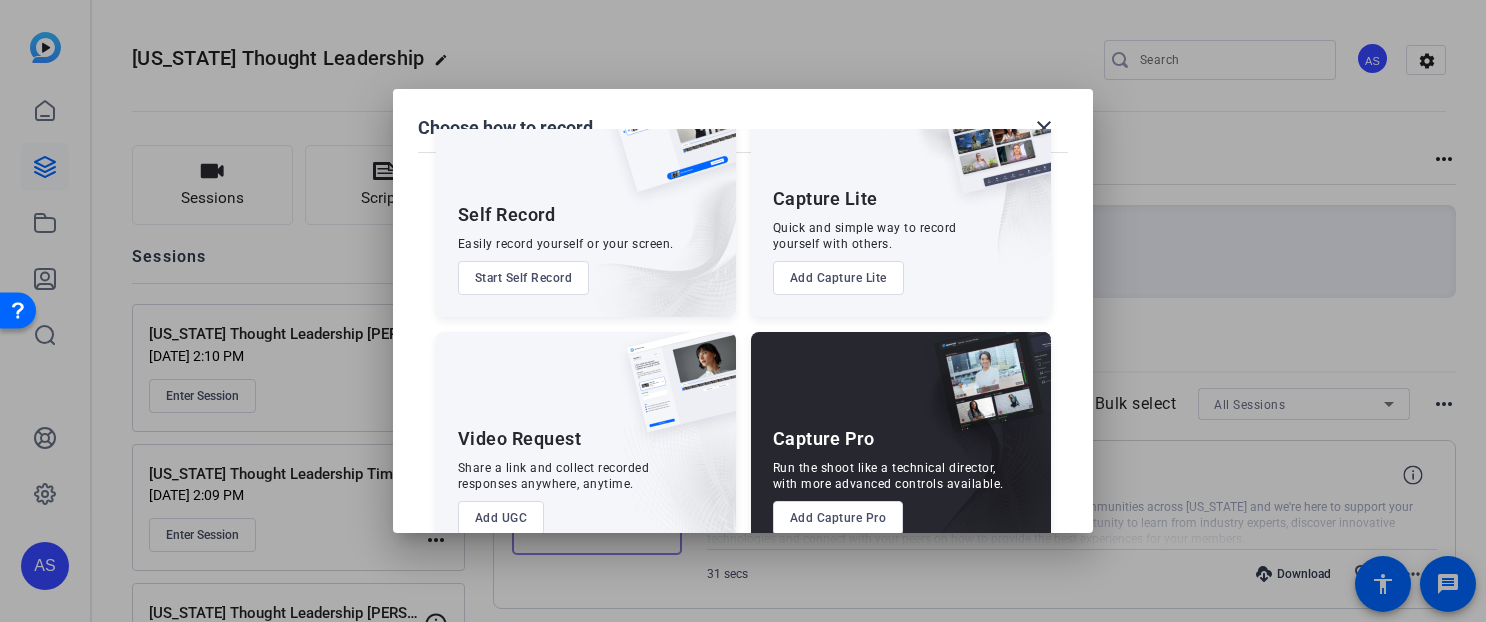 scroll, scrollTop: 121, scrollLeft: 0, axis: vertical 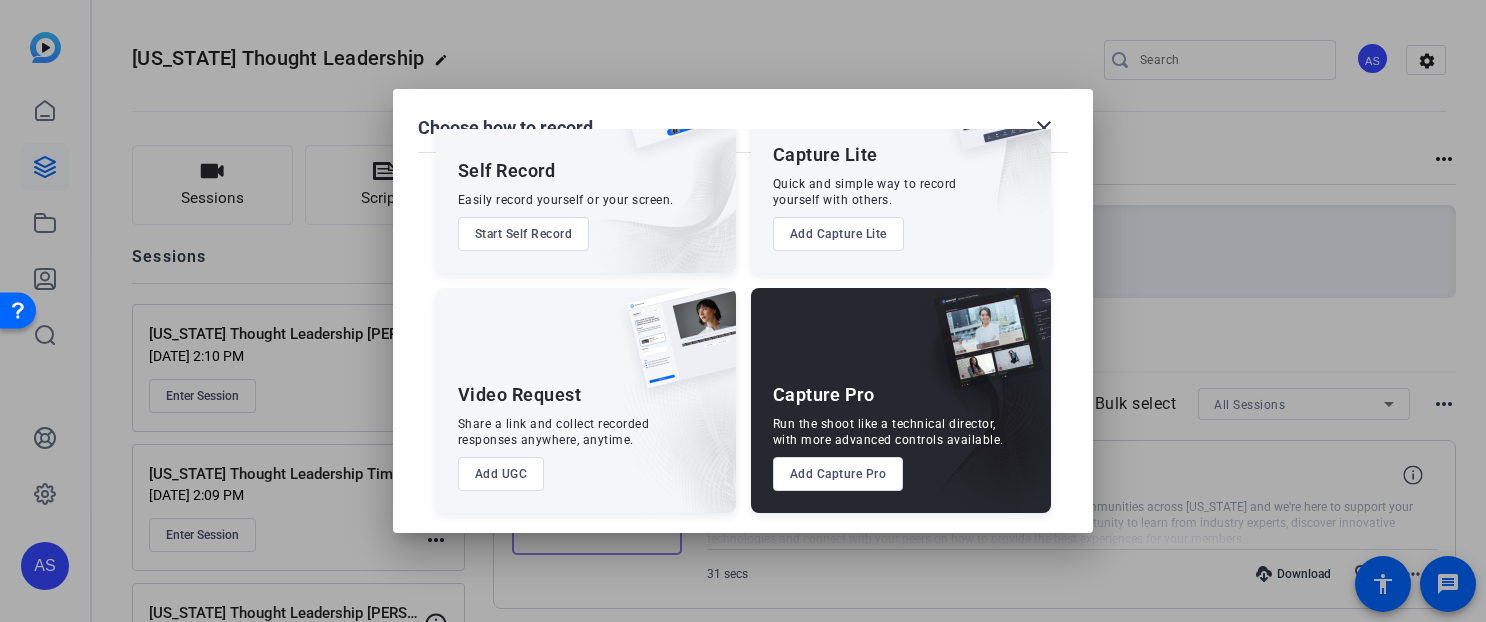 click on "Add Capture Pro" at bounding box center (838, 474) 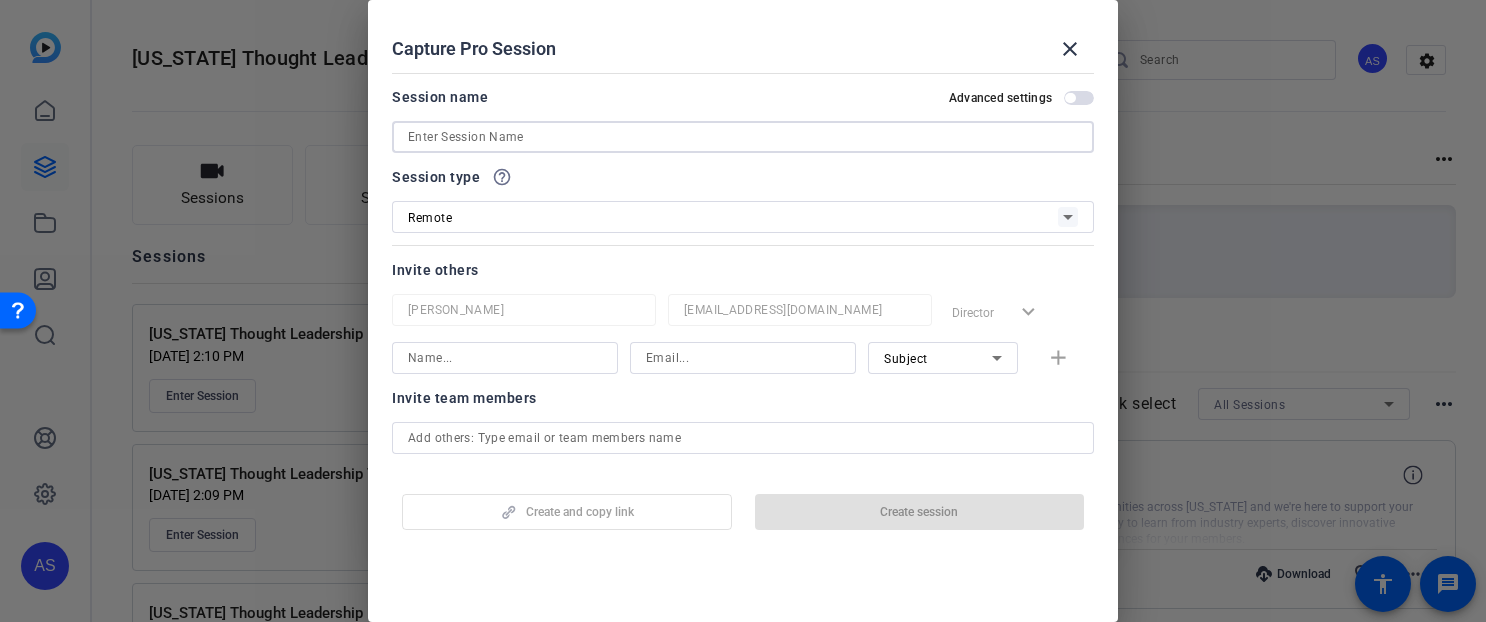 click at bounding box center [743, 137] 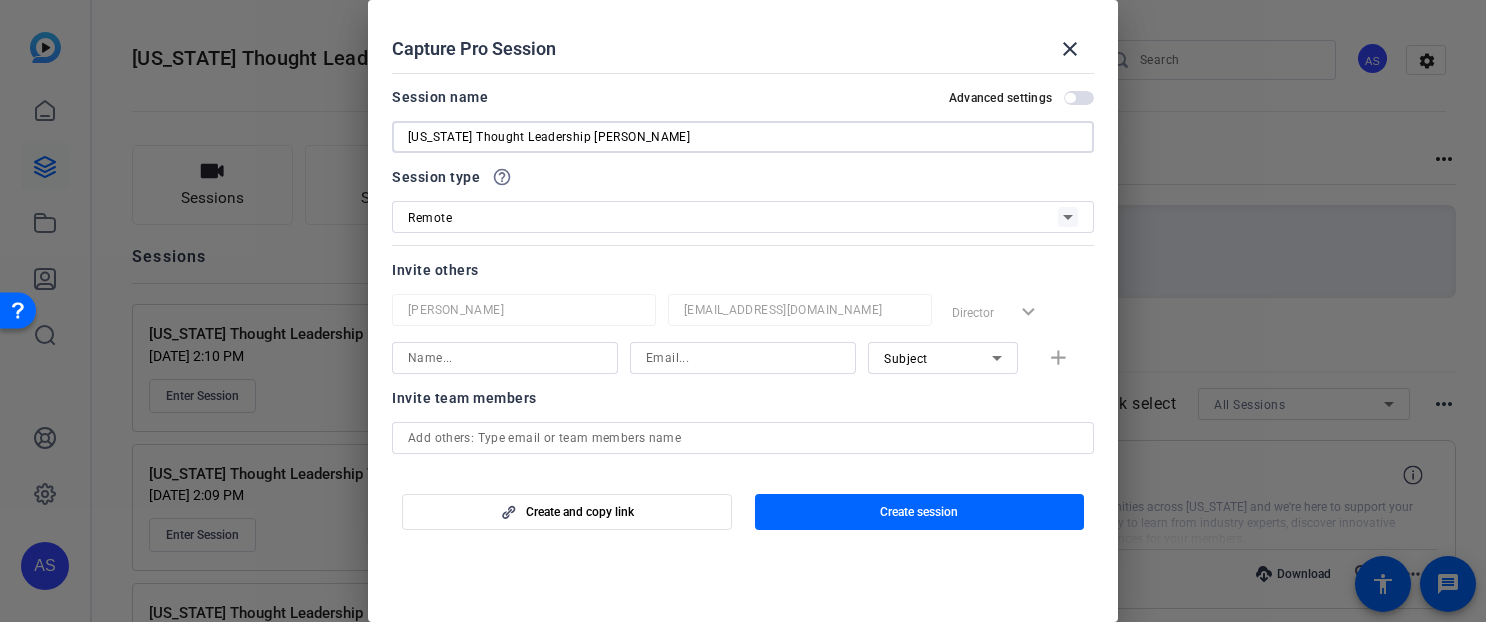 type on "Hawaii Thought Leadership Andrea" 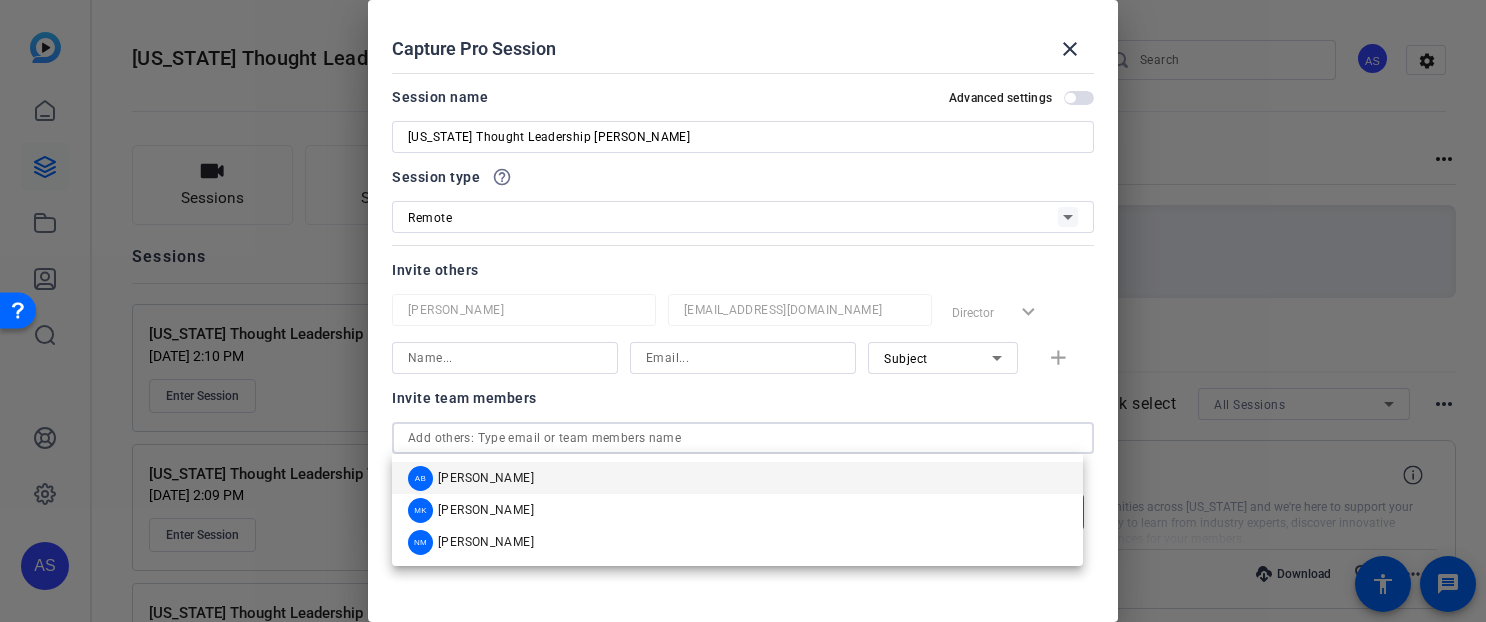 drag, startPoint x: 564, startPoint y: 509, endPoint x: 596, endPoint y: 495, distance: 34.928497 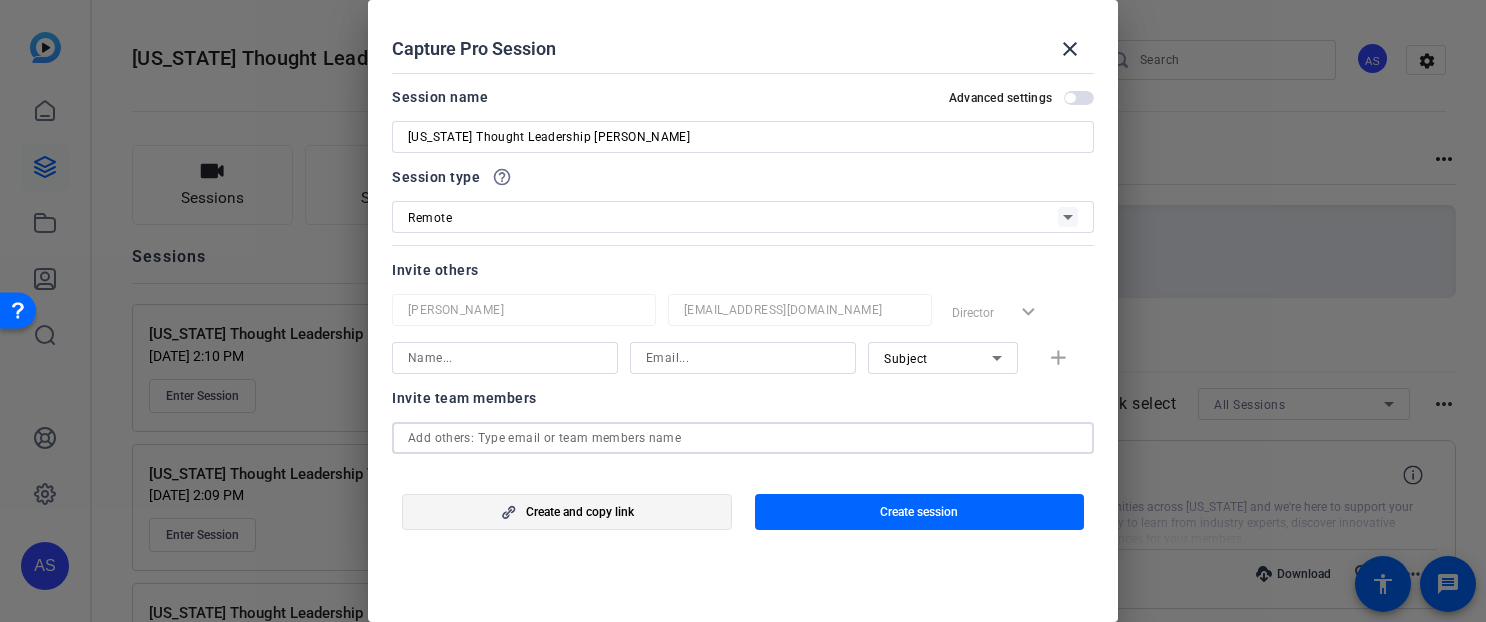 type 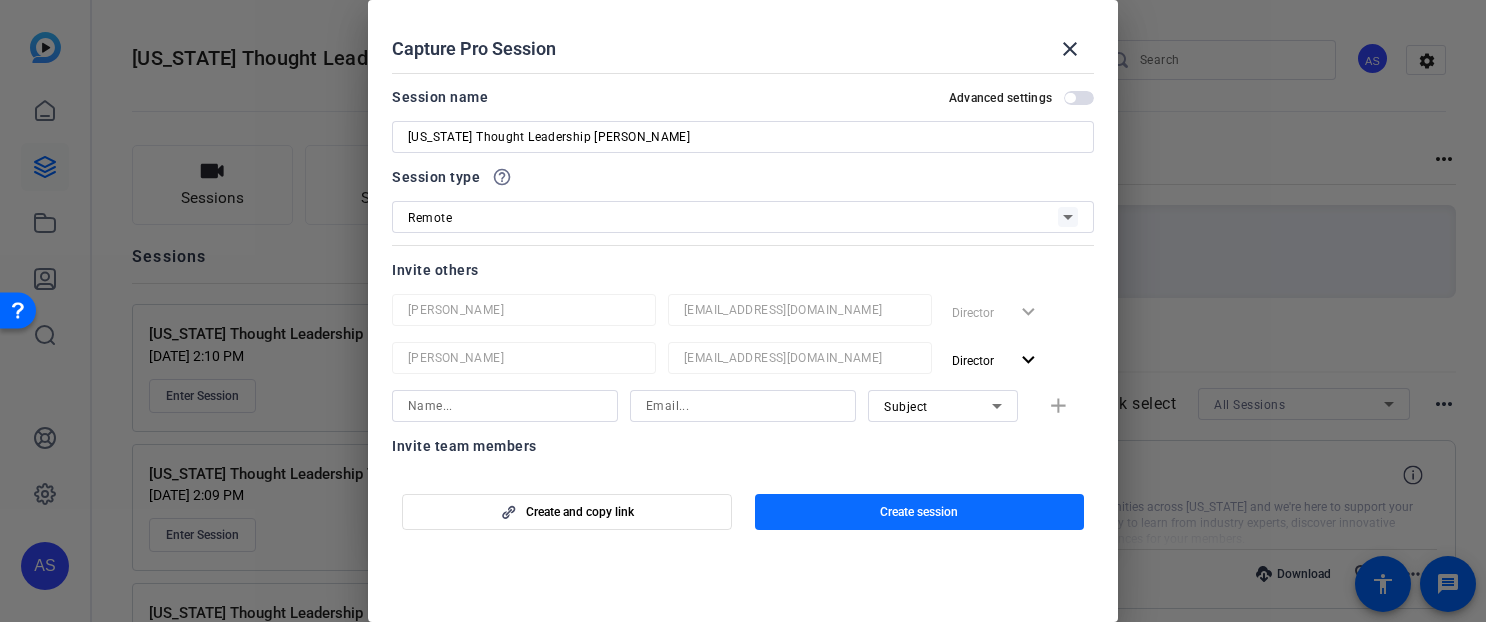 click on "Create session" 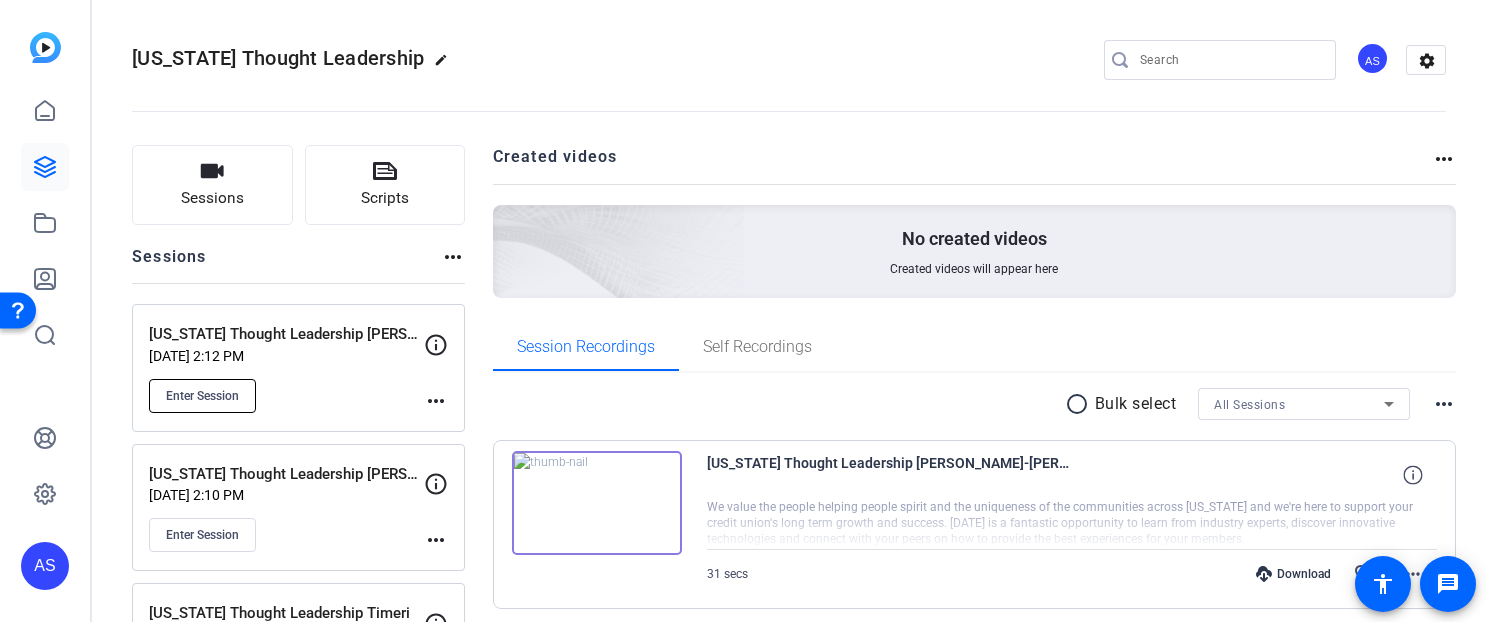 click on "Enter Session" 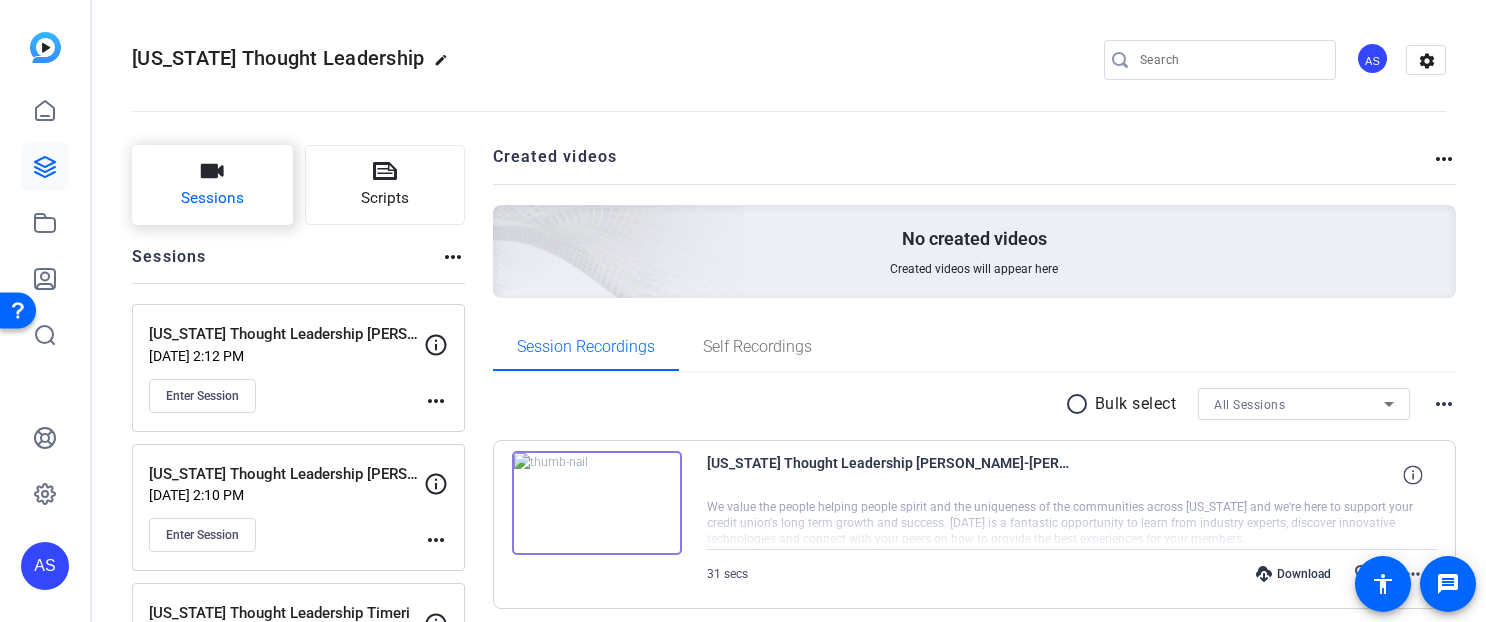 click 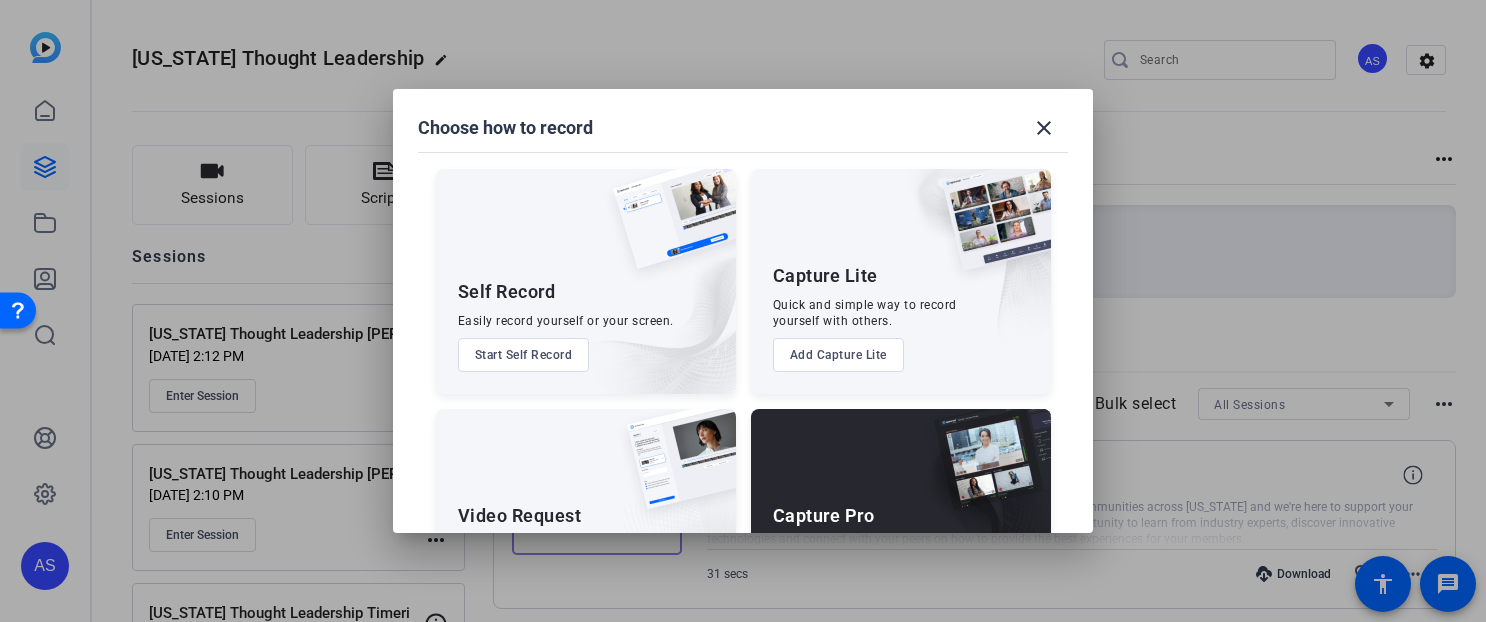 scroll, scrollTop: 121, scrollLeft: 0, axis: vertical 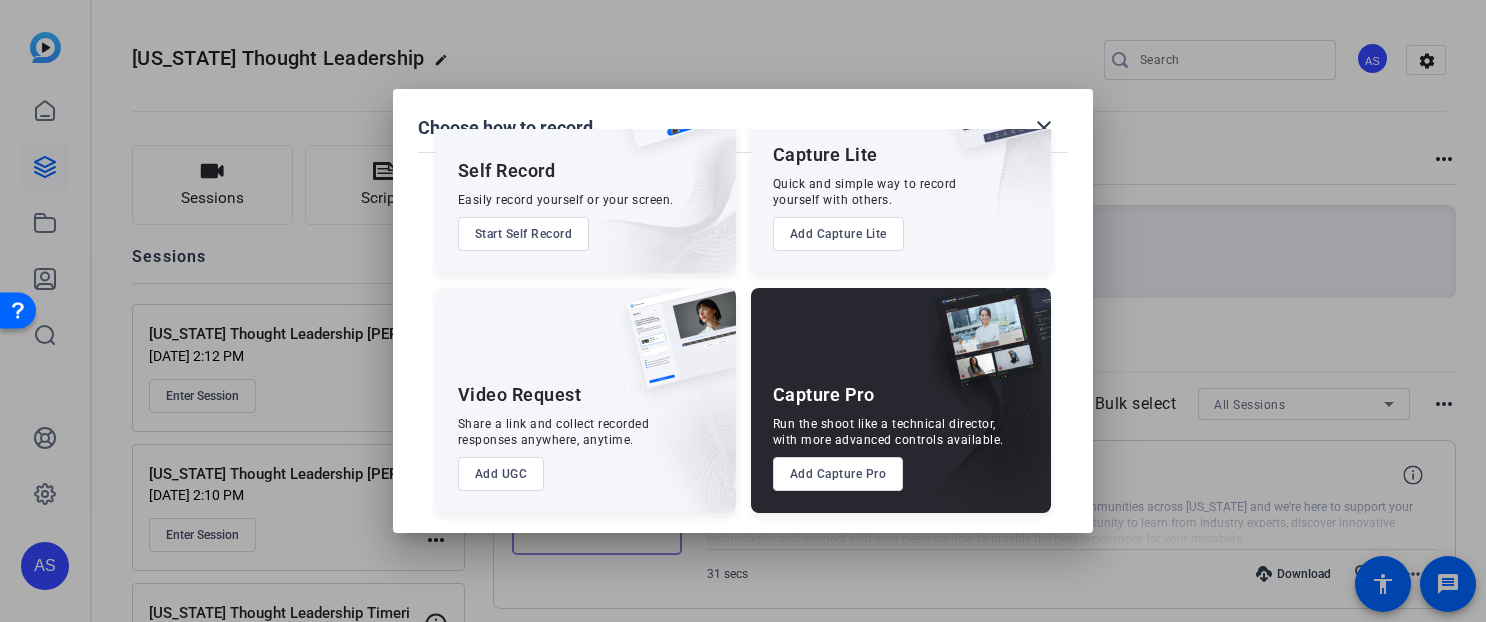 click on "Add Capture Pro" at bounding box center [838, 474] 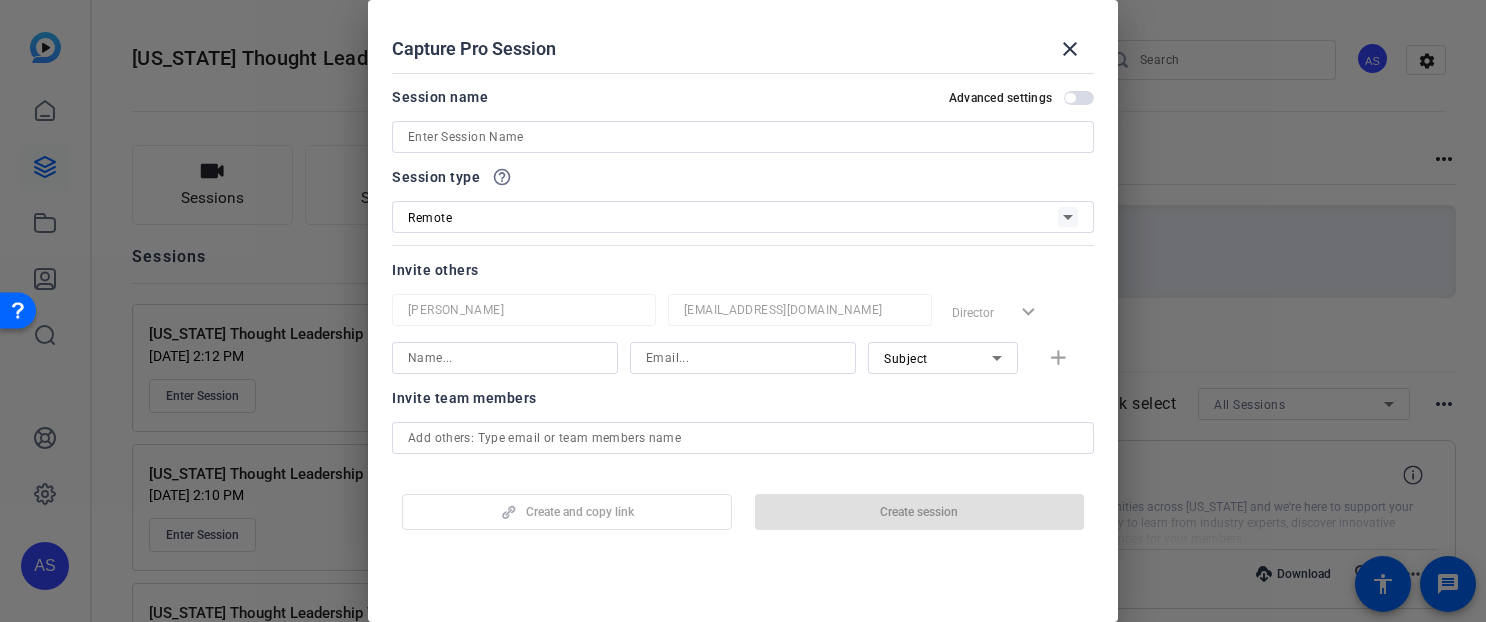 click at bounding box center [743, 137] 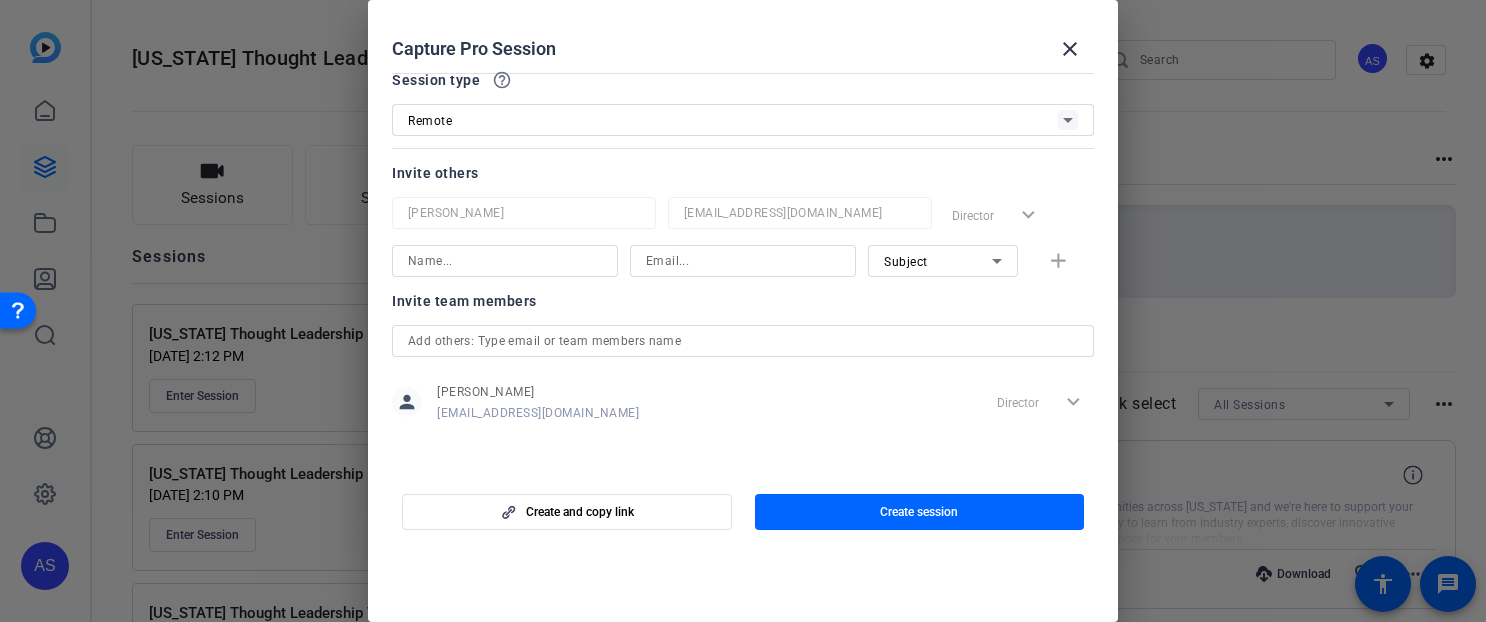 scroll, scrollTop: 0, scrollLeft: 0, axis: both 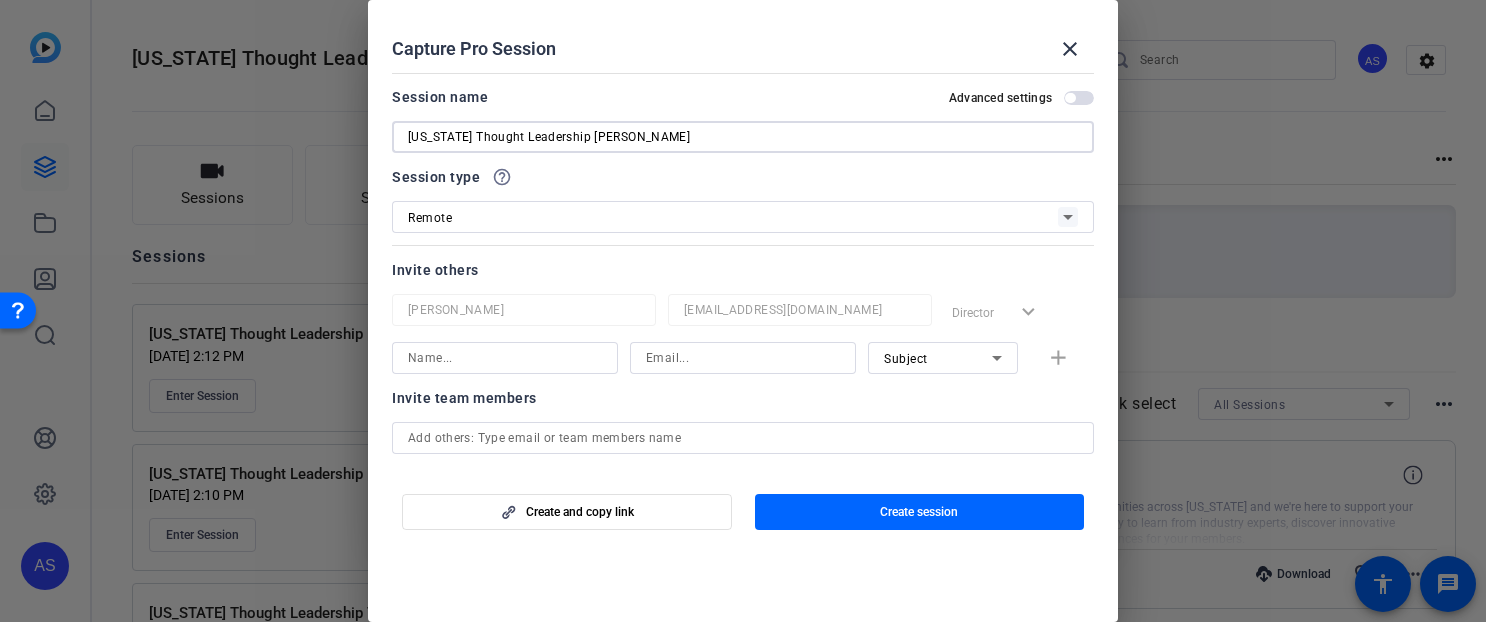 type on "[US_STATE] Thought Leadership [PERSON_NAME]" 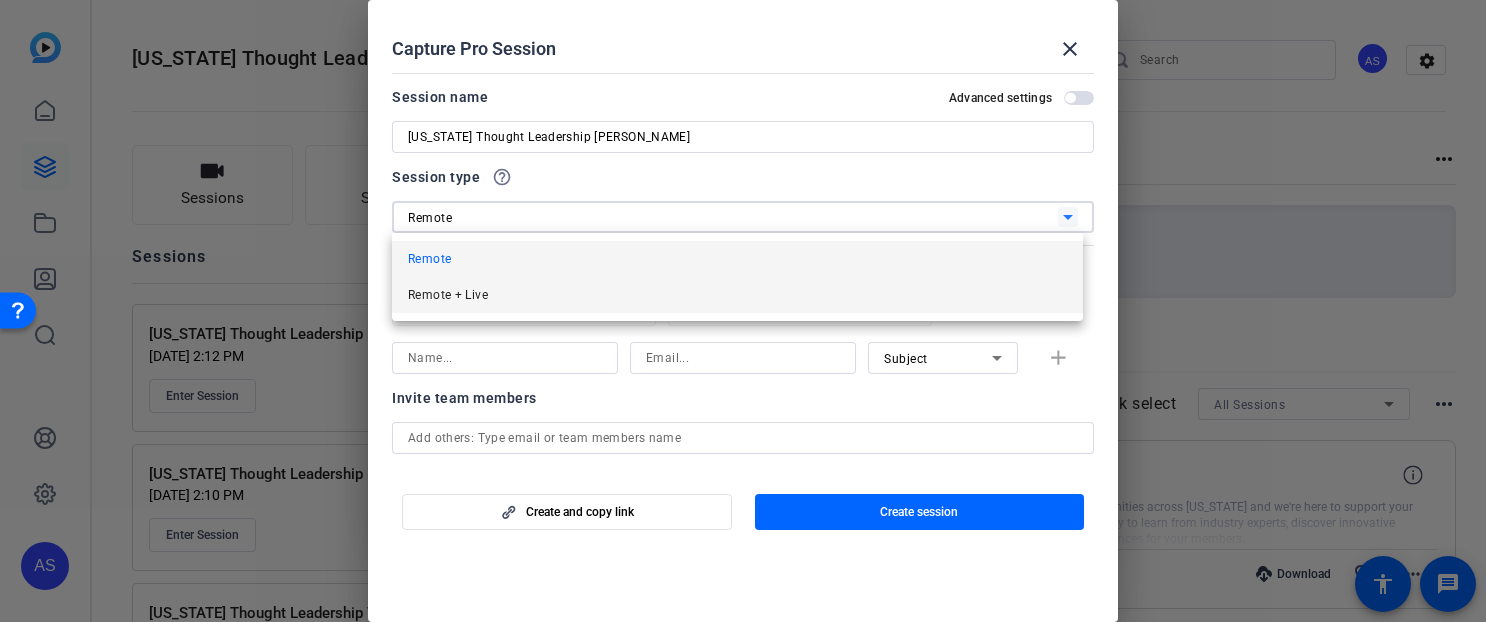 click on "Remote + Live" at bounding box center [737, 295] 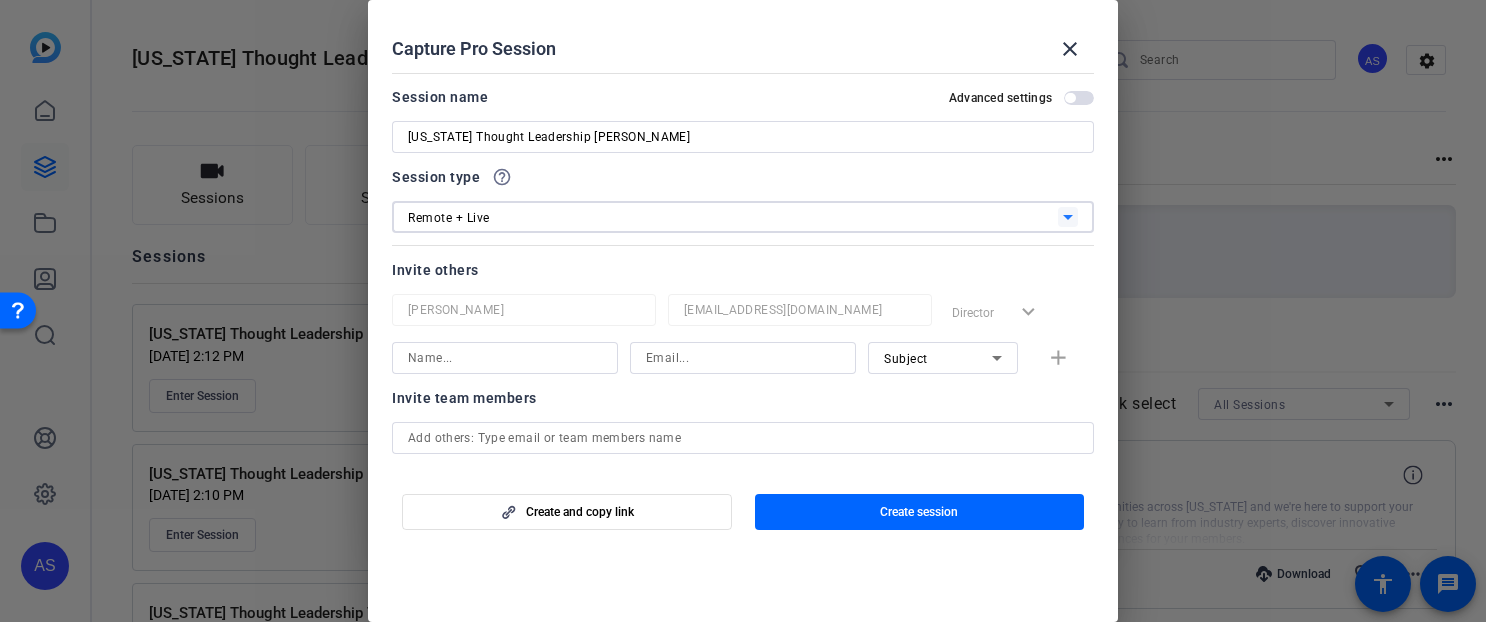 scroll, scrollTop: 97, scrollLeft: 0, axis: vertical 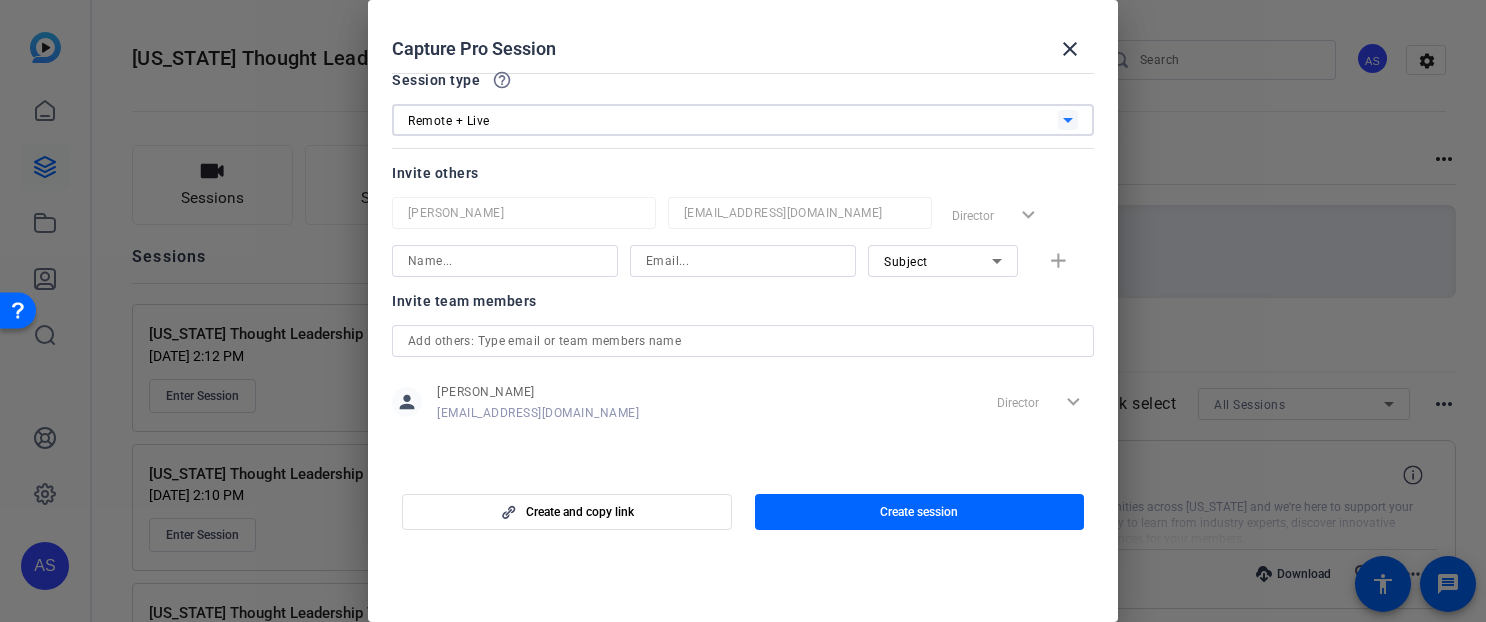 click 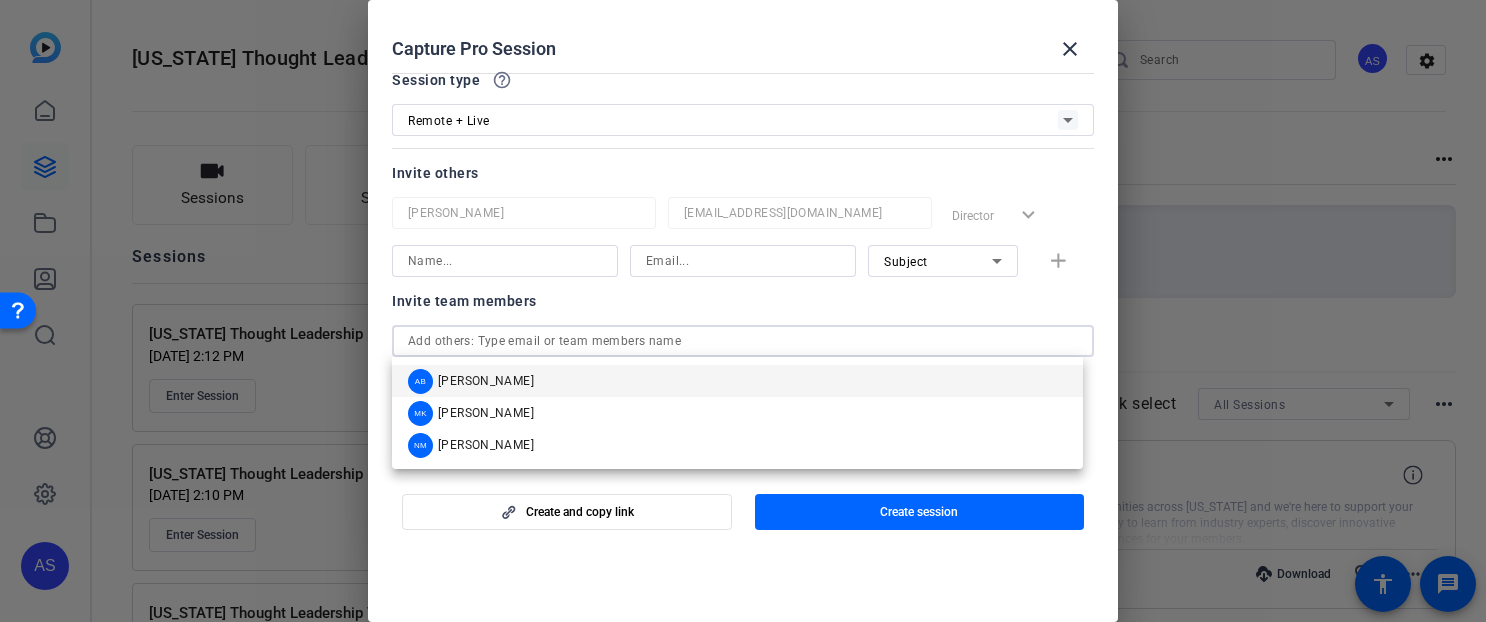 click on "MK  Michael Keenan" at bounding box center [737, 413] 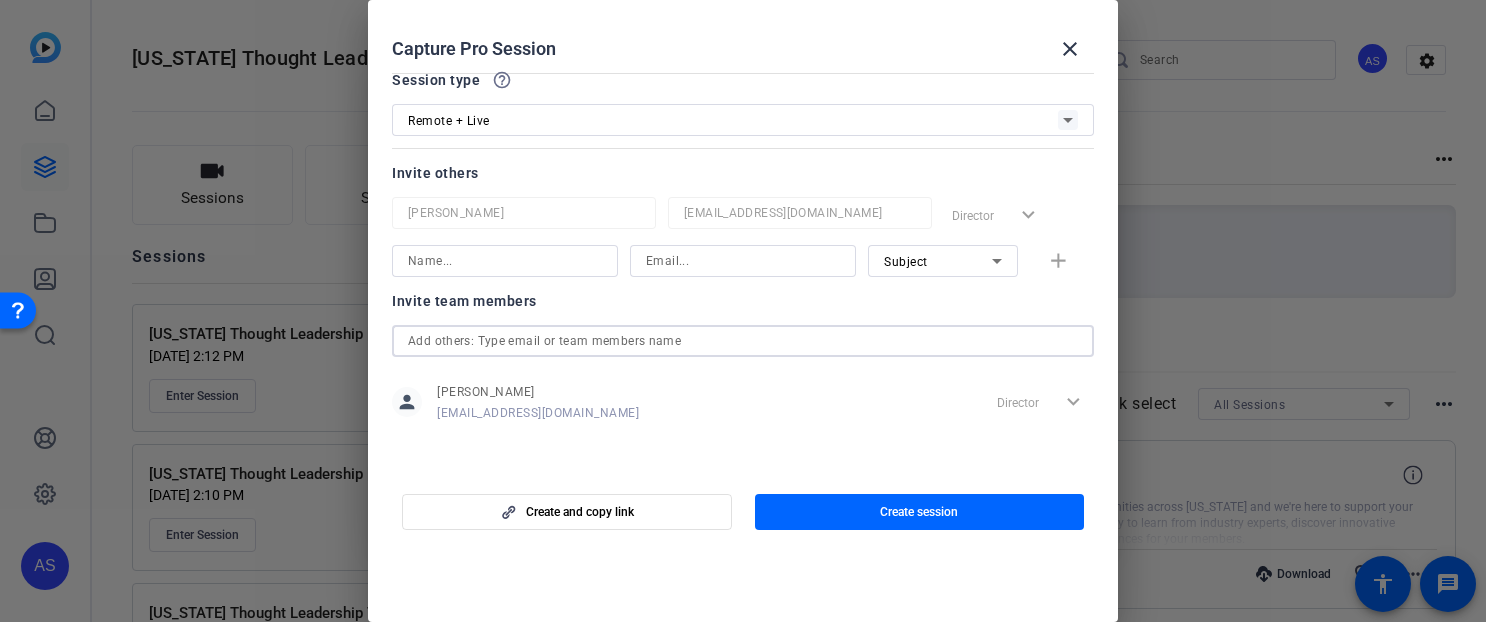 type 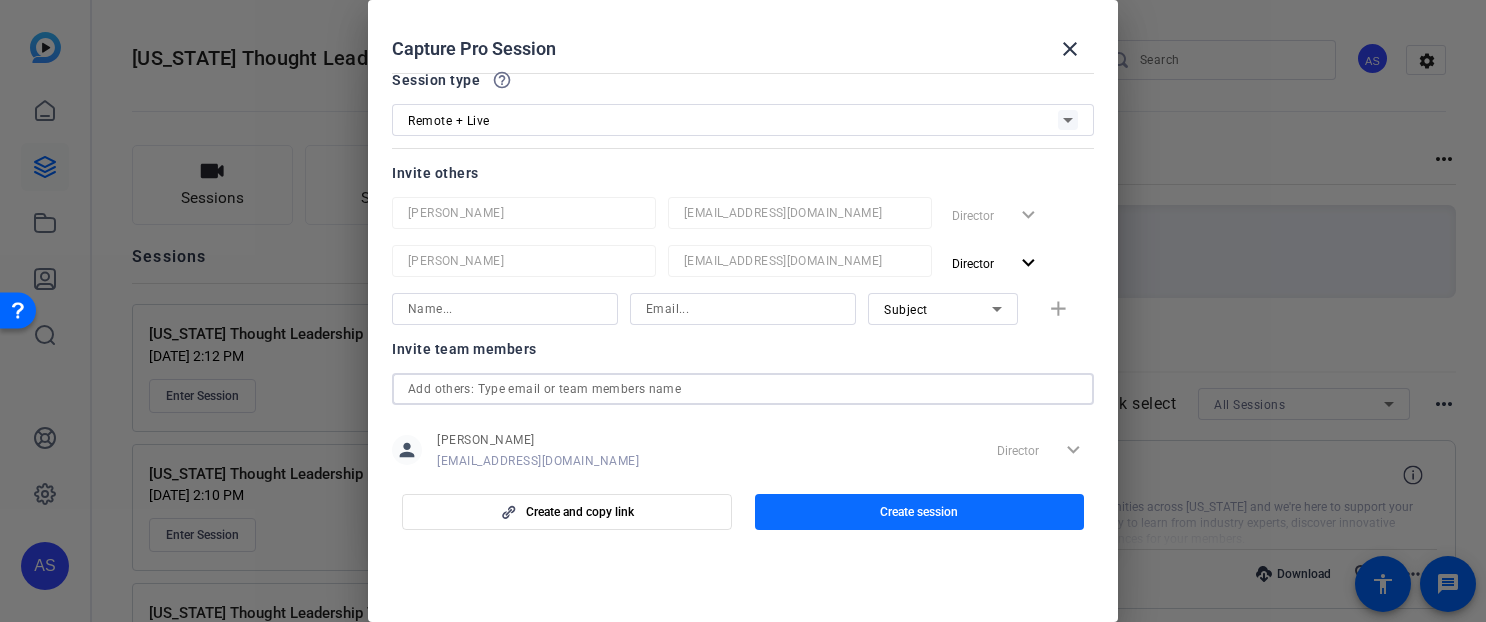 click on "Create session" 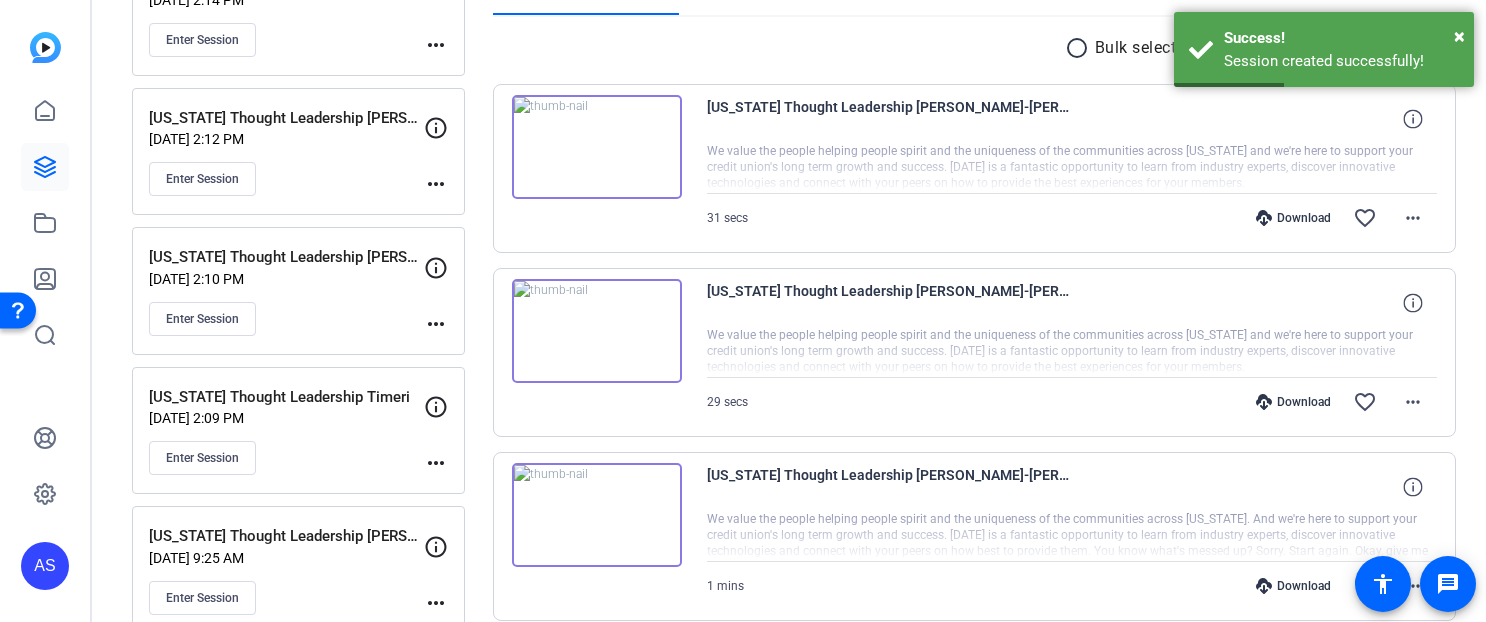 scroll, scrollTop: 444, scrollLeft: 0, axis: vertical 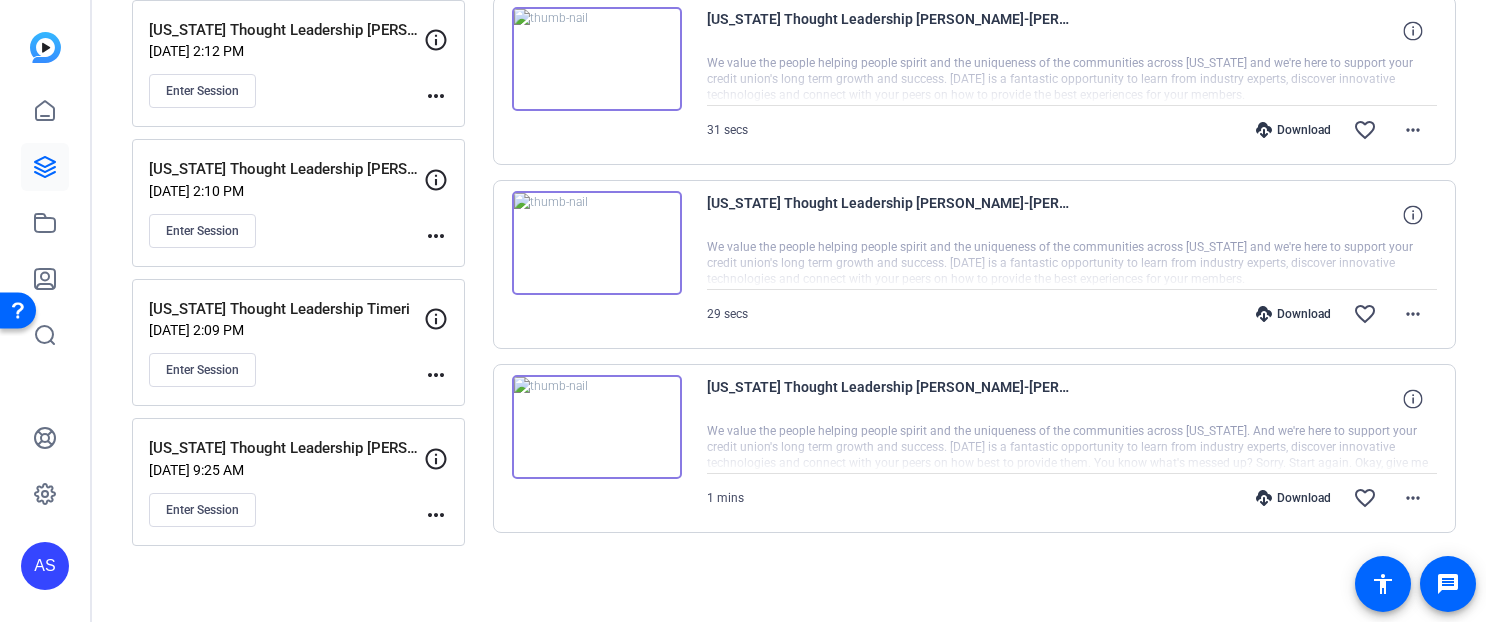click on "more_horiz" 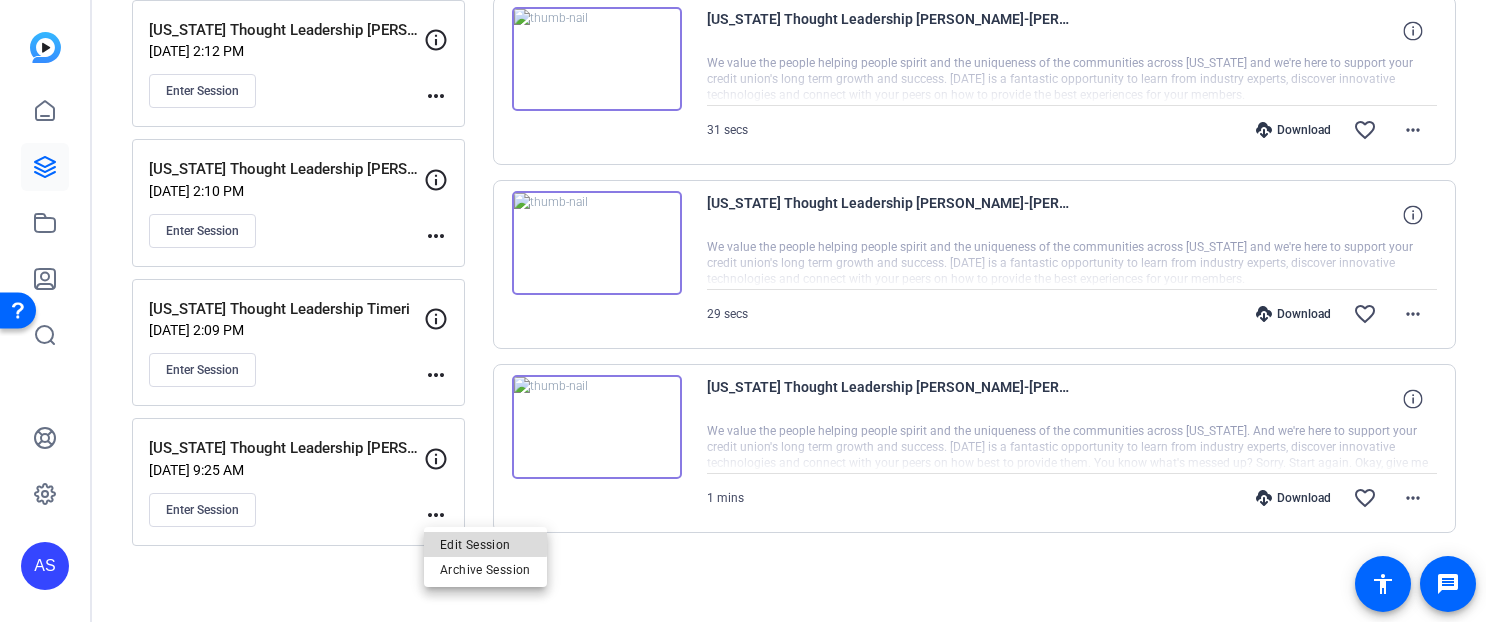 click on "Edit Session" at bounding box center (485, 544) 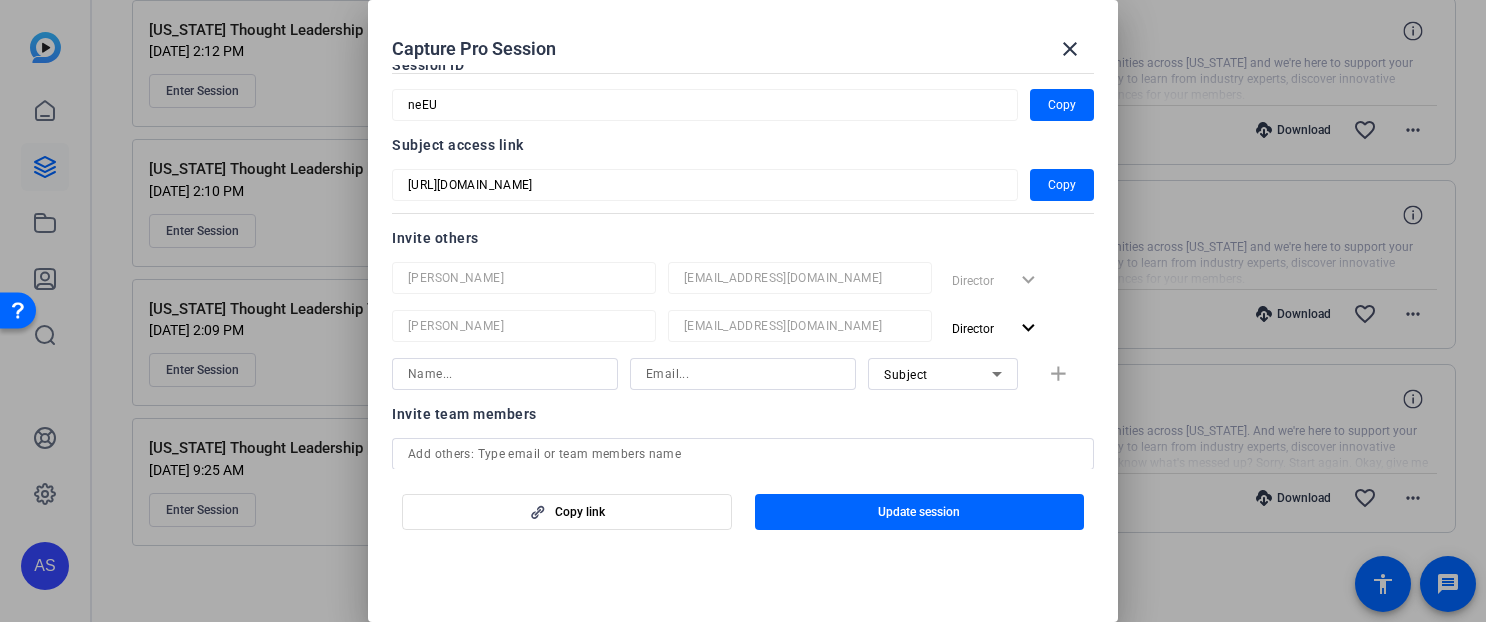 scroll, scrollTop: 0, scrollLeft: 0, axis: both 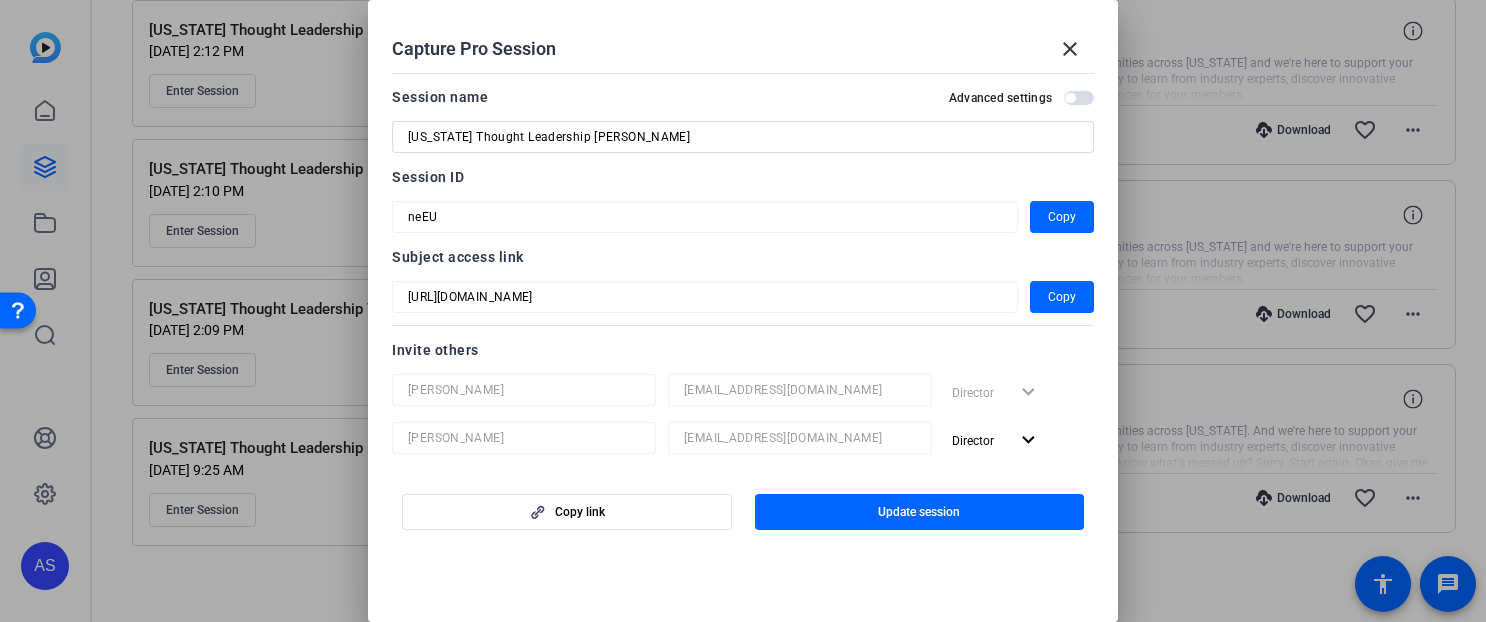 drag, startPoint x: 1076, startPoint y: 41, endPoint x: 1014, endPoint y: 75, distance: 70.71068 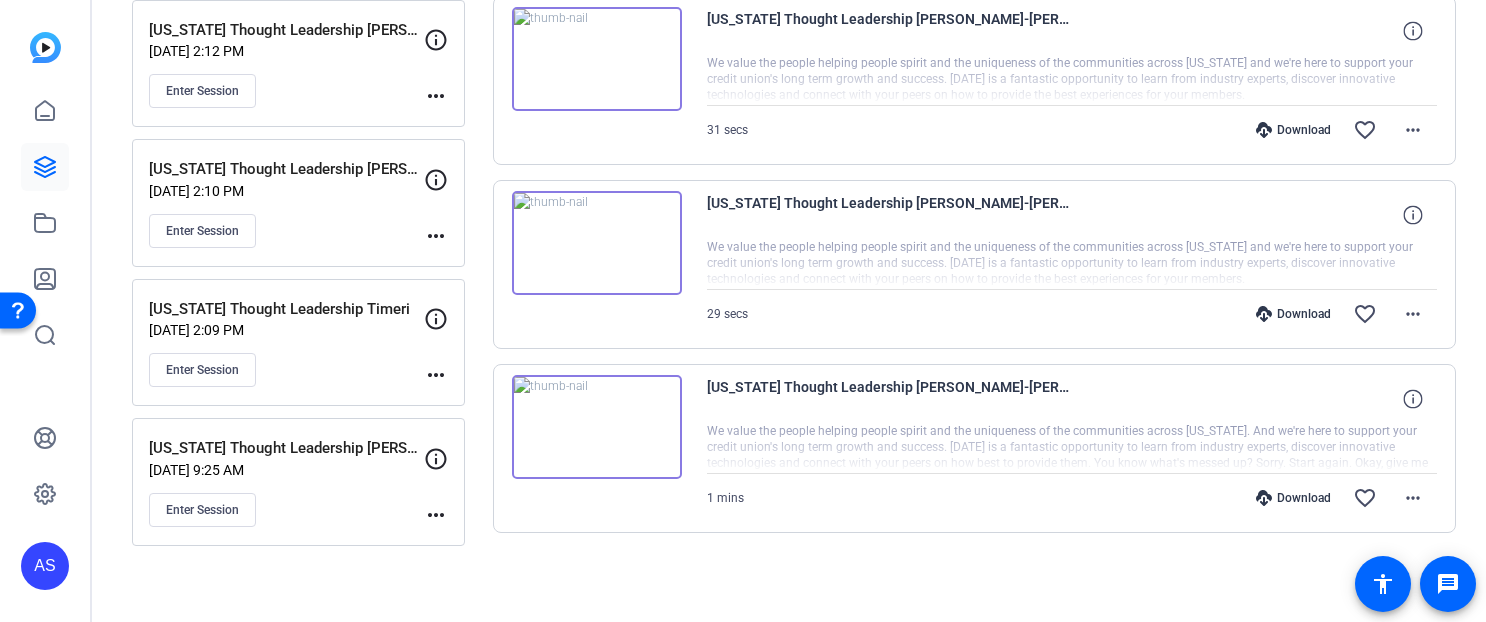 click on "more_horiz" 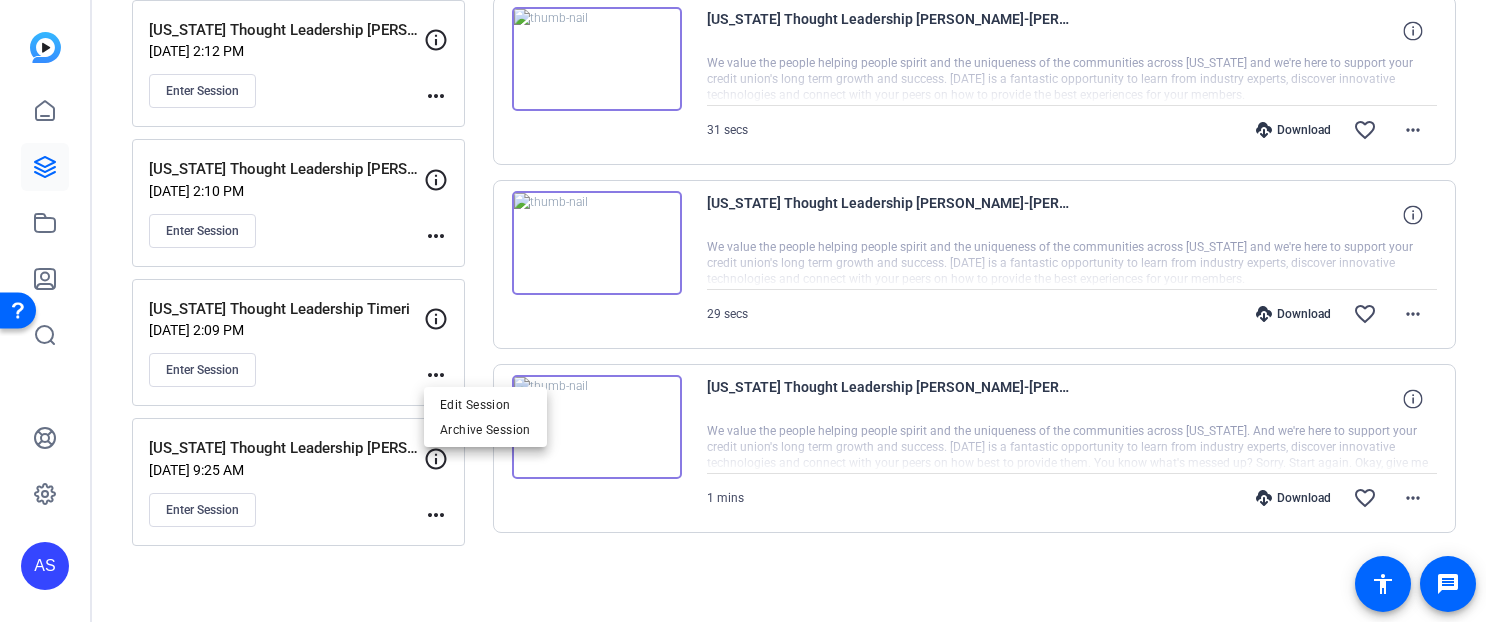 click on "Edit Session   Archive Session" at bounding box center (485, 417) 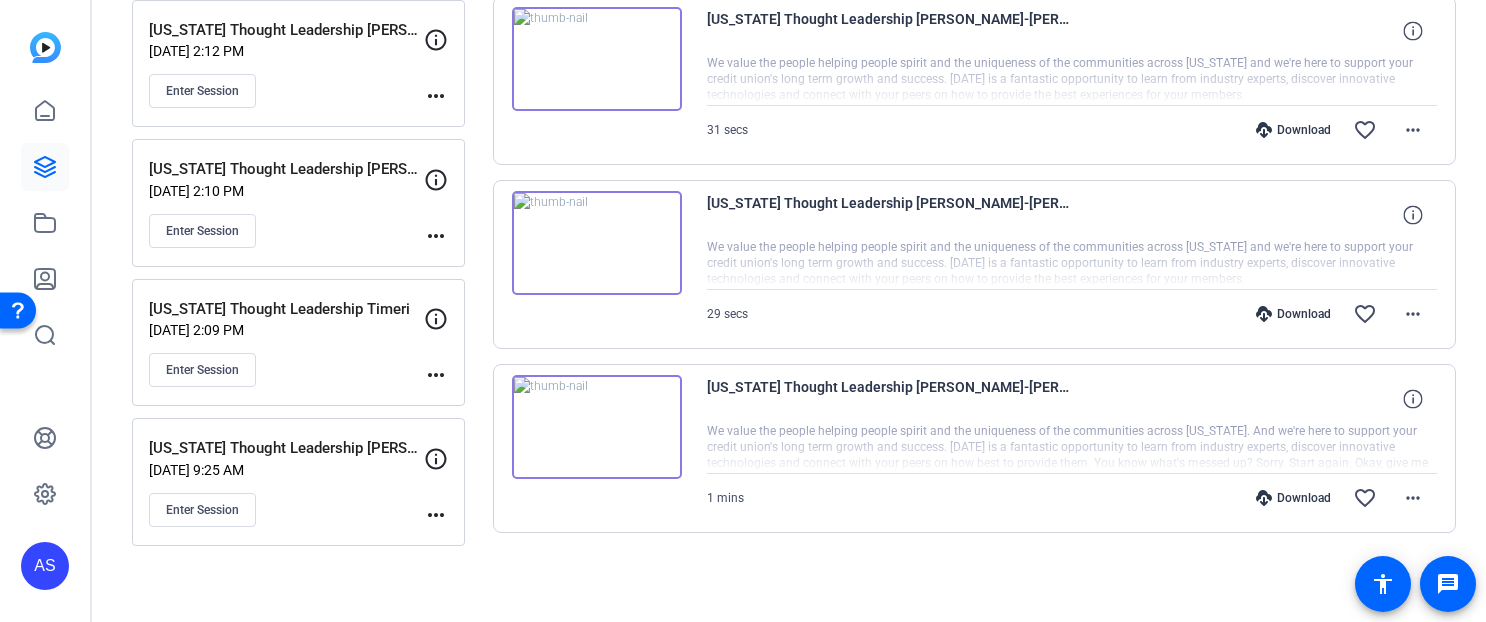 click on "more_horiz" 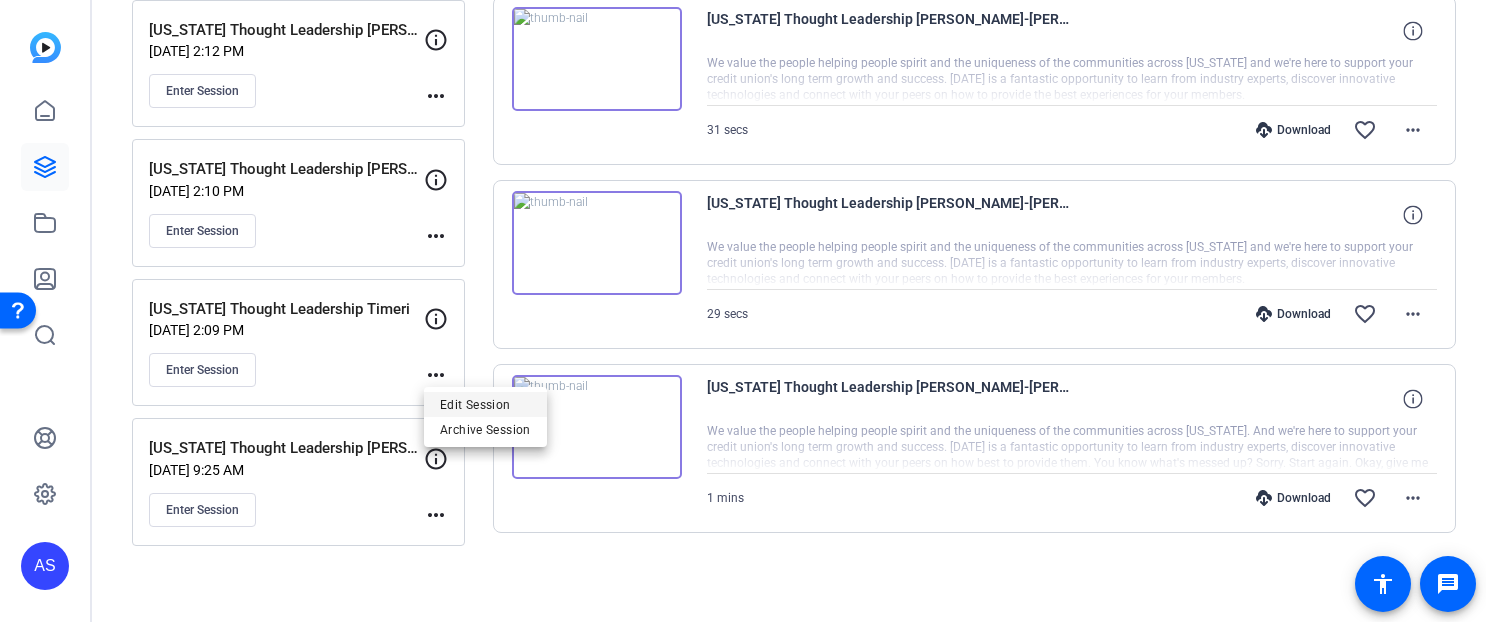 click on "Edit Session" at bounding box center [485, 405] 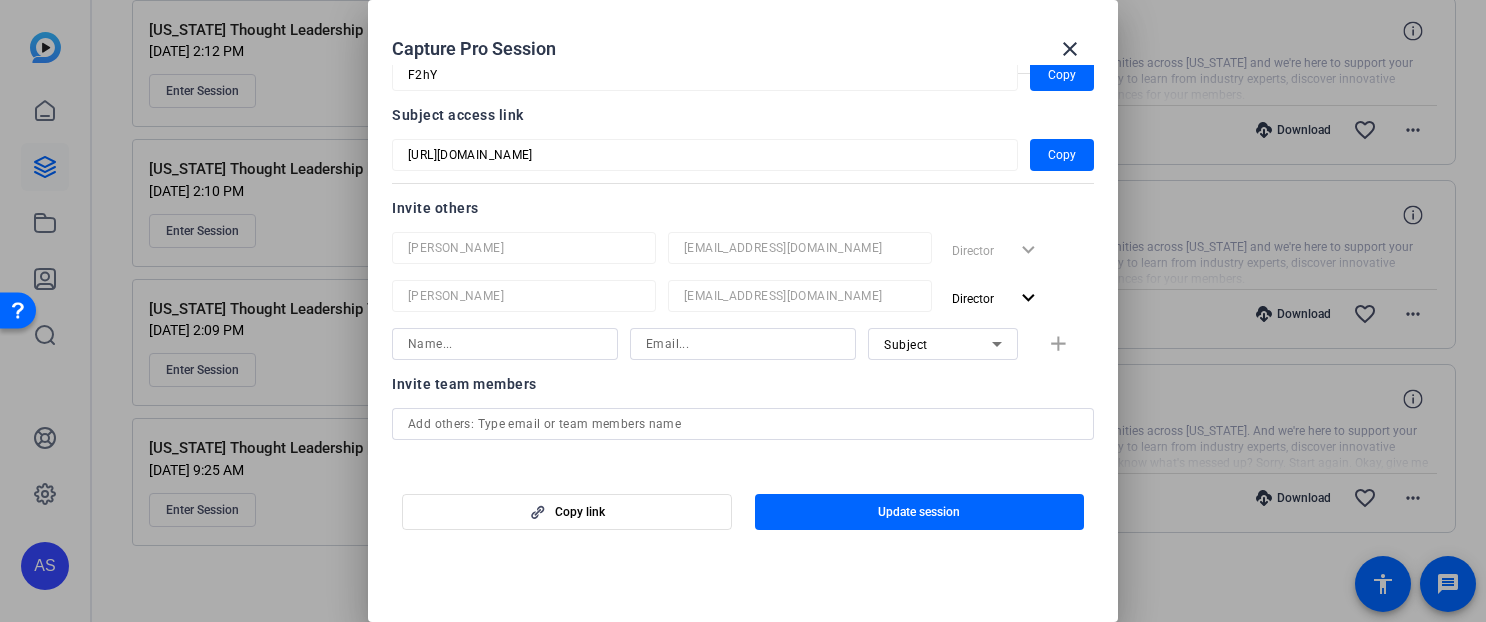 scroll, scrollTop: 0, scrollLeft: 0, axis: both 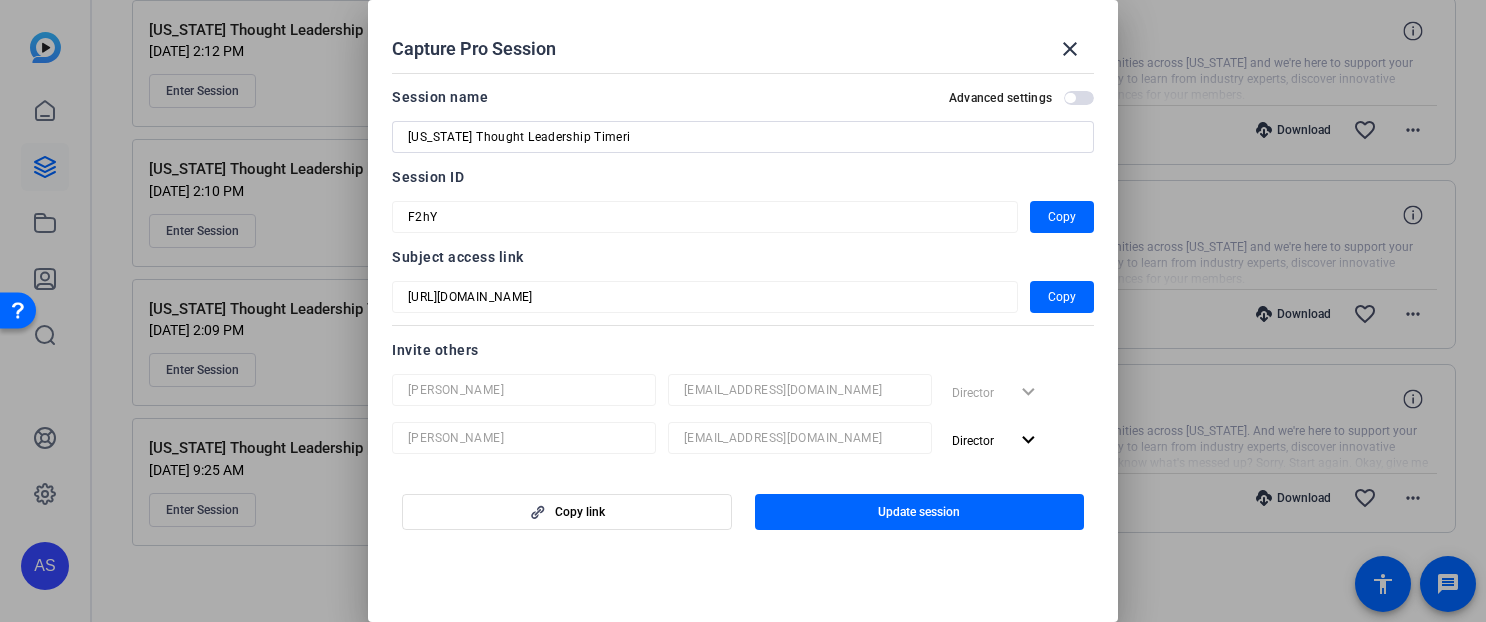 click at bounding box center (1070, 98) 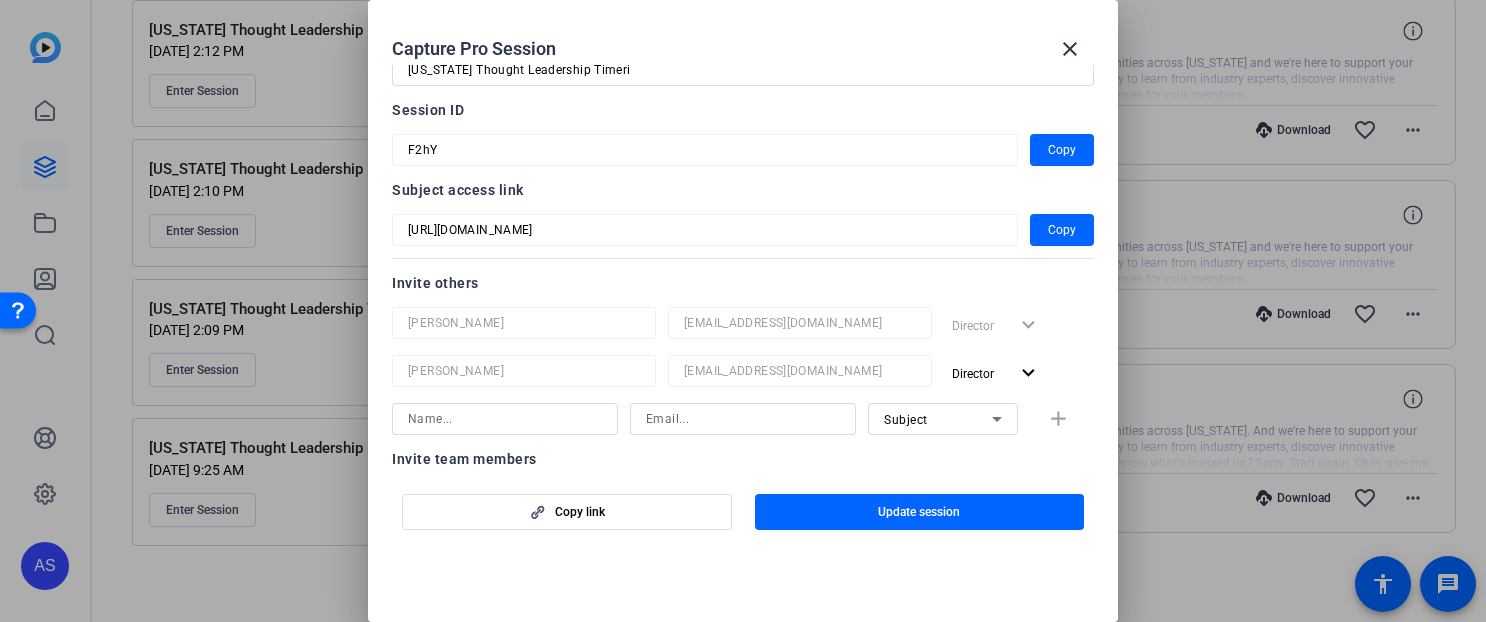 scroll, scrollTop: 0, scrollLeft: 0, axis: both 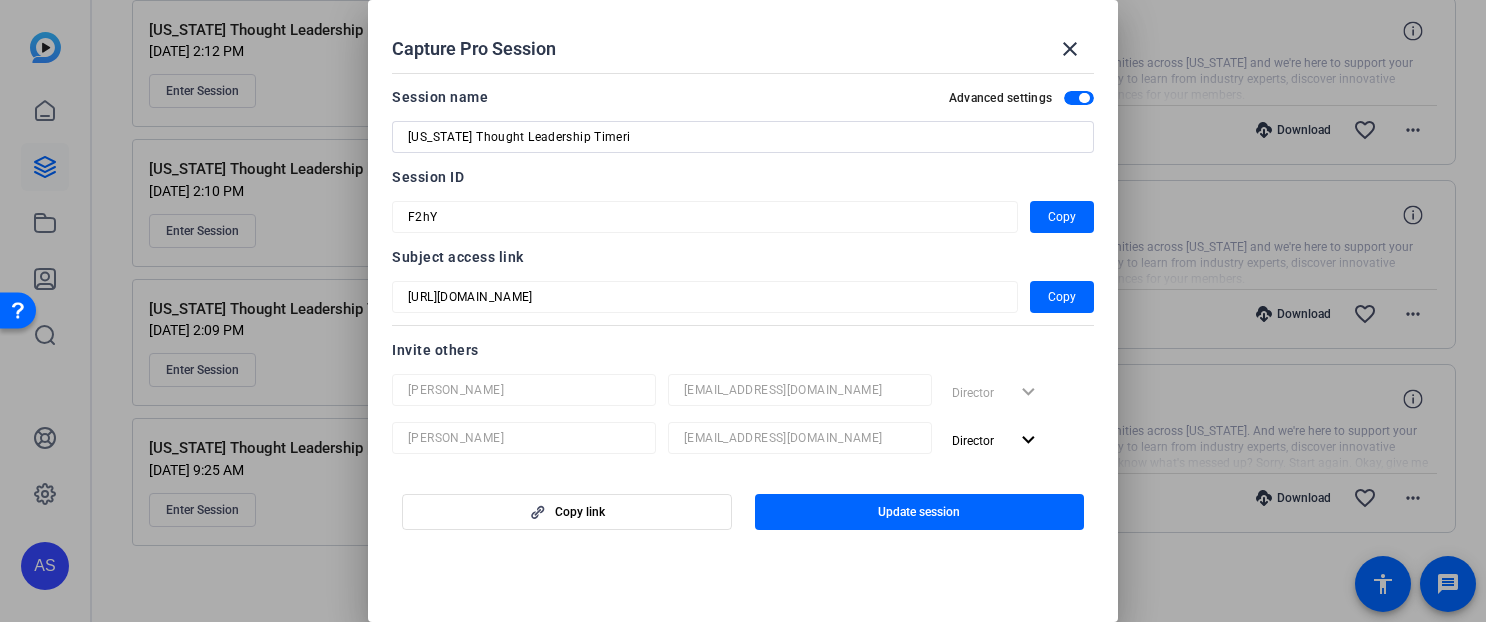 click at bounding box center (1079, 98) 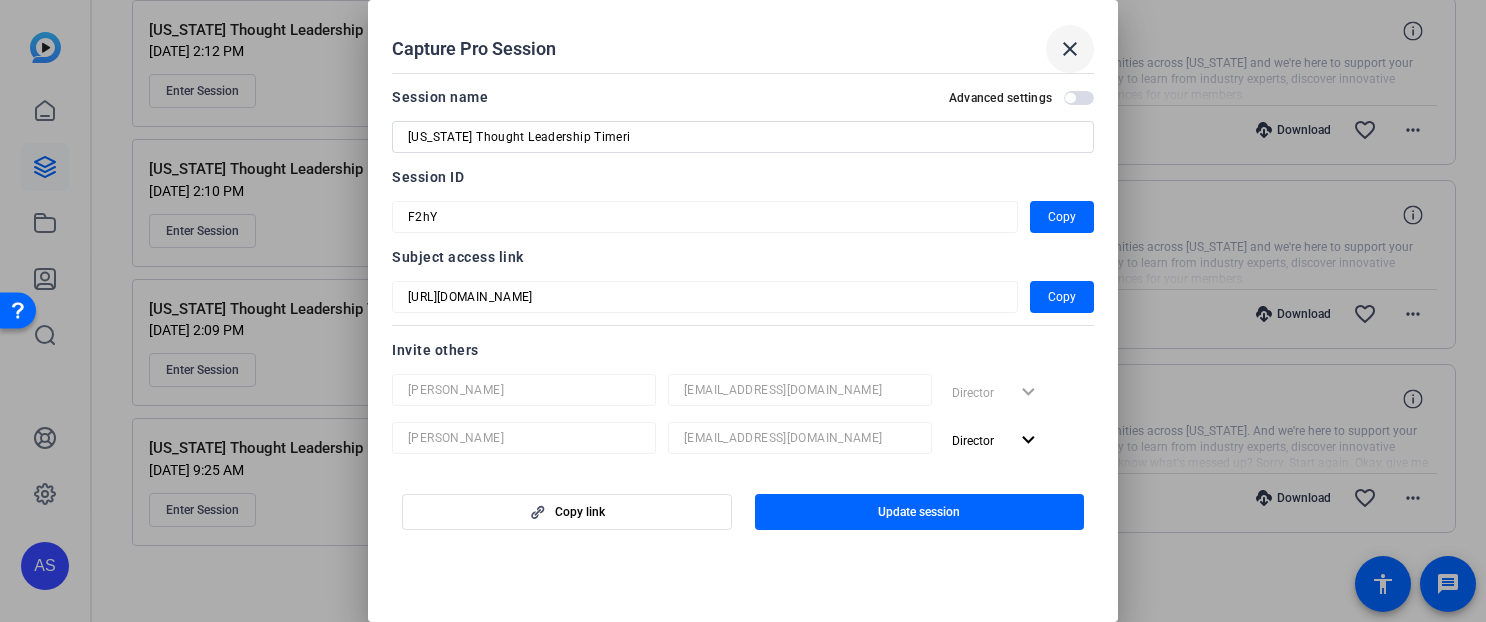 click on "close" at bounding box center (1070, 49) 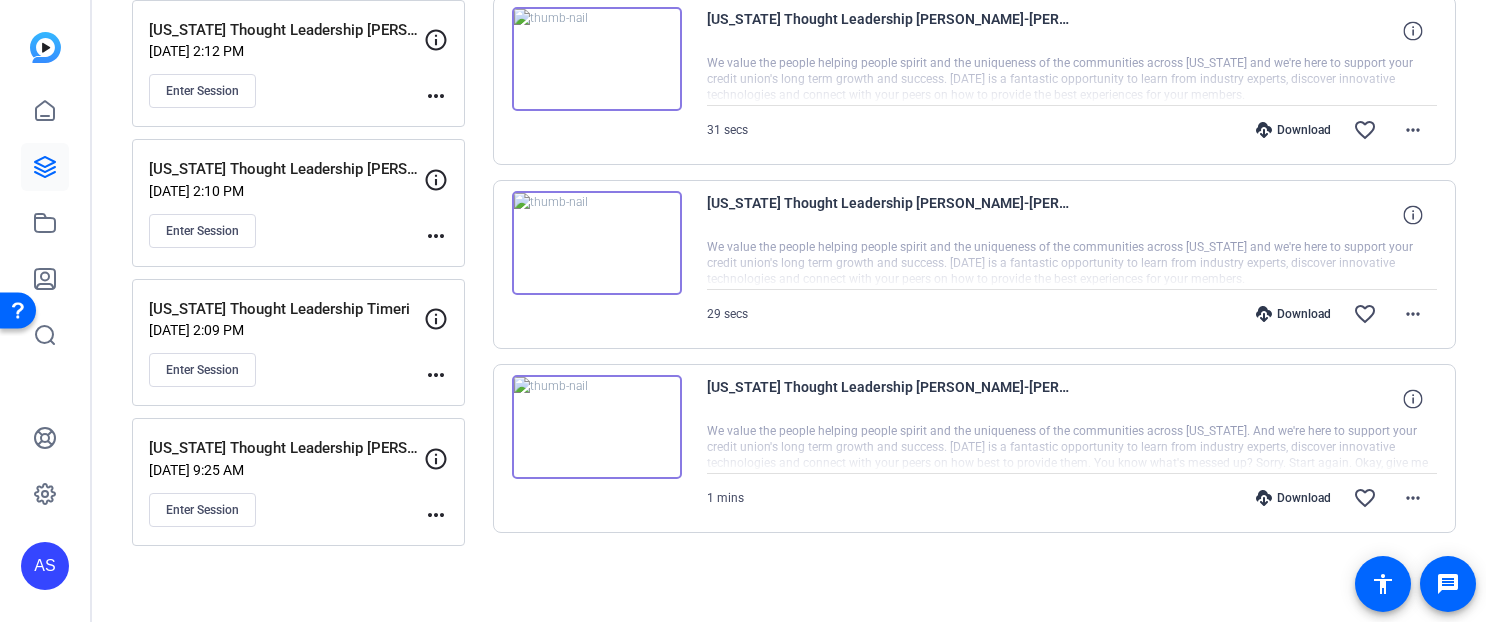 click on "more_horiz" 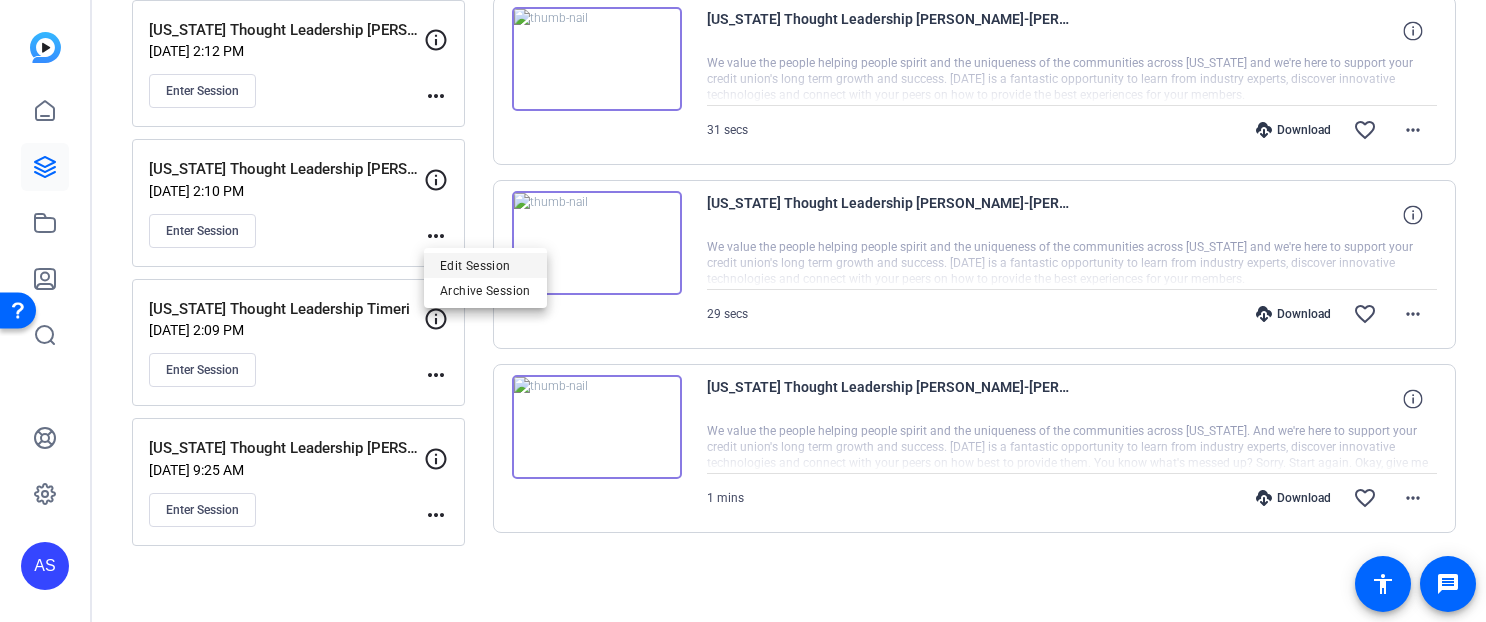 click on "Edit Session" at bounding box center [485, 265] 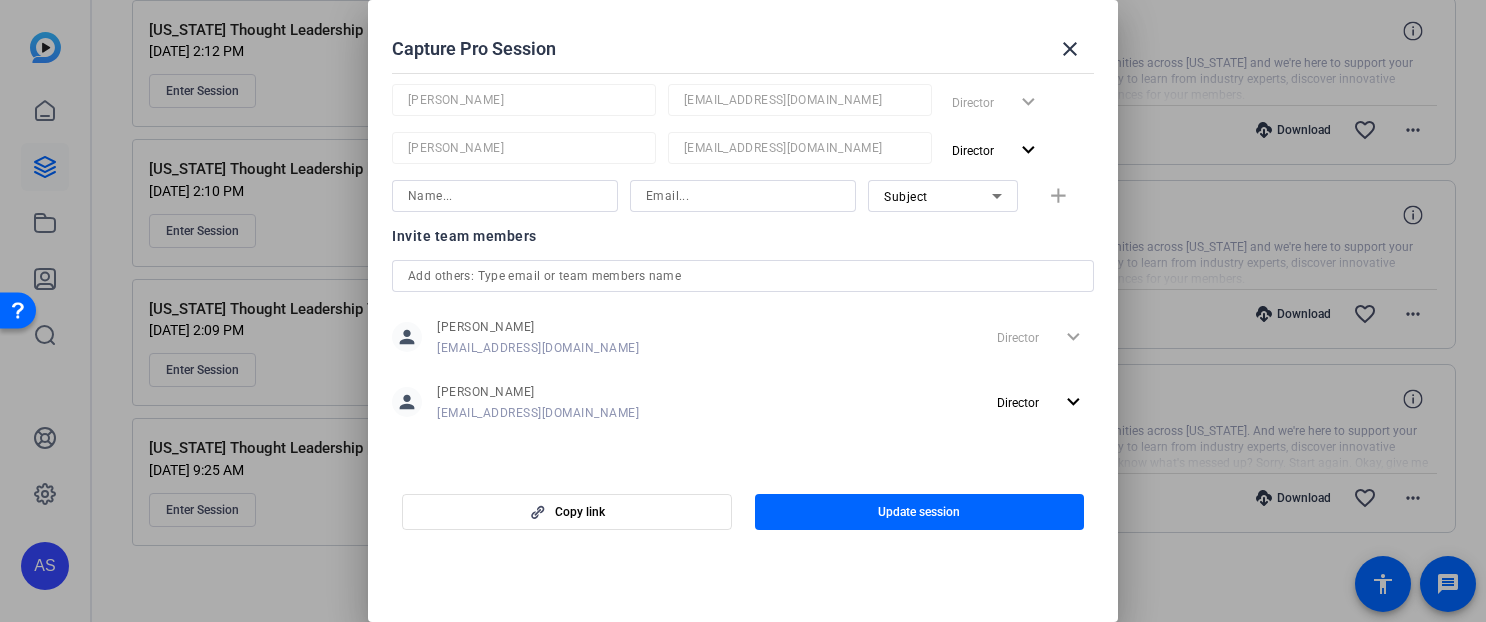 scroll, scrollTop: 0, scrollLeft: 0, axis: both 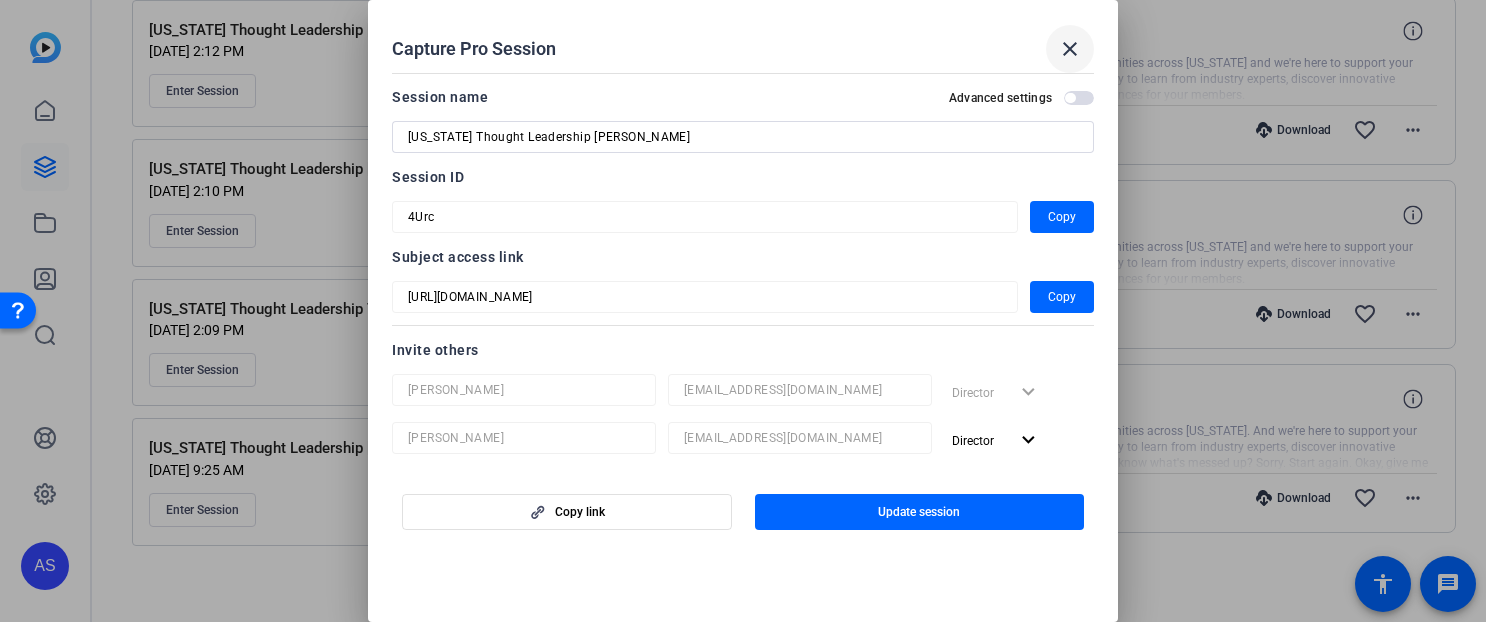 click on "close" at bounding box center [1070, 49] 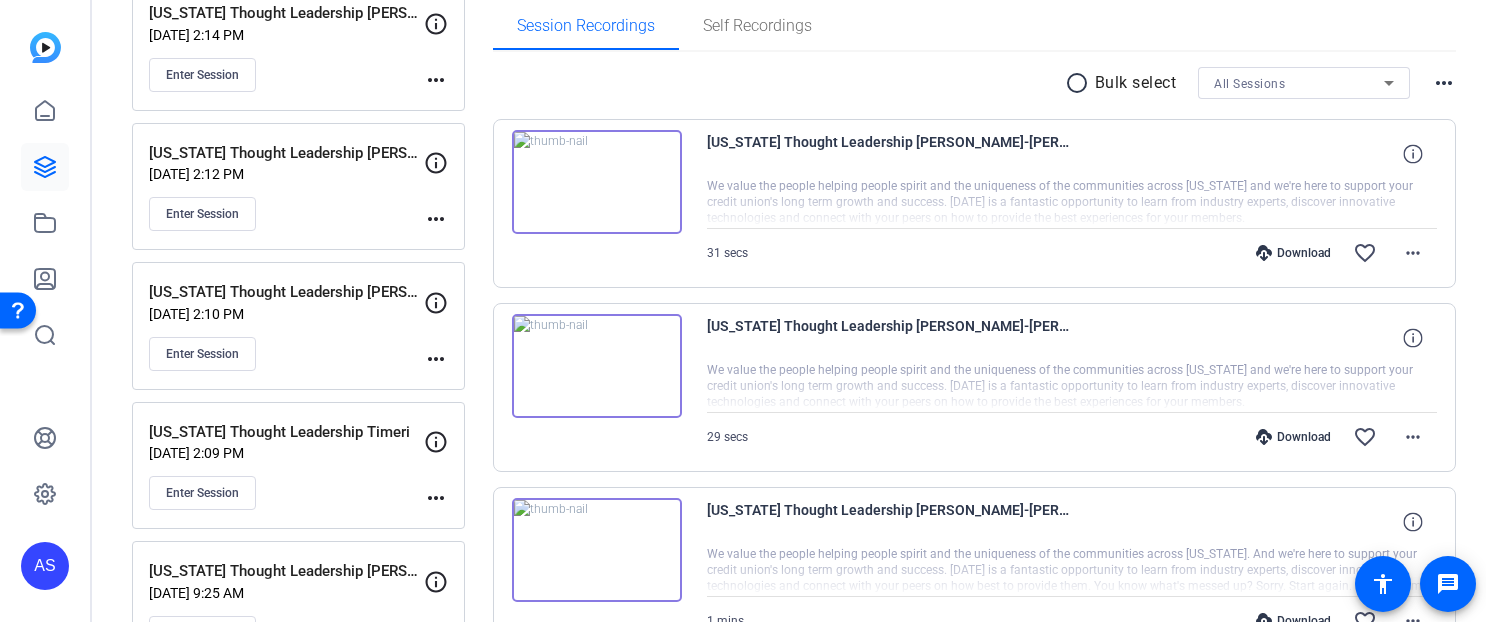 scroll, scrollTop: 324, scrollLeft: 0, axis: vertical 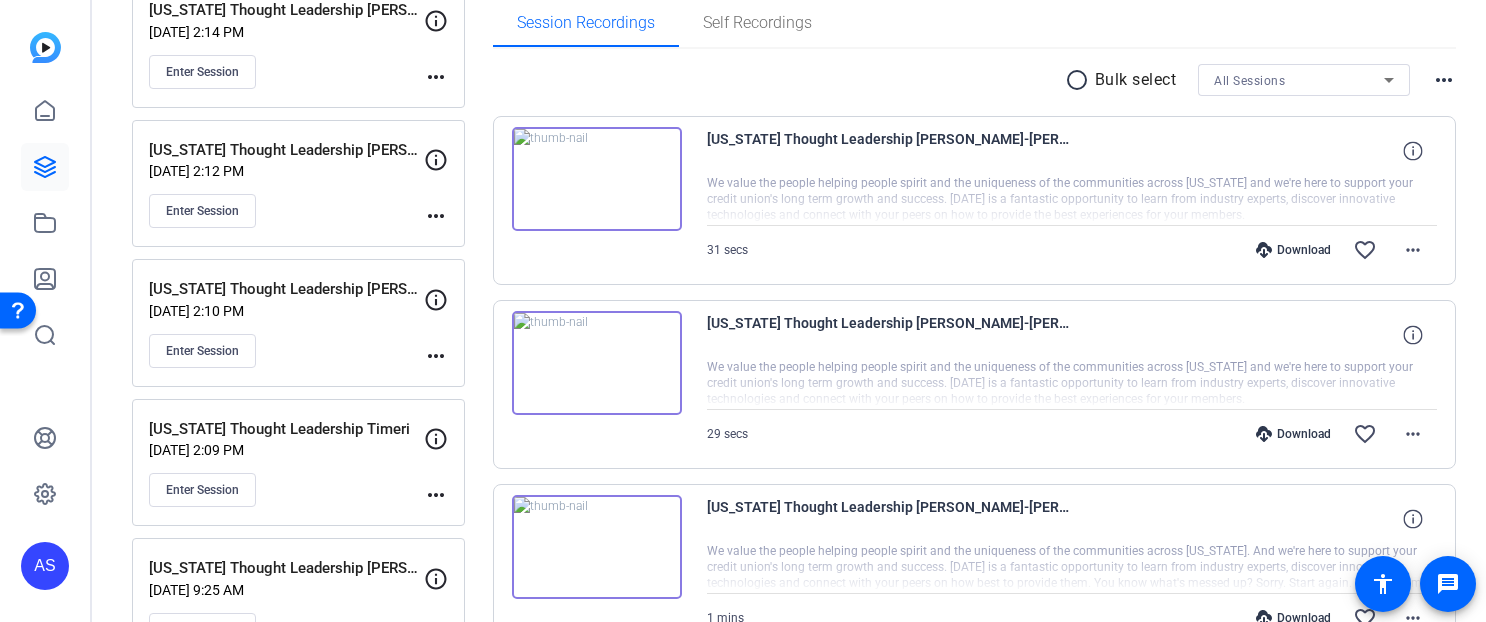 click on "more_horiz" 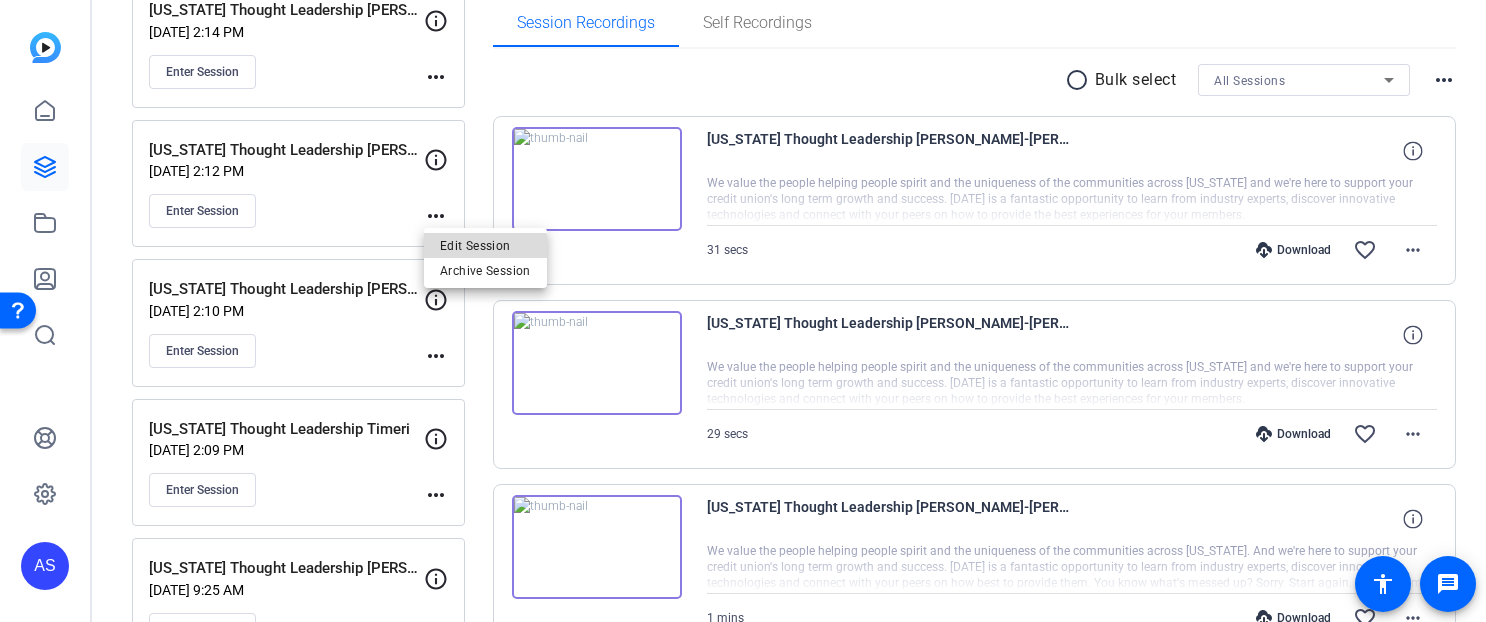click on "Edit Session" at bounding box center (485, 246) 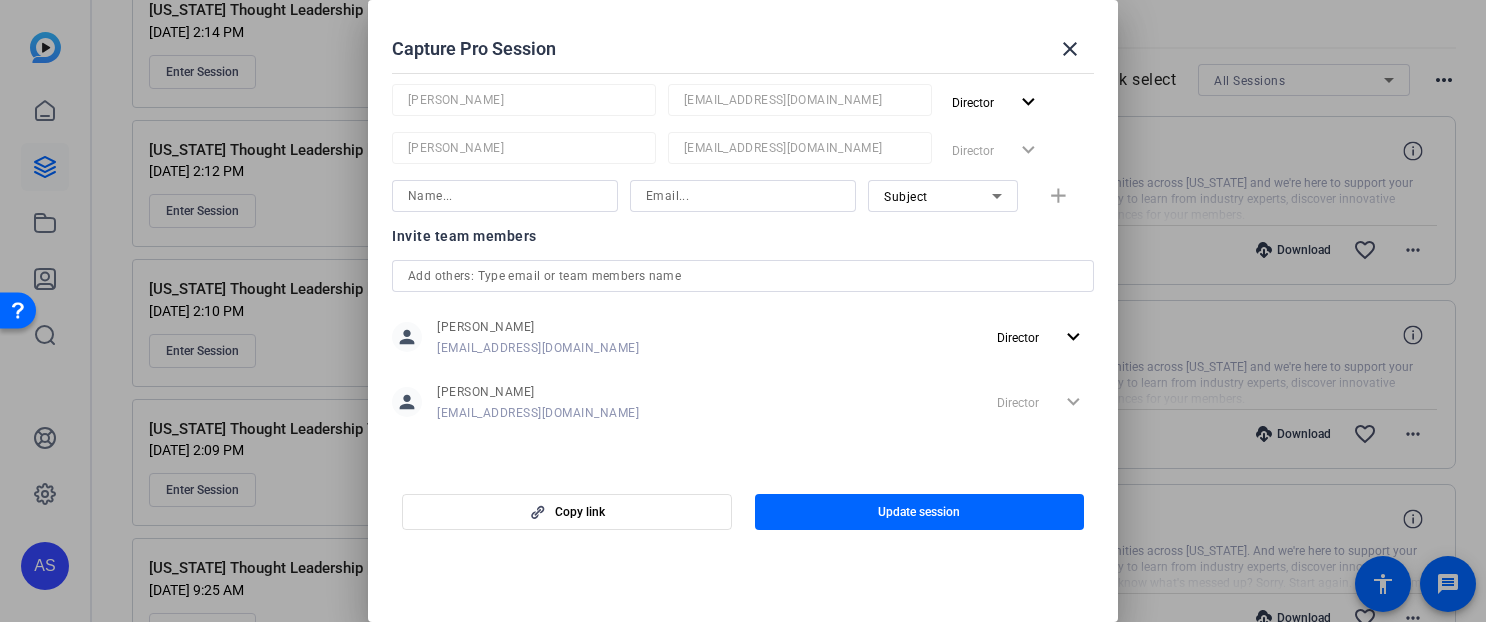 scroll, scrollTop: 0, scrollLeft: 0, axis: both 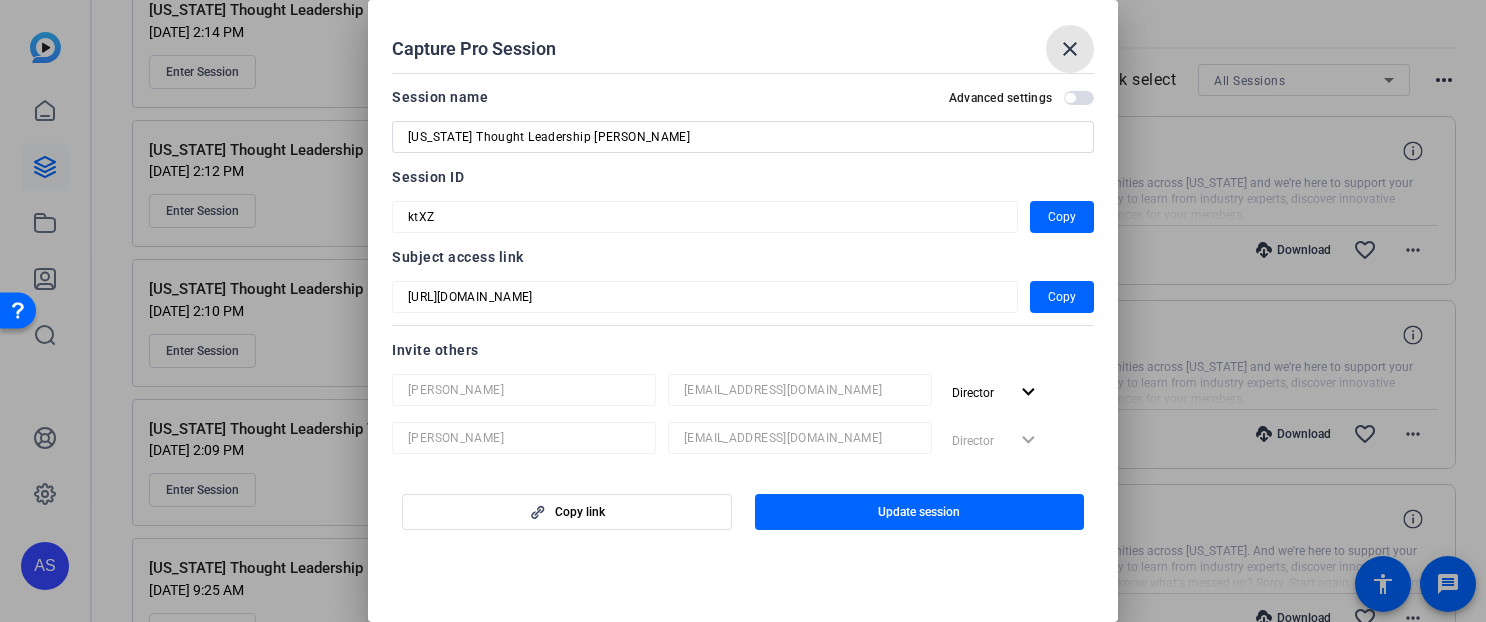 drag, startPoint x: 1075, startPoint y: 47, endPoint x: 559, endPoint y: 134, distance: 523.2829 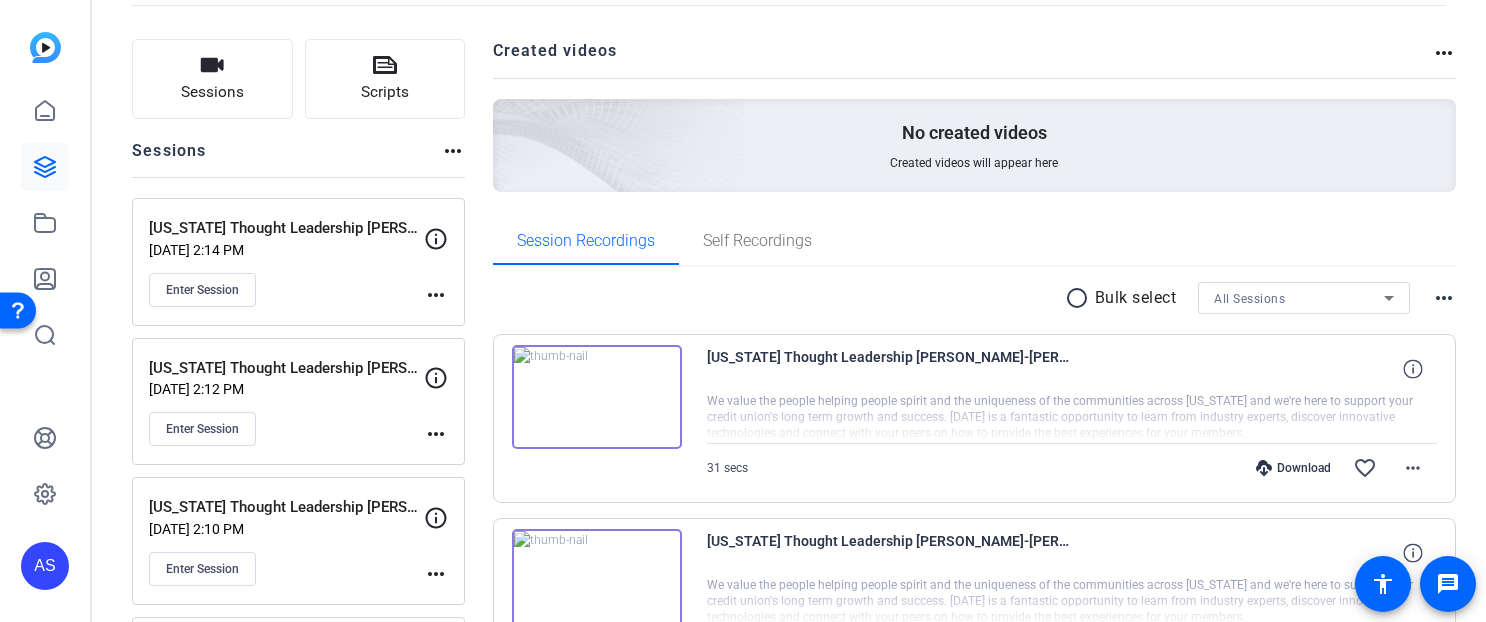 scroll, scrollTop: 104, scrollLeft: 0, axis: vertical 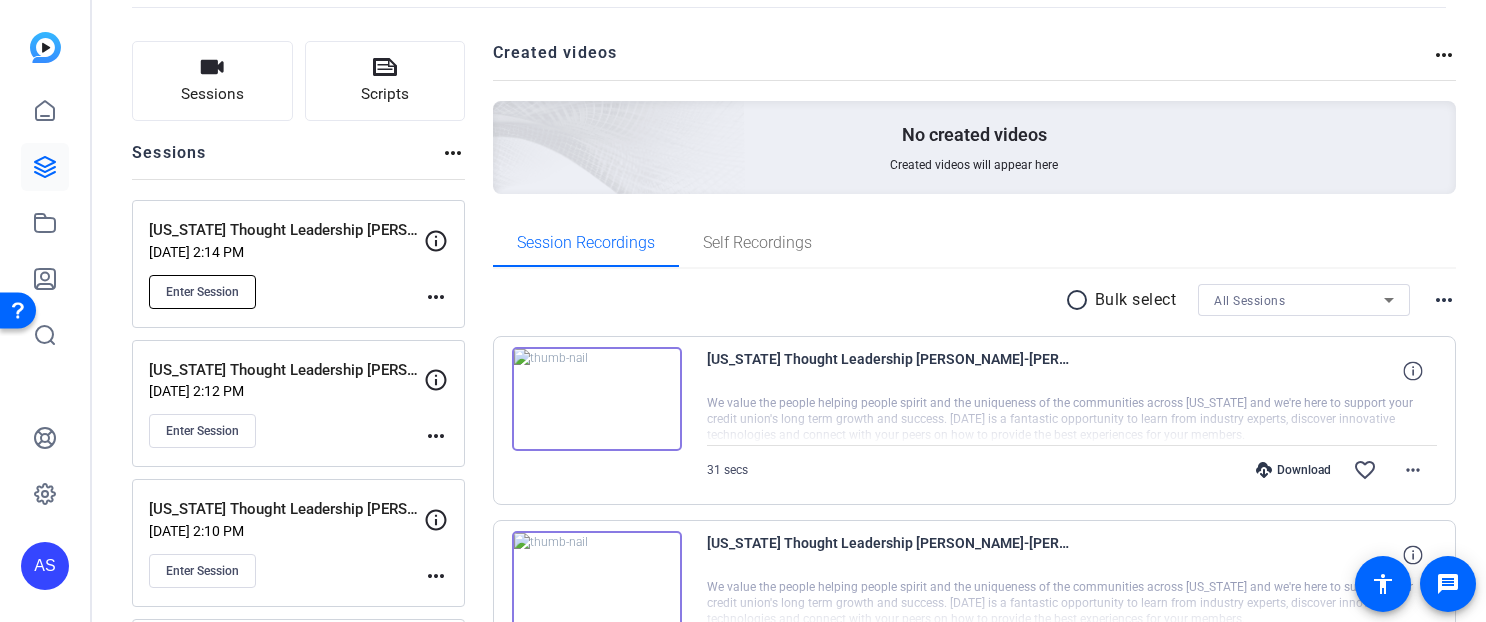 click on "Enter Session" 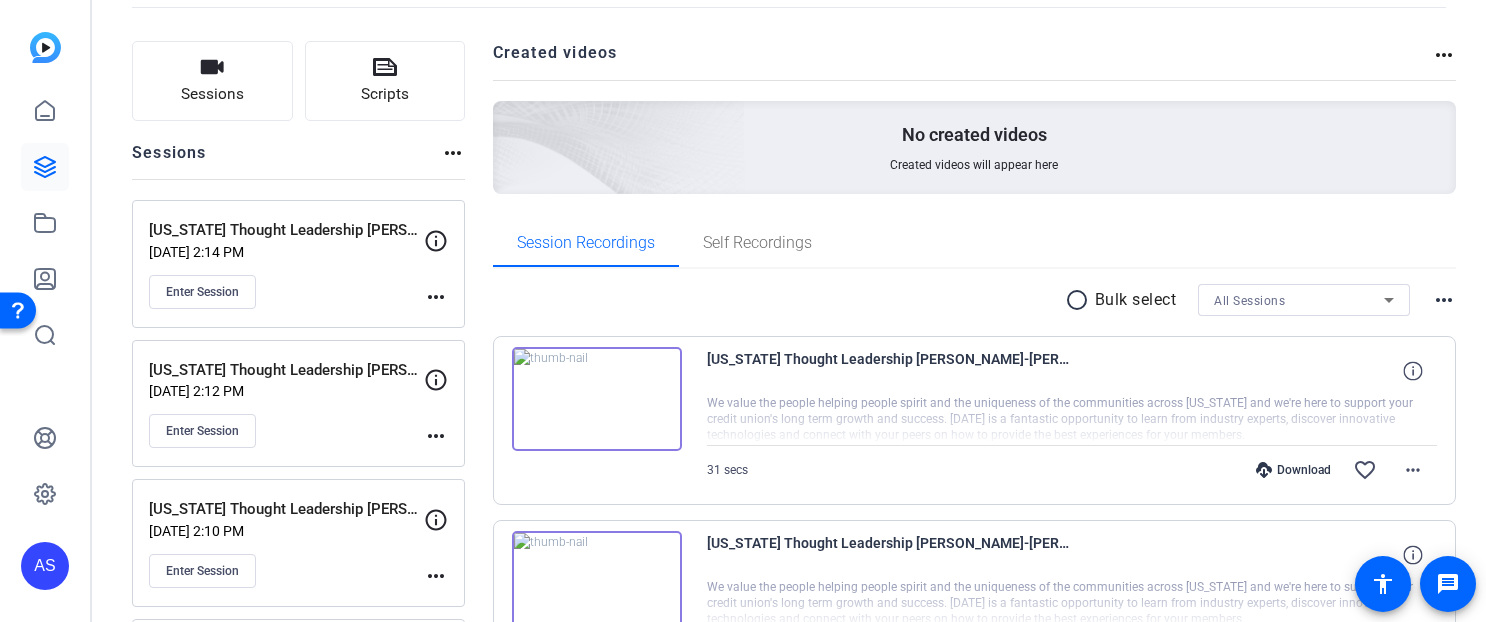 click at bounding box center [597, 399] 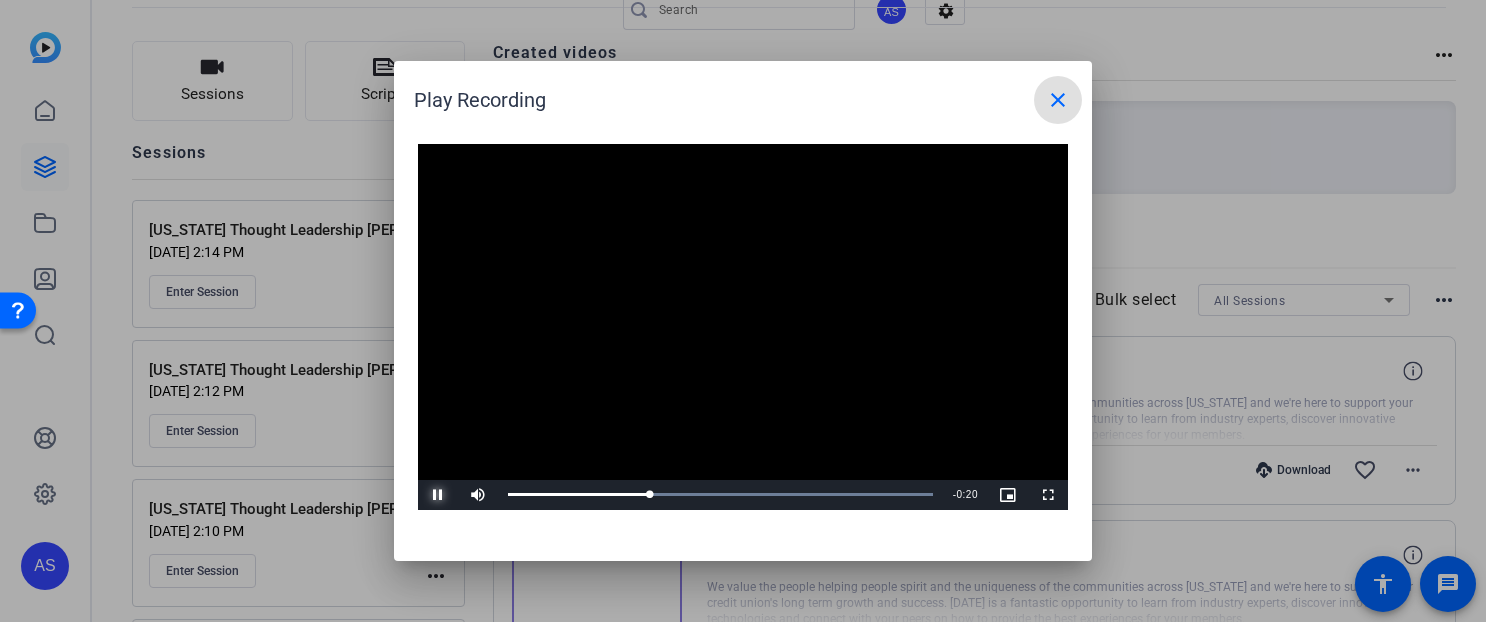 click at bounding box center (438, 495) 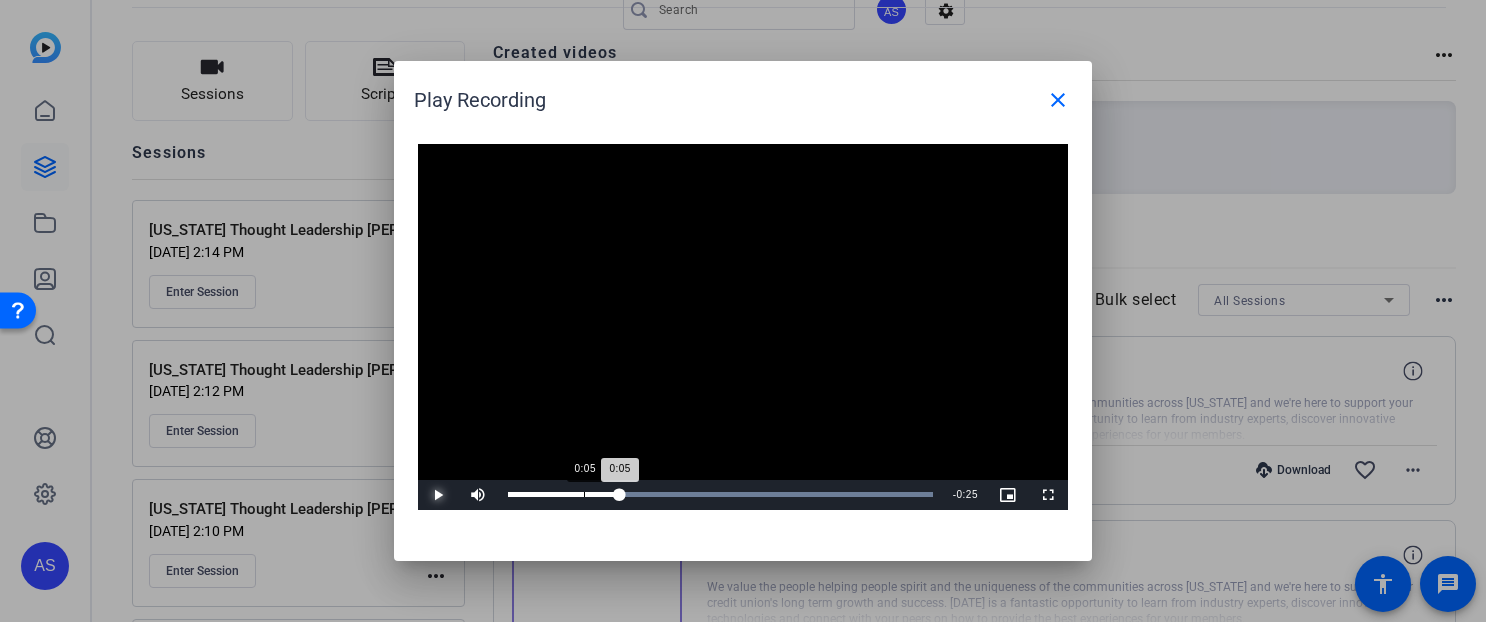 drag, startPoint x: 652, startPoint y: 490, endPoint x: 684, endPoint y: 502, distance: 34.176014 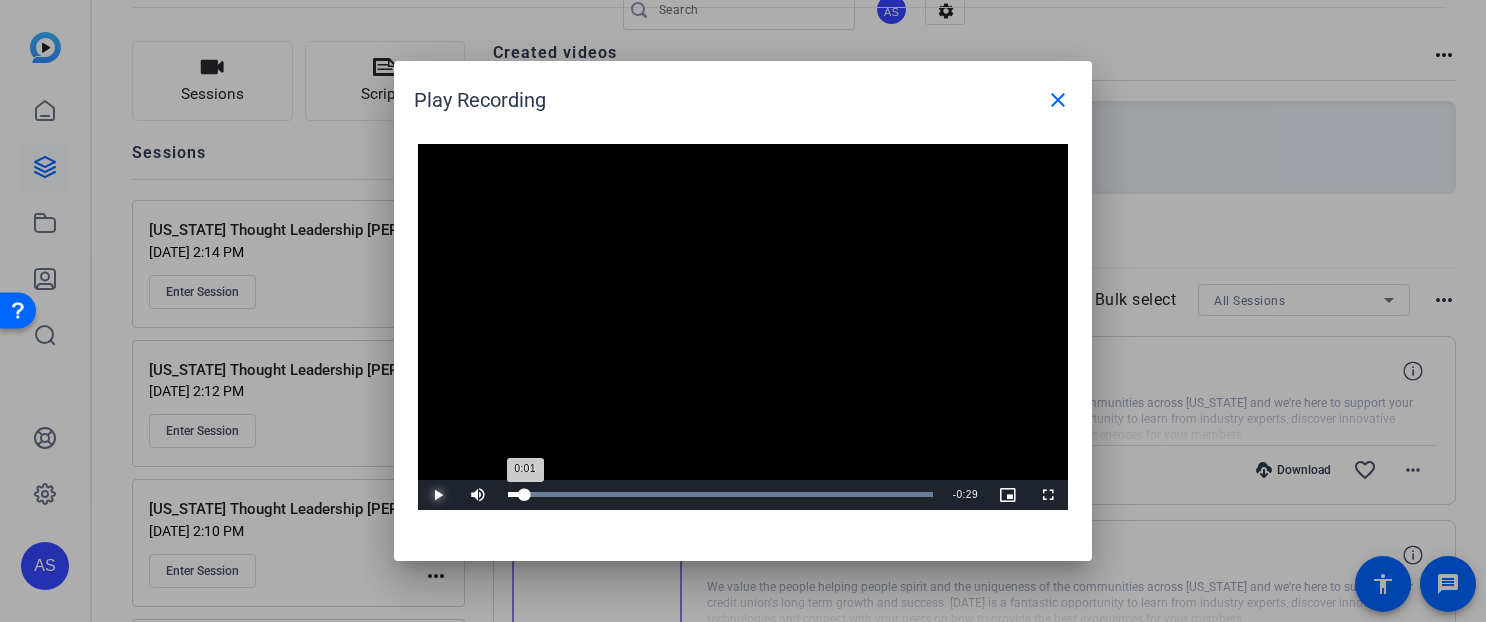 click on "Loaded :  100.00% 0:01 0:01" at bounding box center [720, 494] 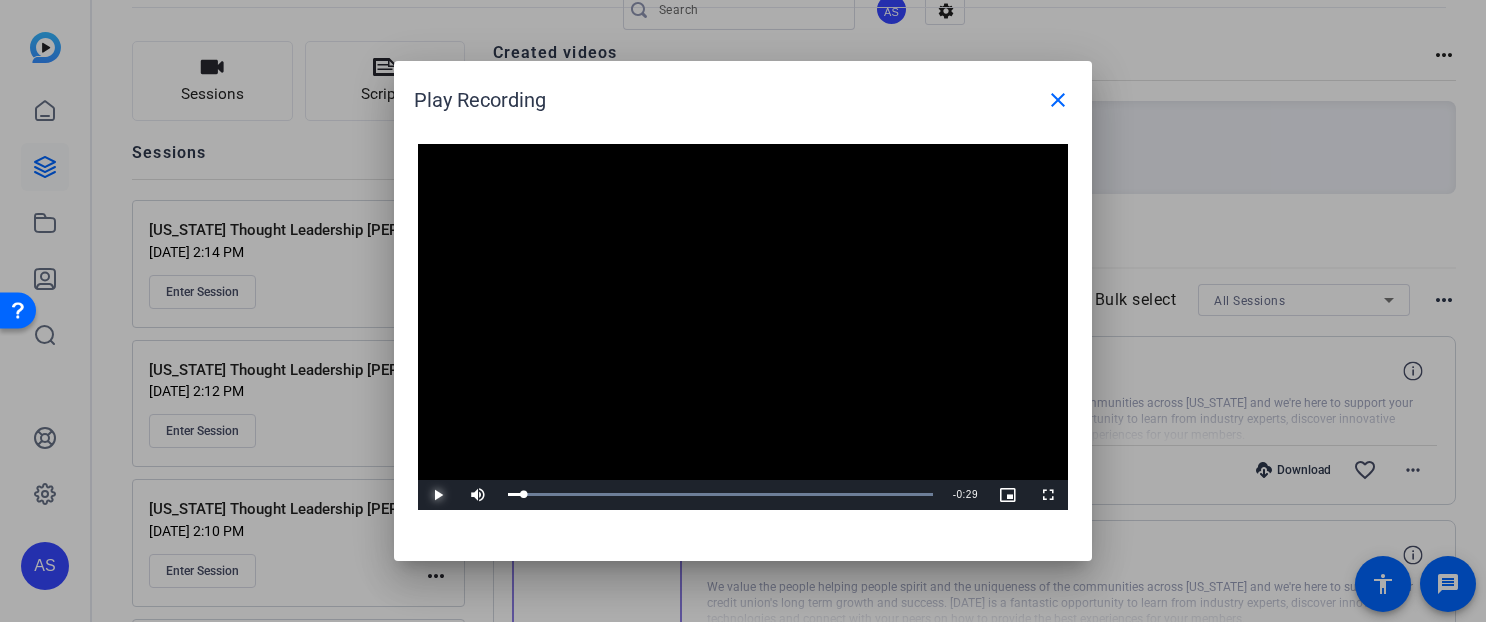 click at bounding box center [438, 495] 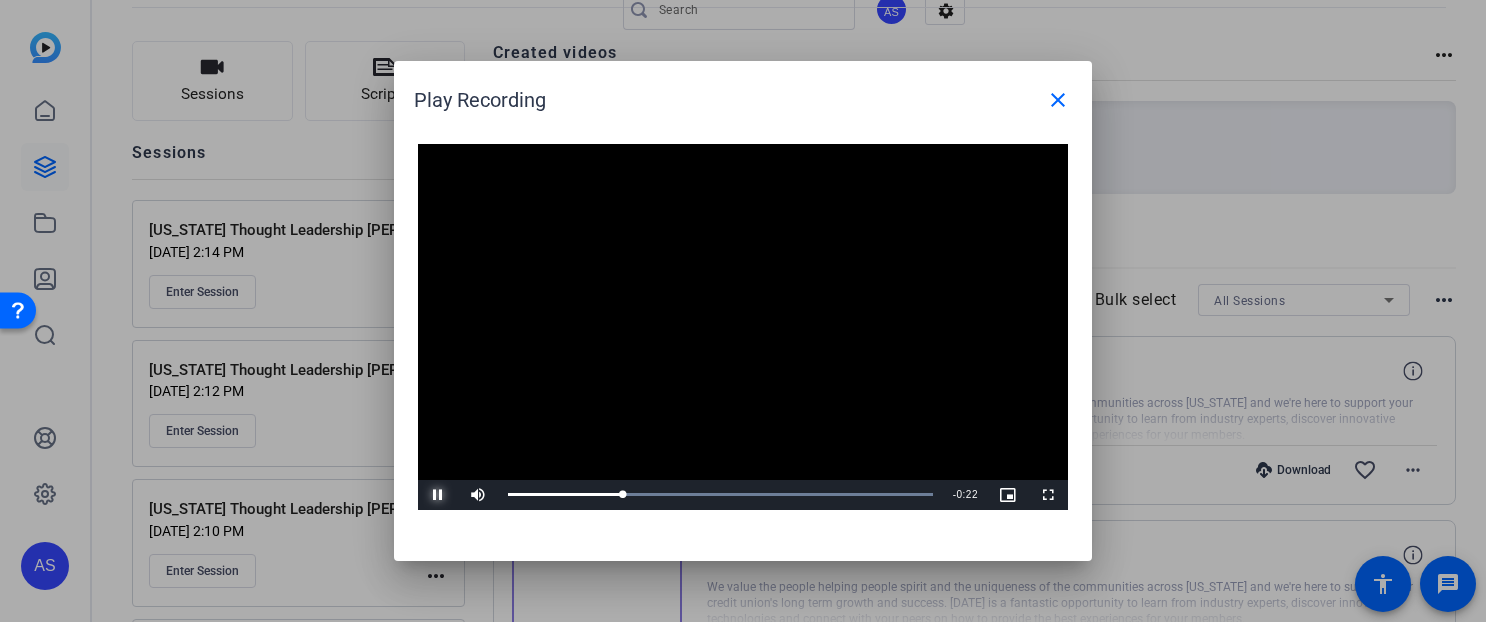 click at bounding box center (438, 495) 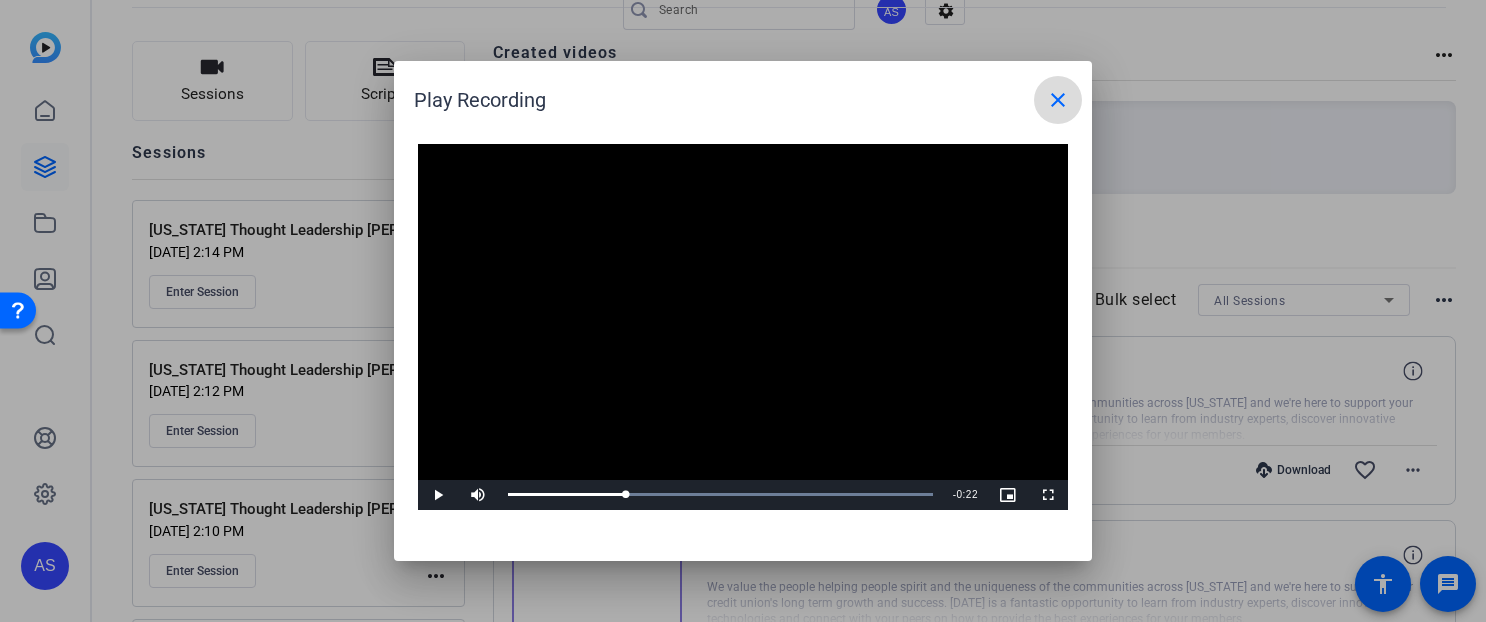 click on "close" at bounding box center [1058, 100] 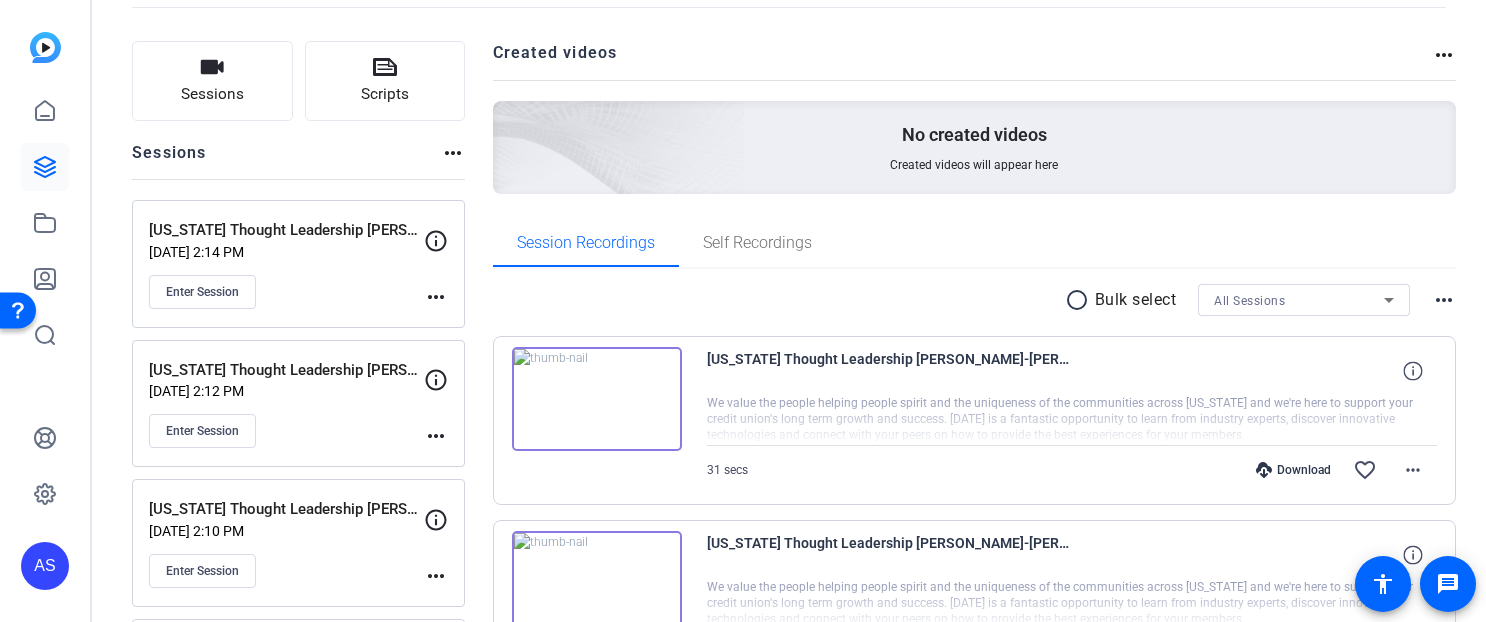 click at bounding box center [18, 310] 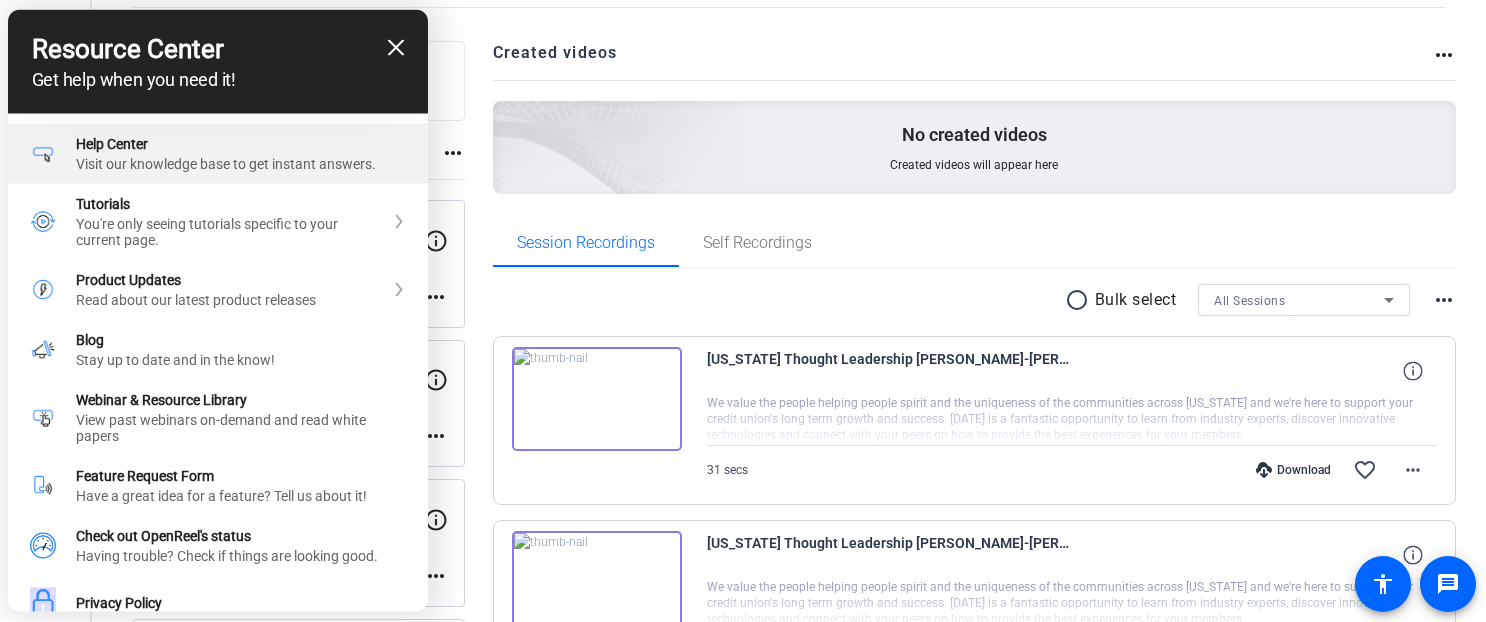 click on "Visit our knowledge base to get instant answers." at bounding box center [241, 164] 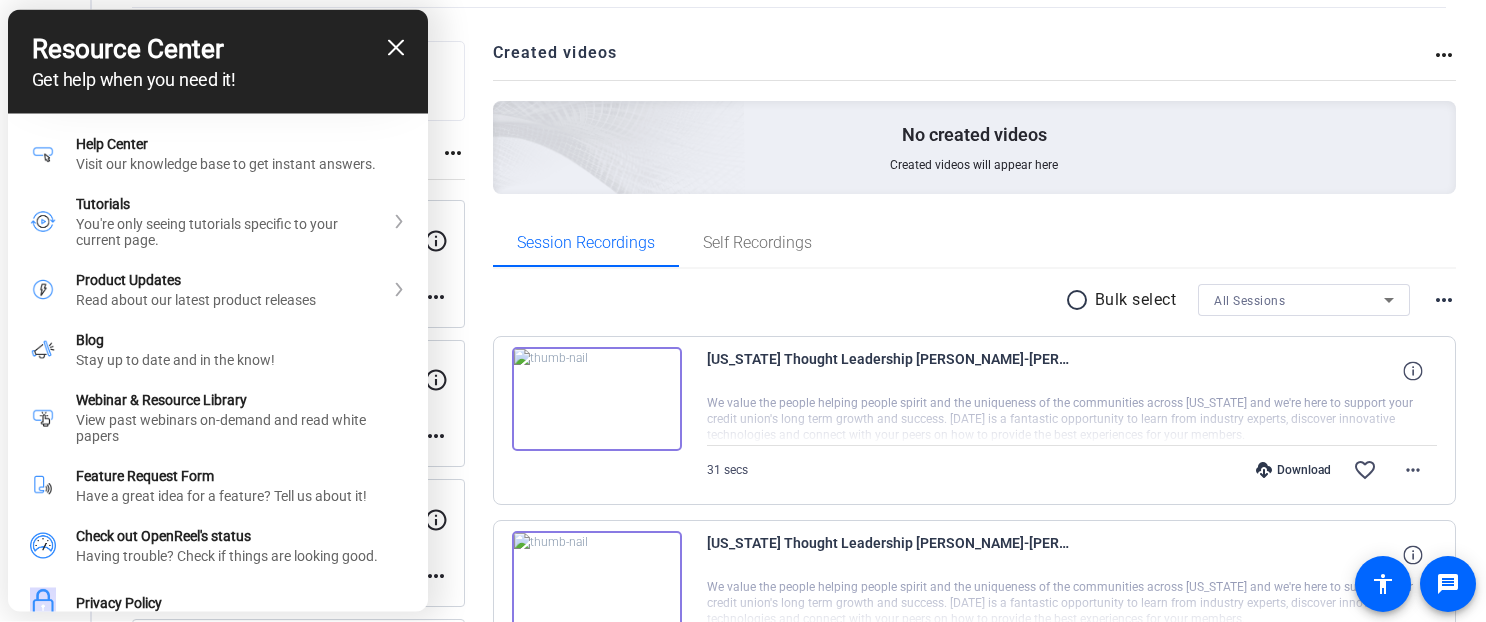 click 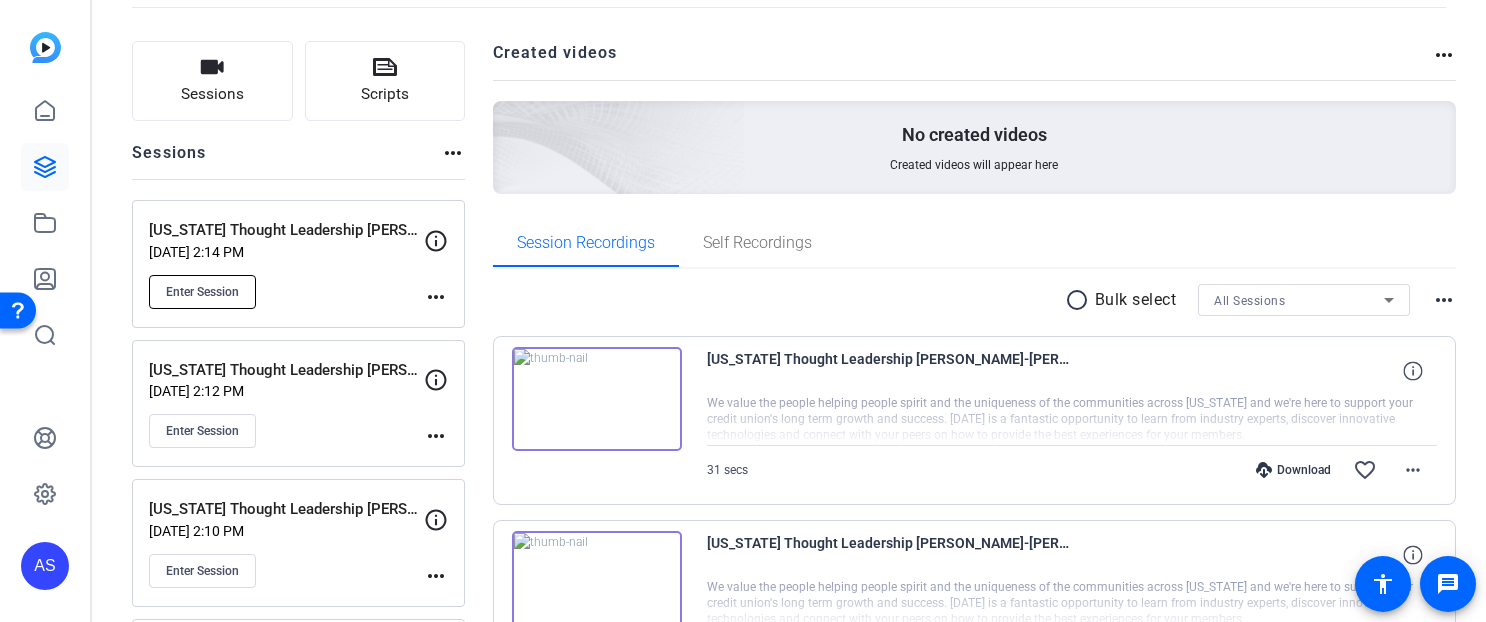 click on "Enter Session" 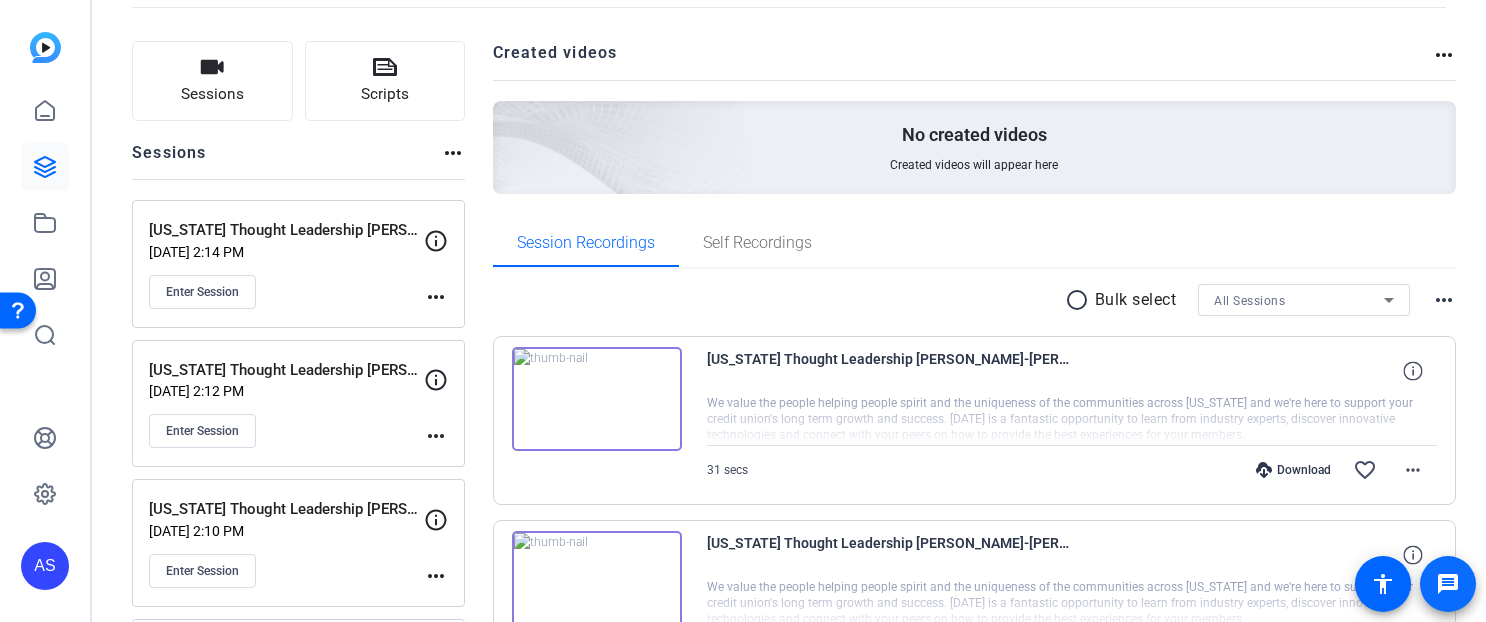 click on "message" 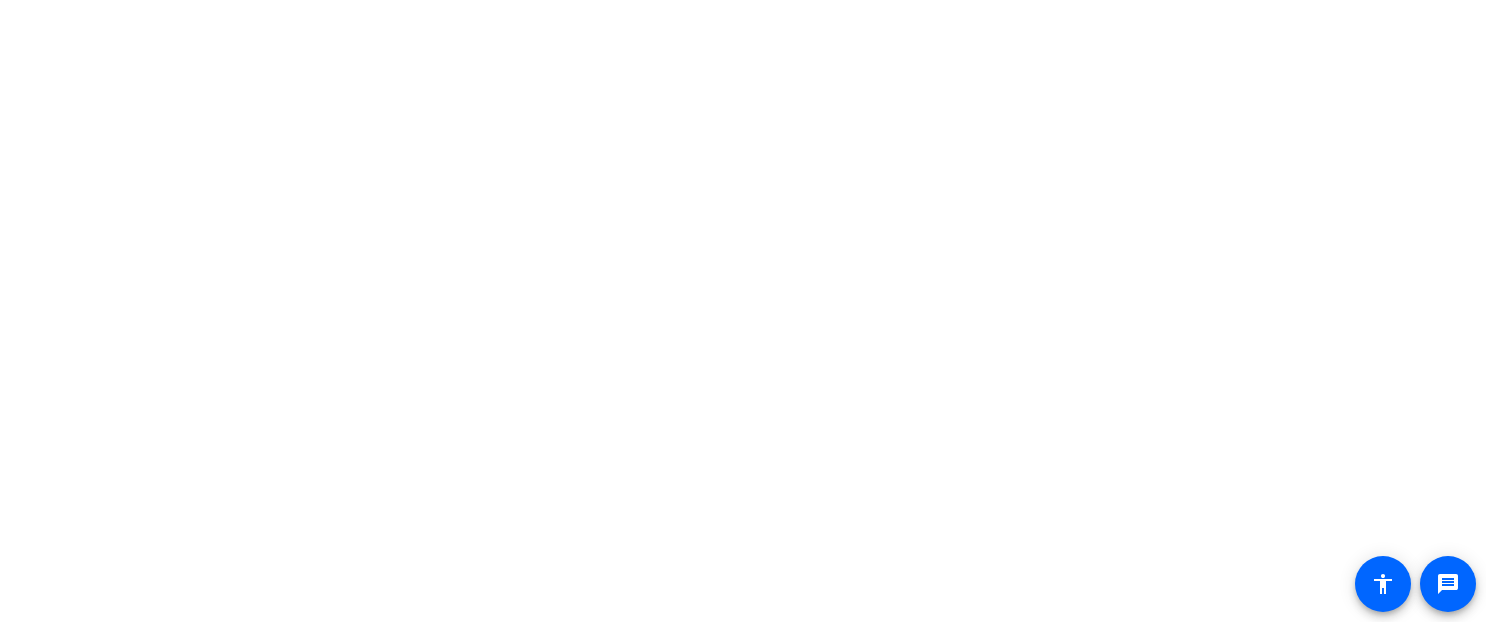 scroll, scrollTop: 0, scrollLeft: 0, axis: both 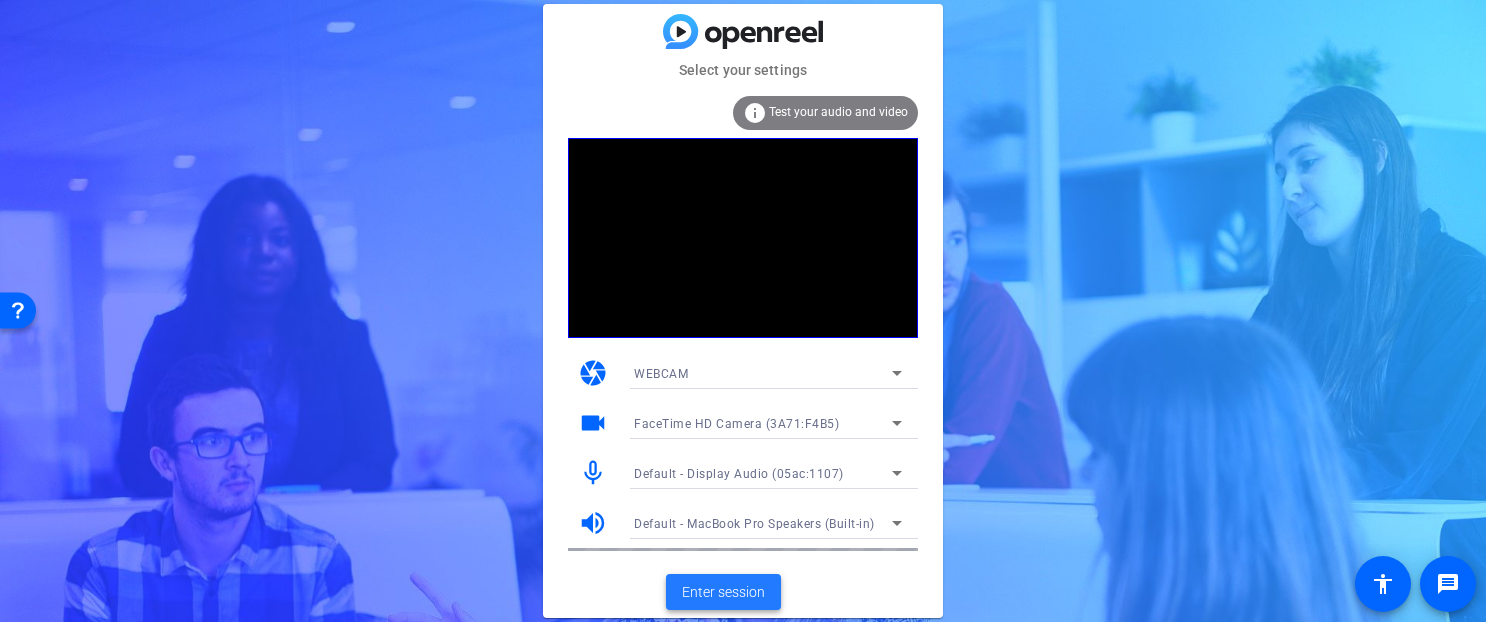 click on "Enter session" 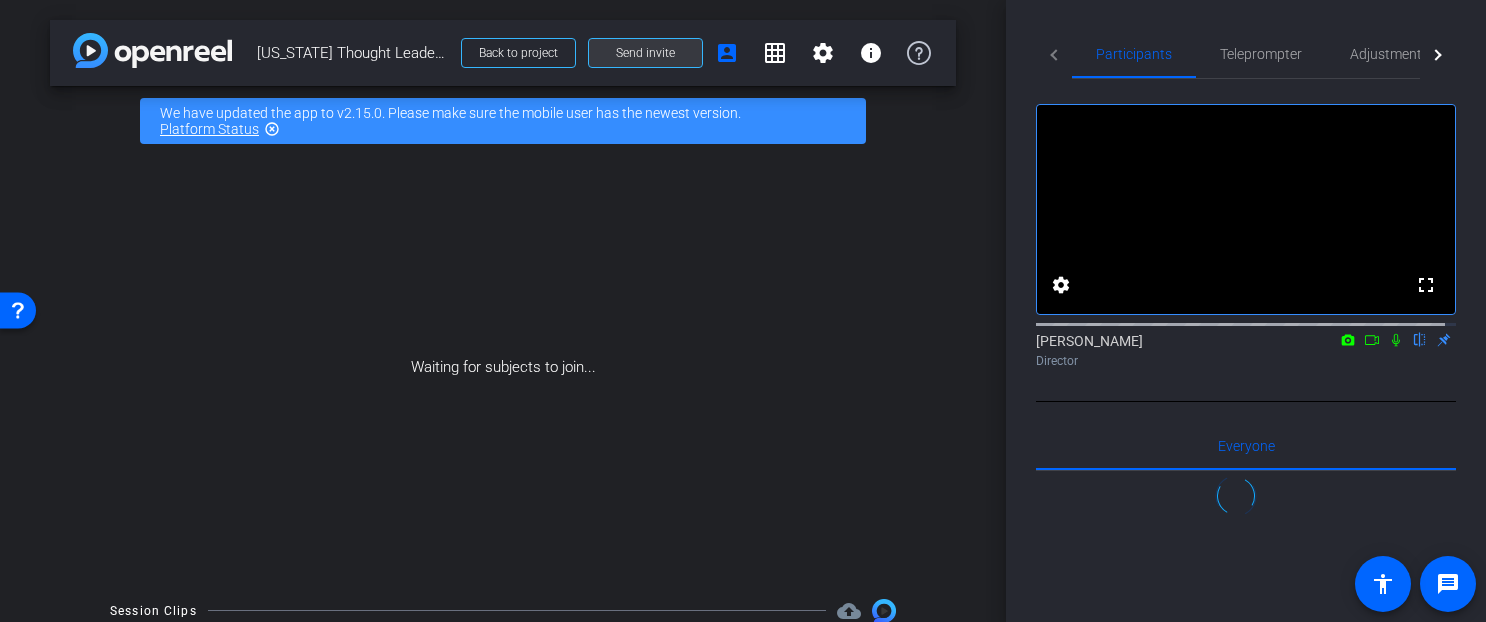 click at bounding box center [645, 53] 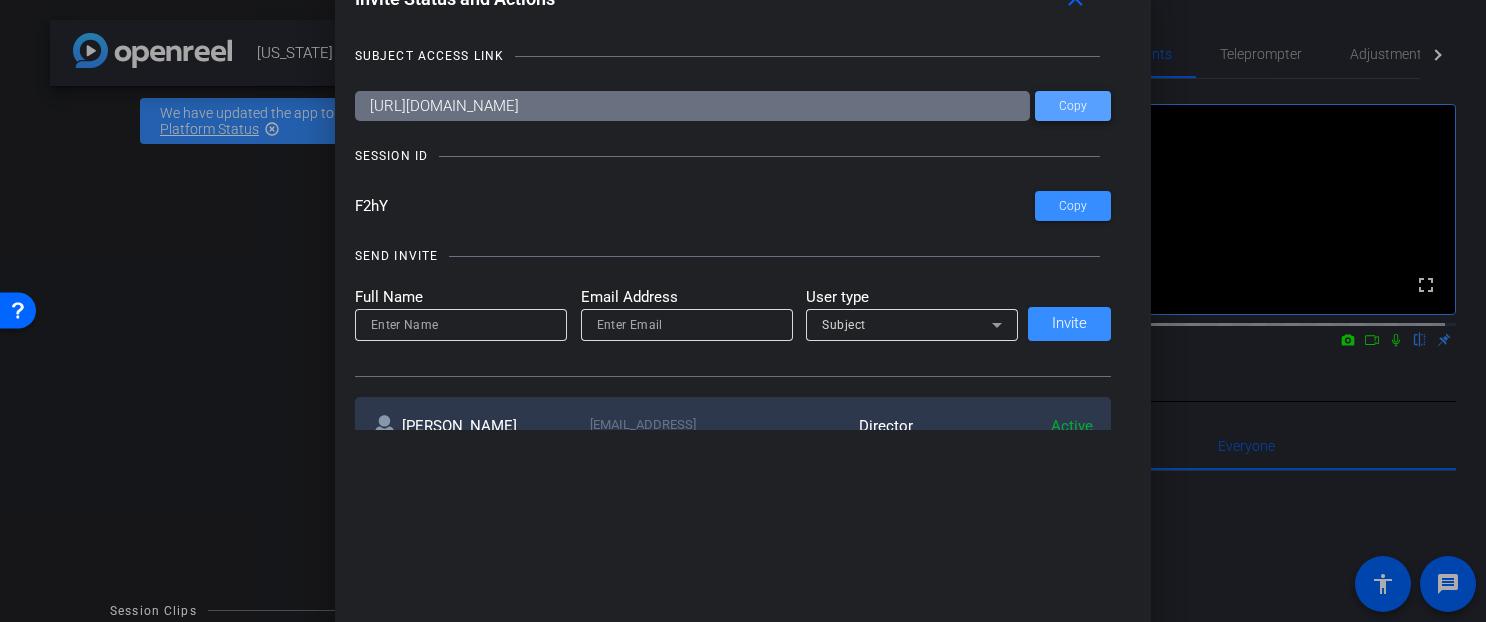 click on "Copy" at bounding box center [1073, 106] 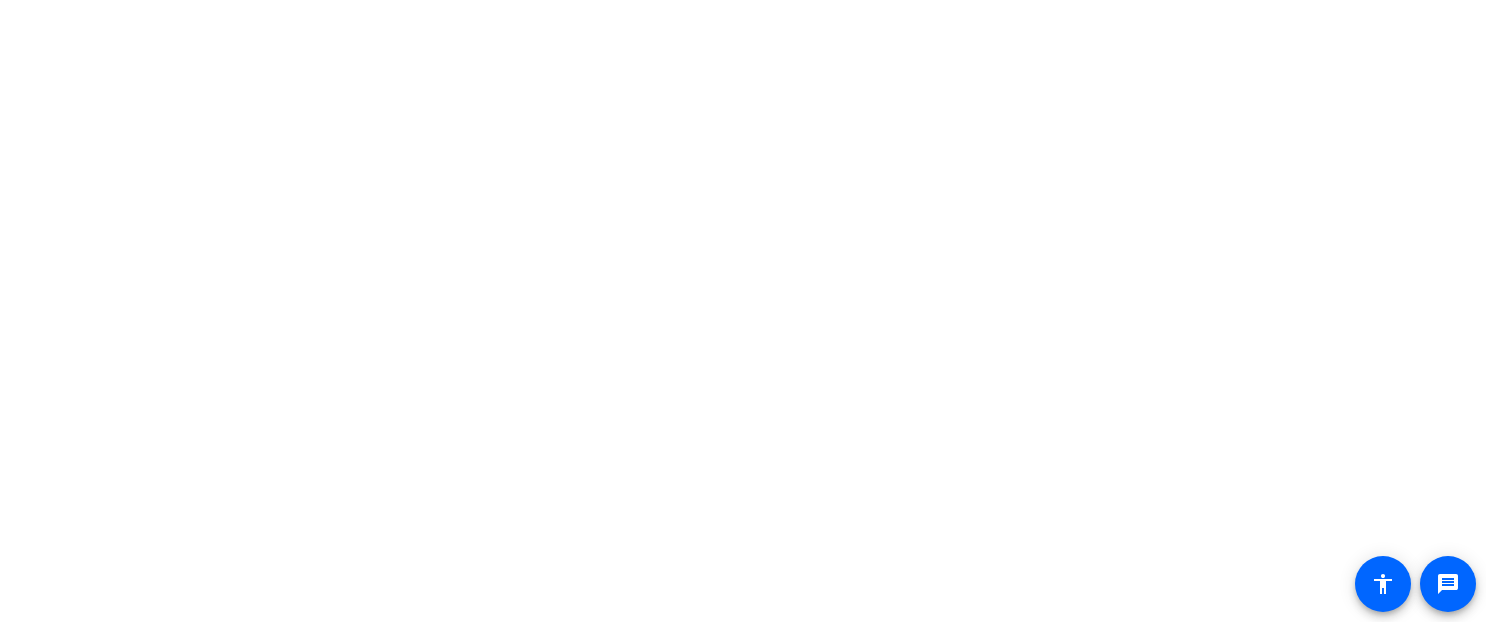 scroll, scrollTop: 0, scrollLeft: 0, axis: both 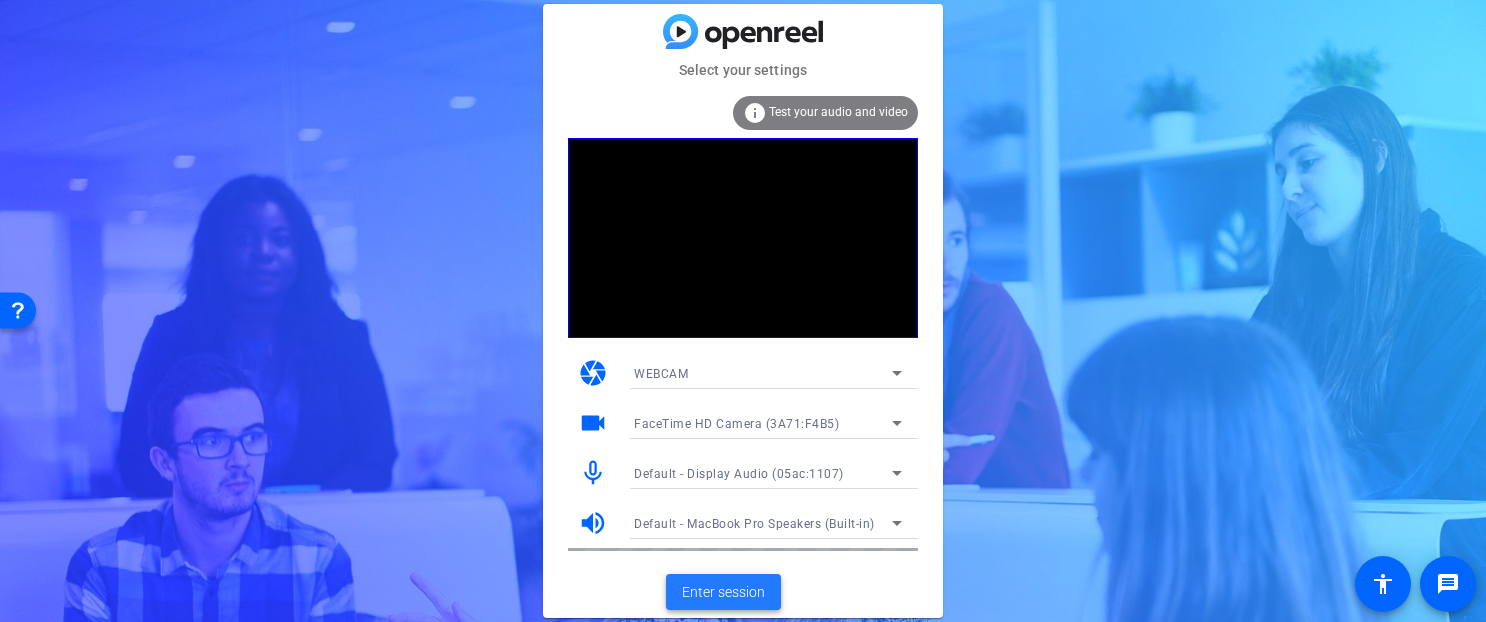 click on "Enter session" 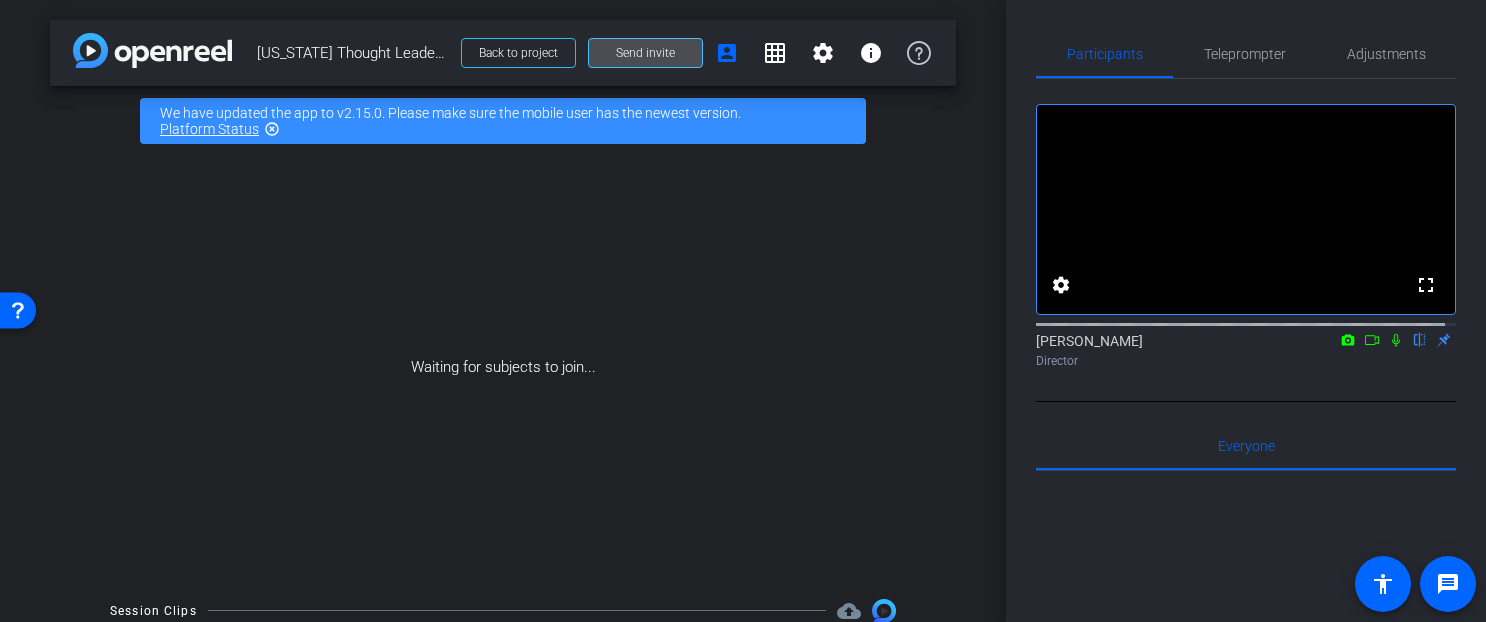 click on "Send invite" at bounding box center (645, 53) 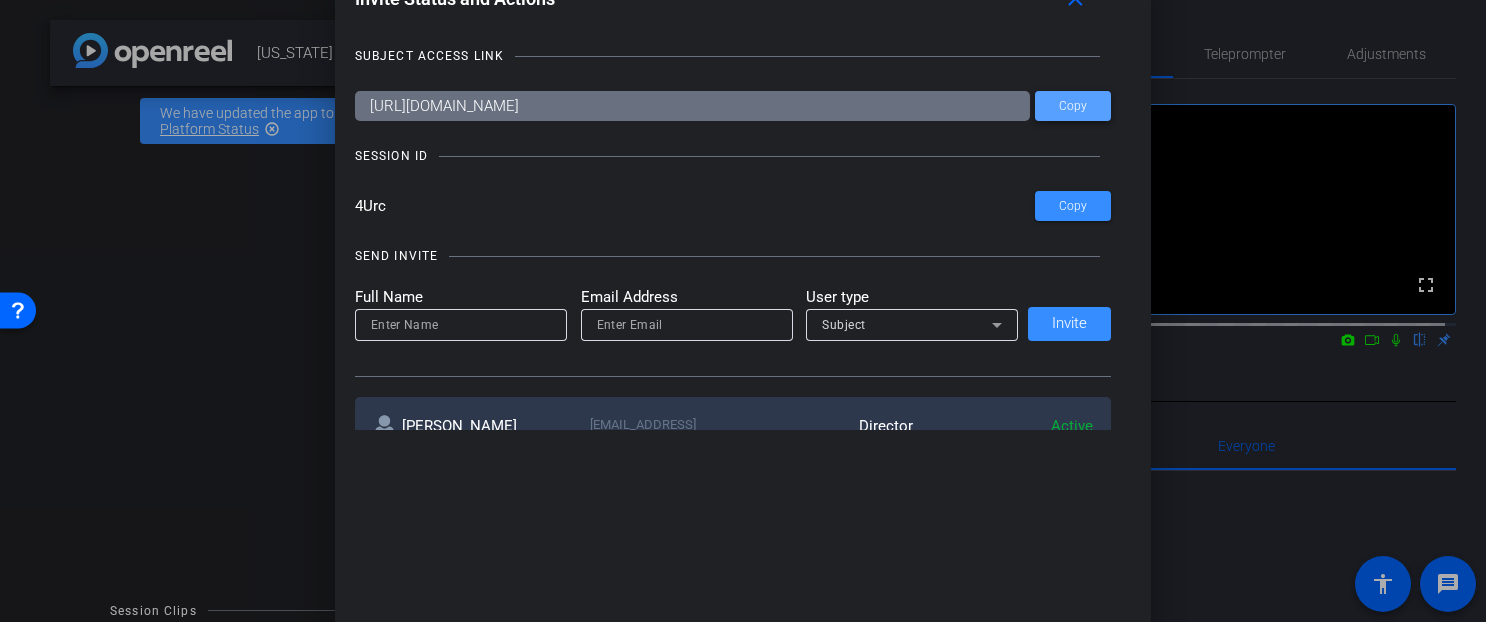 click on "Copy" at bounding box center [1073, 106] 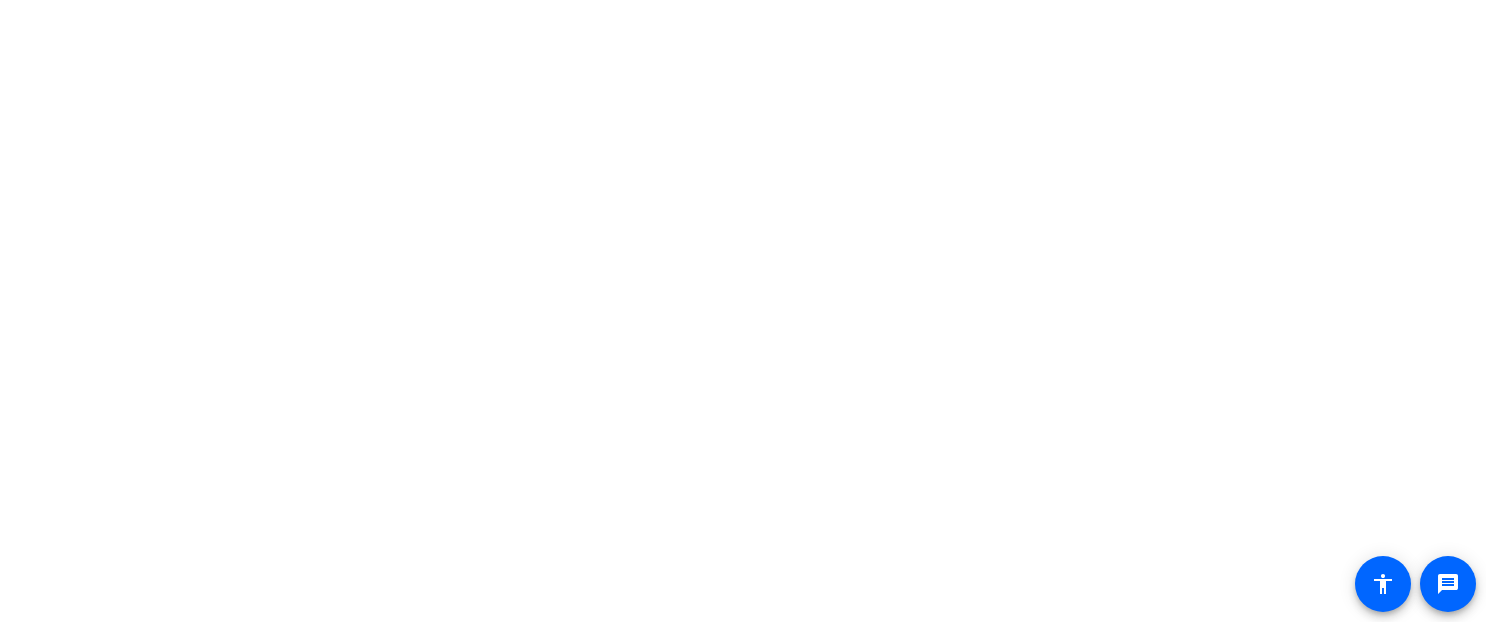 scroll, scrollTop: 0, scrollLeft: 0, axis: both 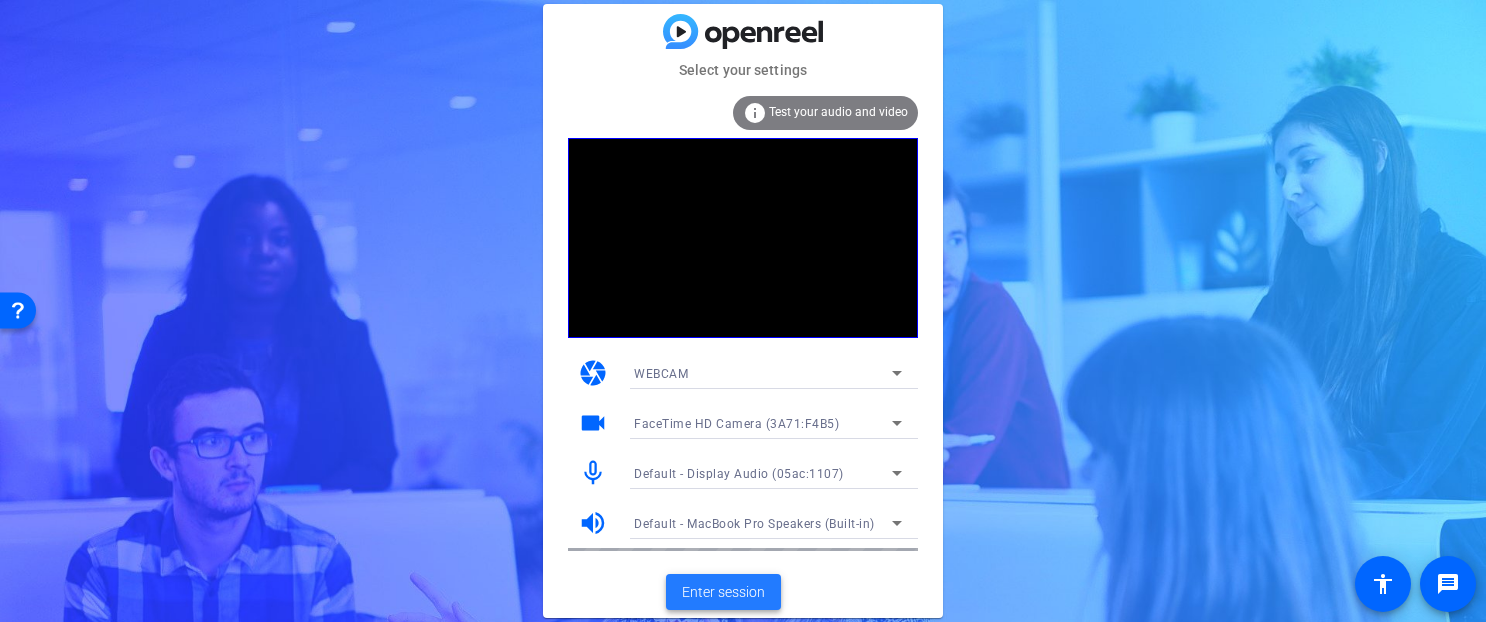 click on "Enter session" 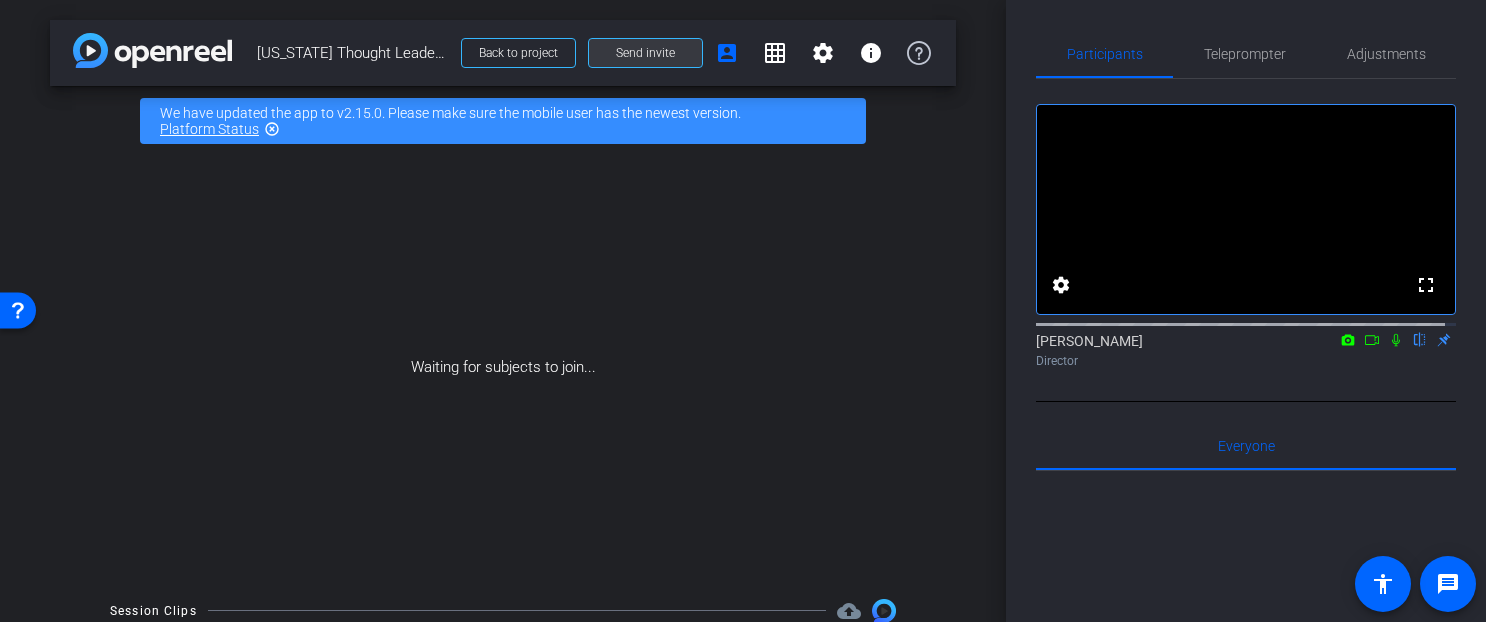 click on "Send invite" at bounding box center [645, 53] 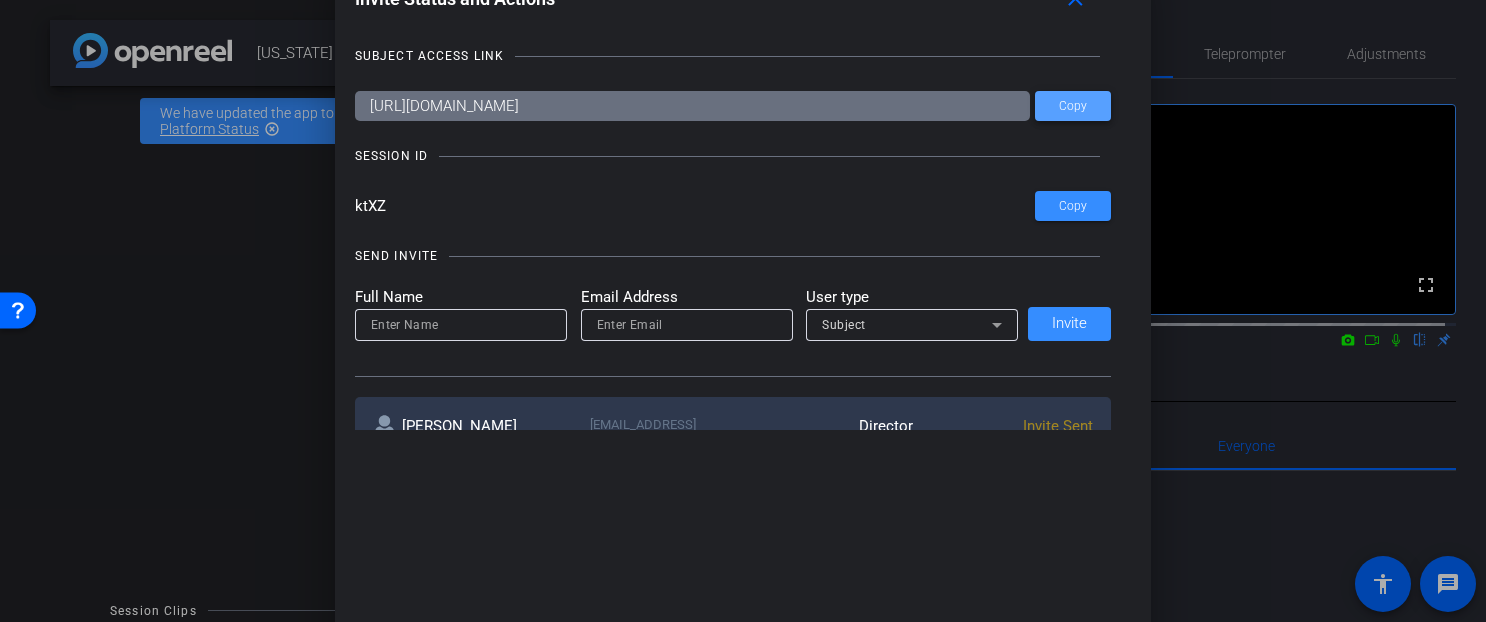 click at bounding box center (1073, 106) 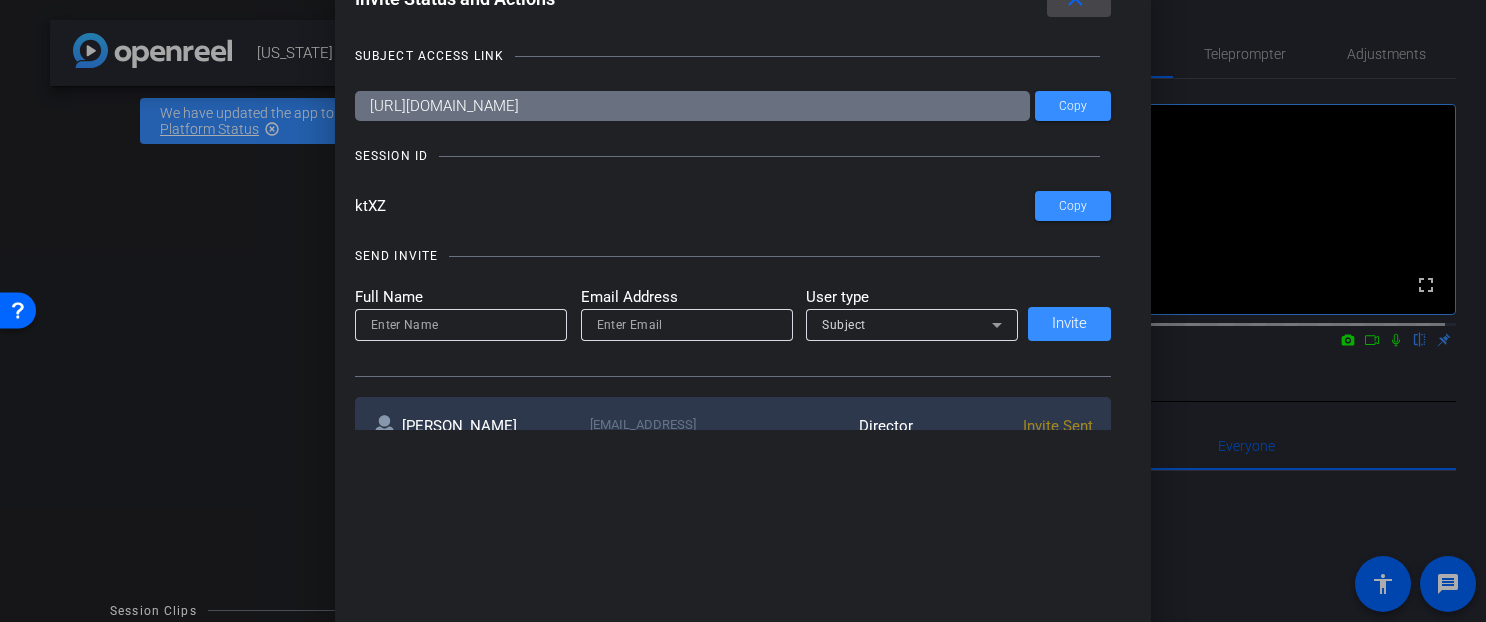 click on "close" at bounding box center [1075, -1] 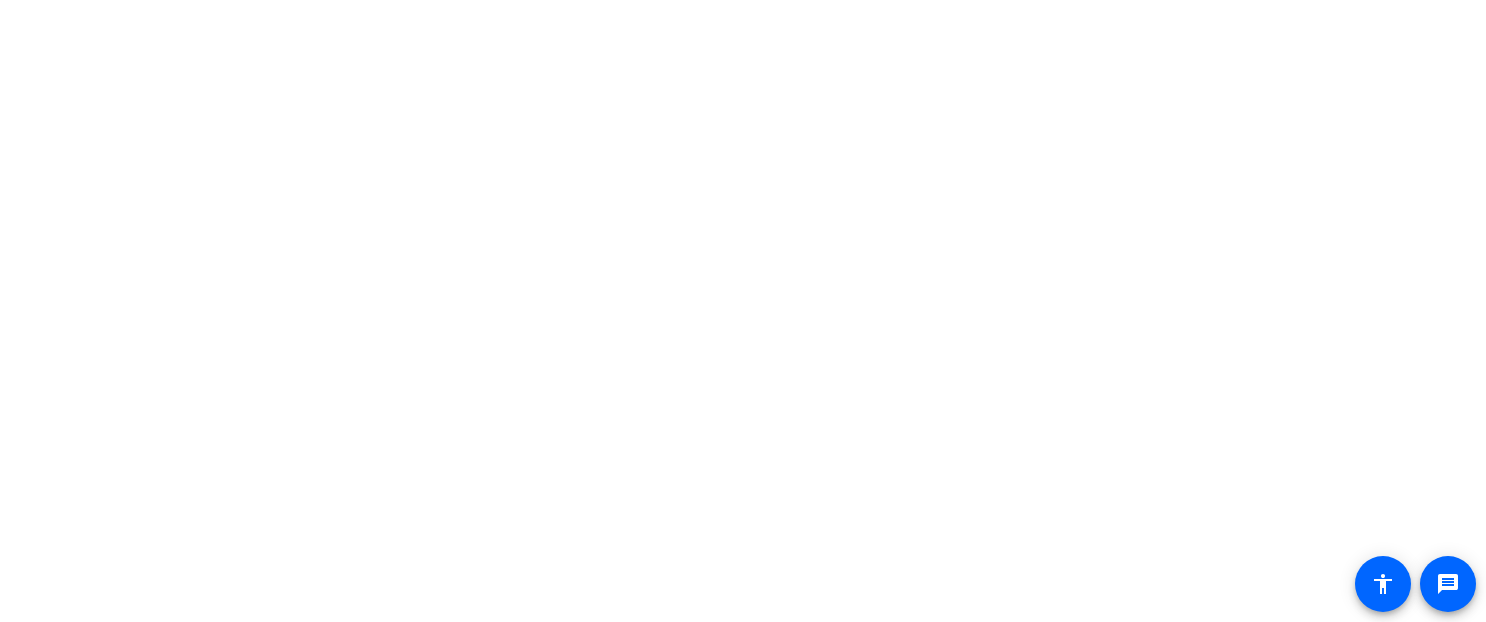 scroll, scrollTop: 0, scrollLeft: 0, axis: both 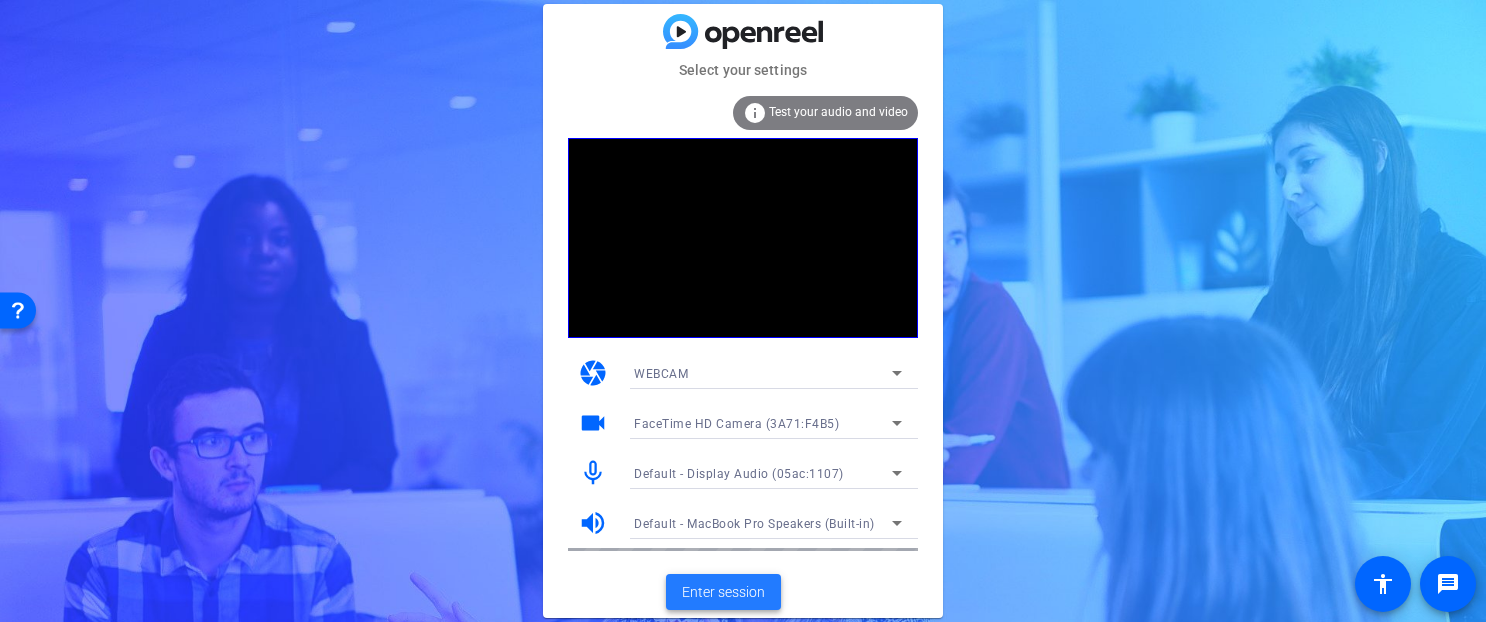 click on "Enter session" 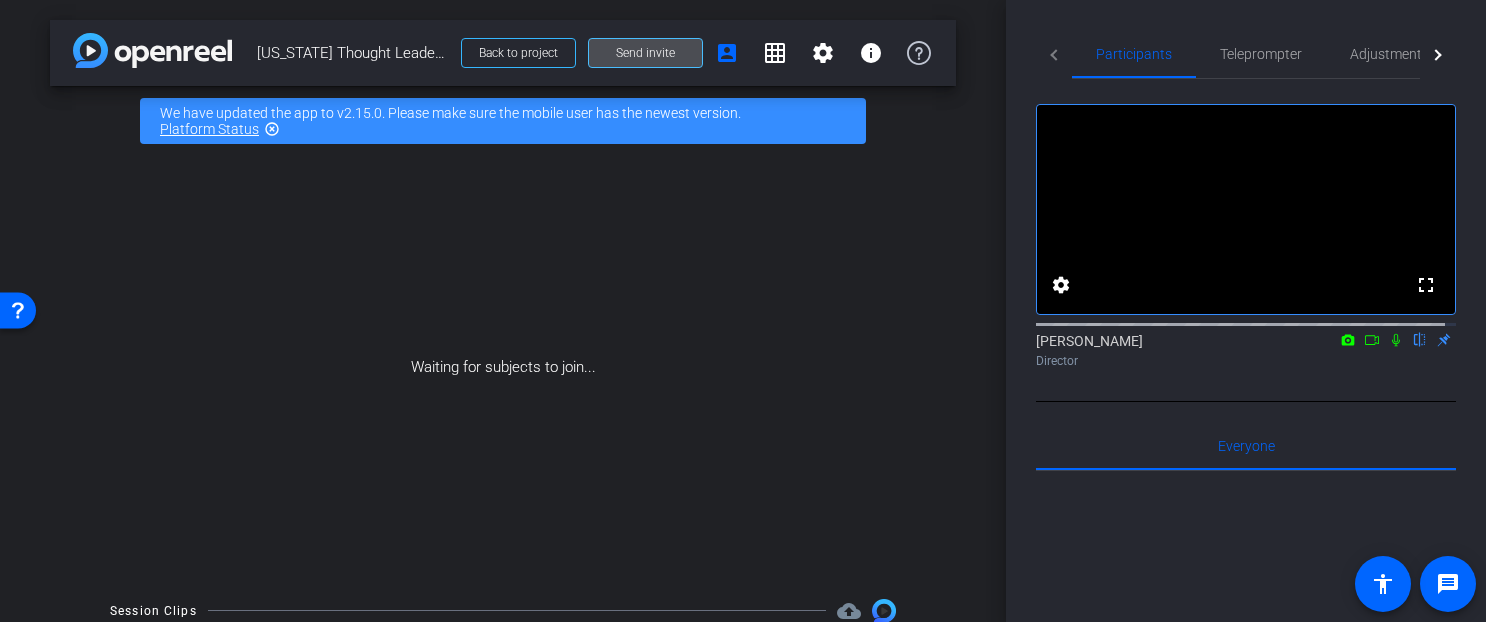 click on "Send invite" at bounding box center (645, 53) 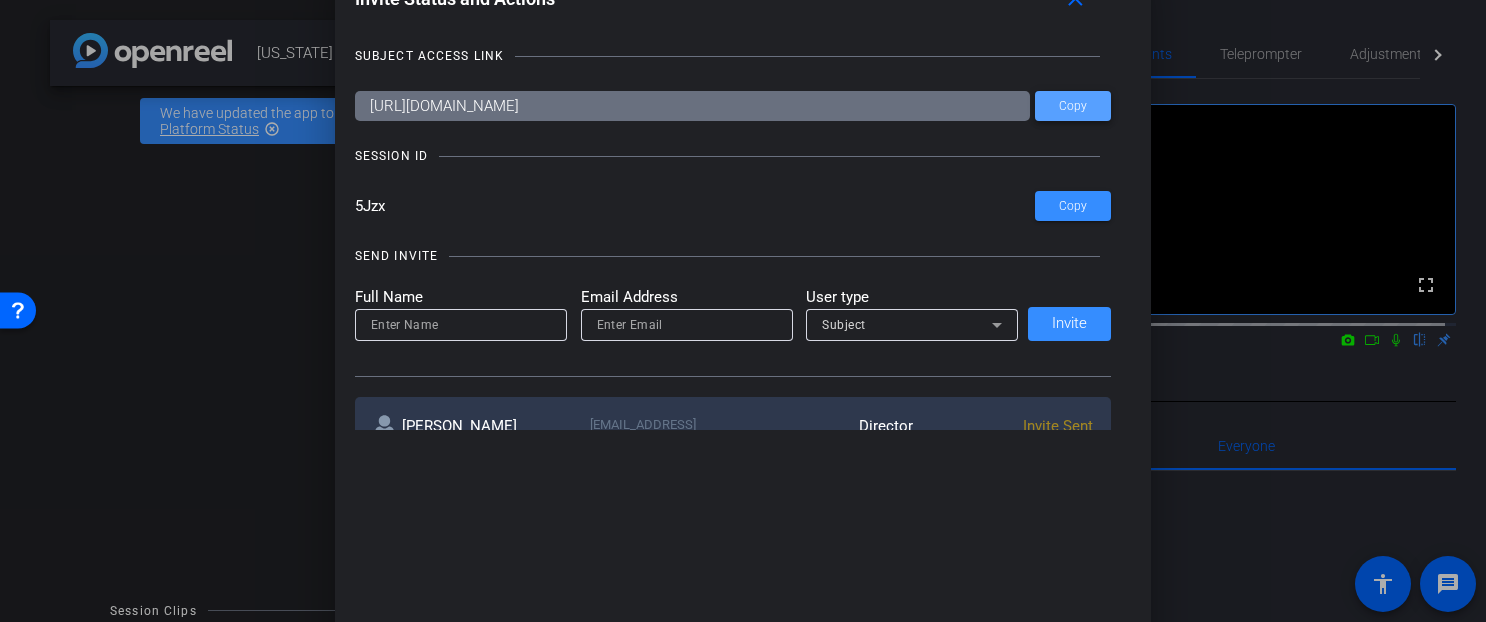 click on "Copy" at bounding box center (1073, 106) 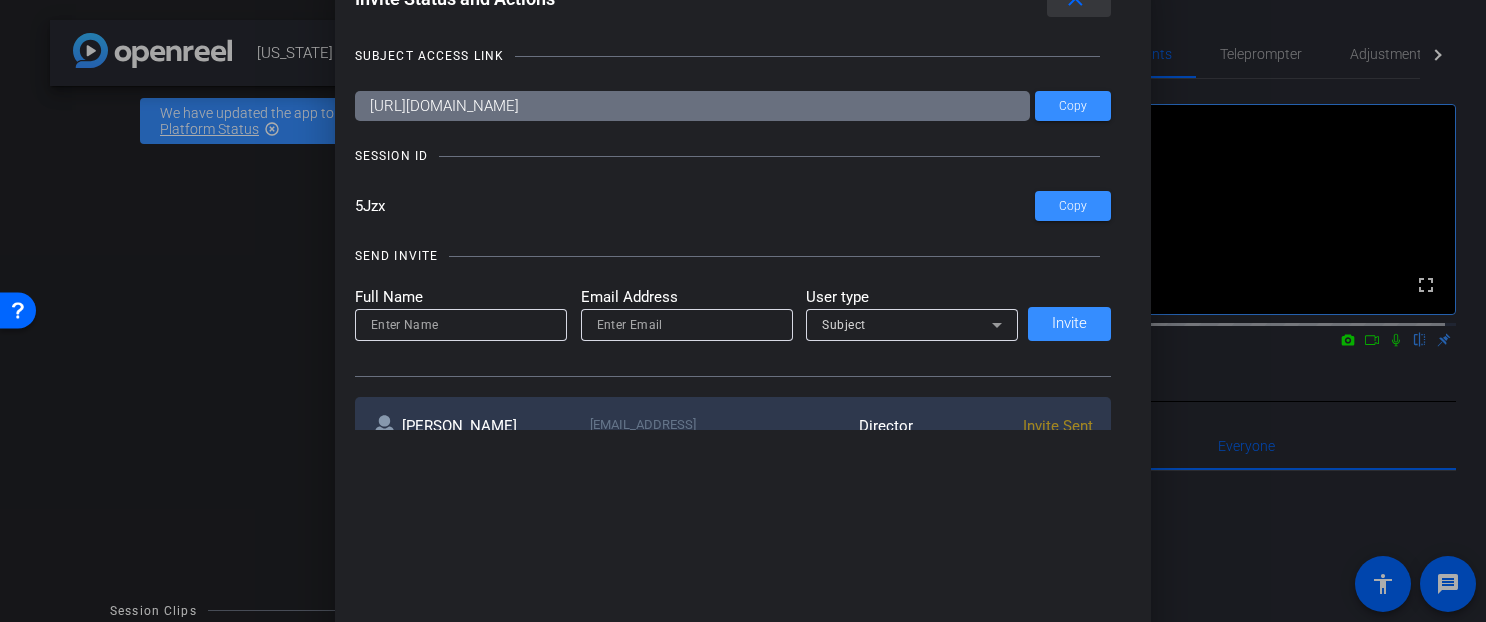 drag, startPoint x: 1082, startPoint y: 3, endPoint x: 984, endPoint y: 0, distance: 98.045906 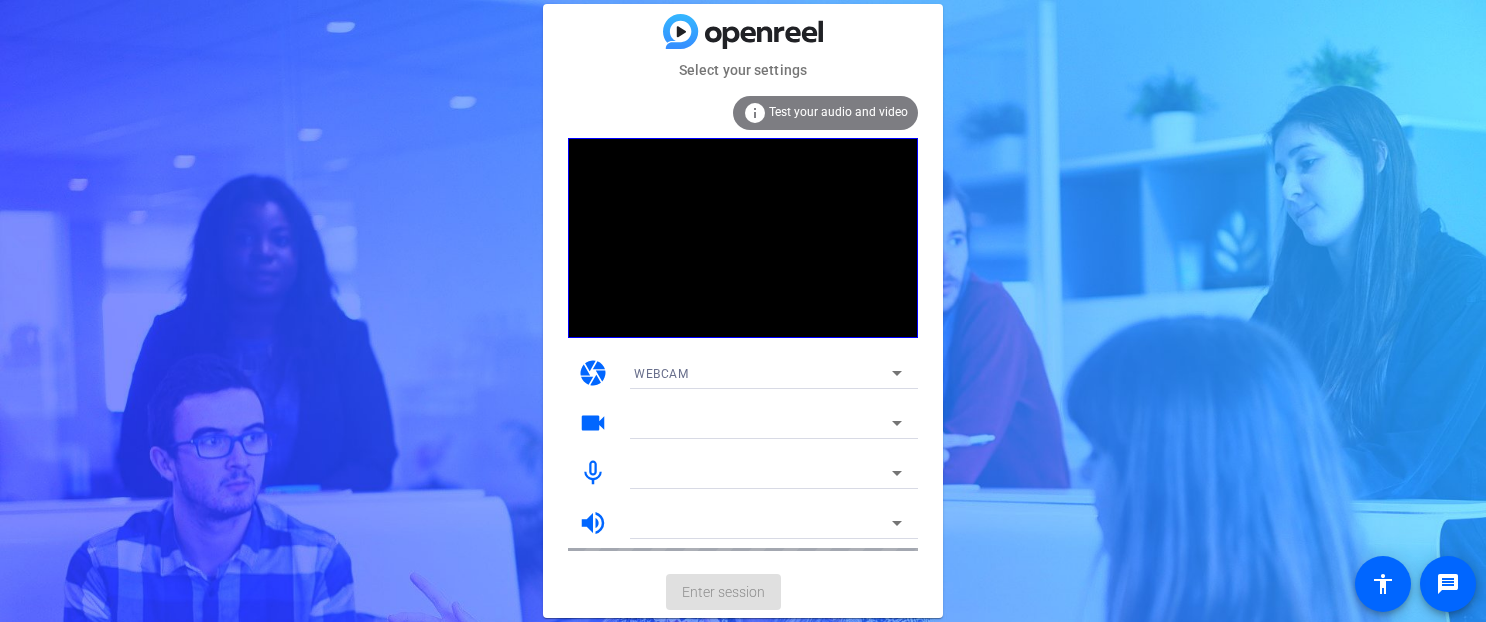 scroll, scrollTop: 0, scrollLeft: 0, axis: both 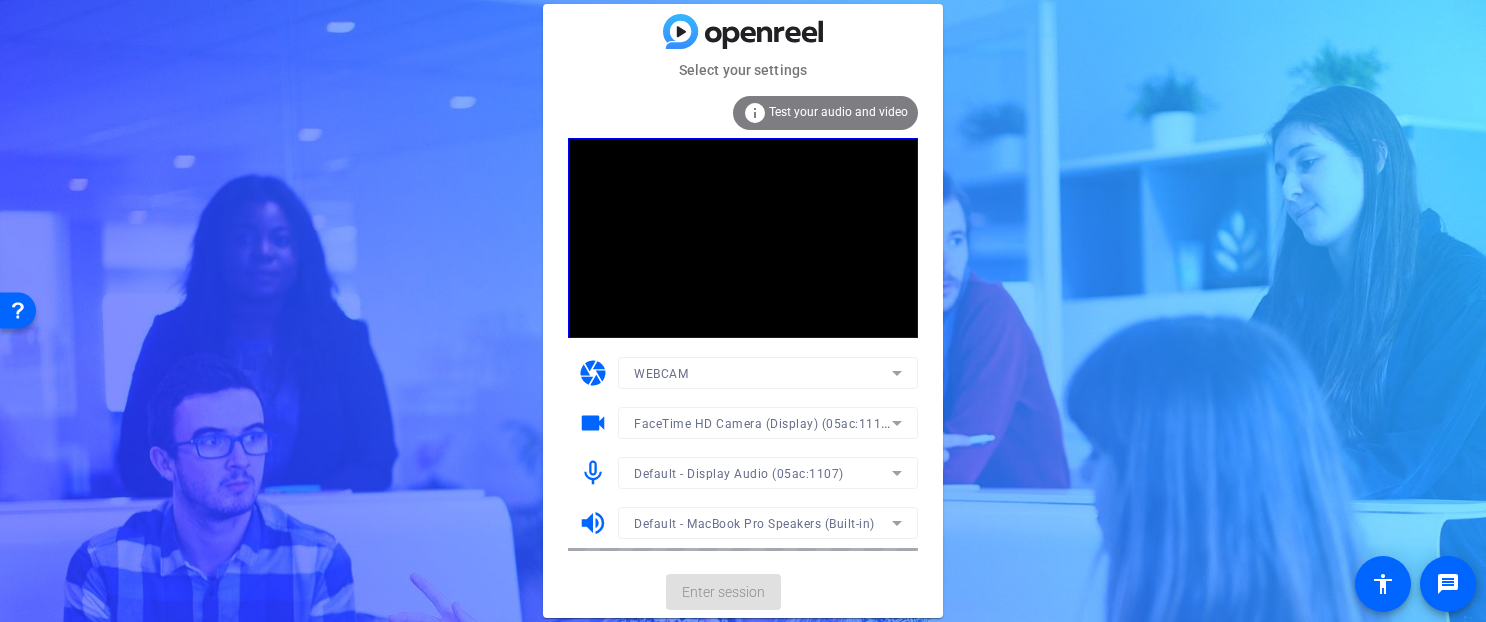 click on "Enter session" 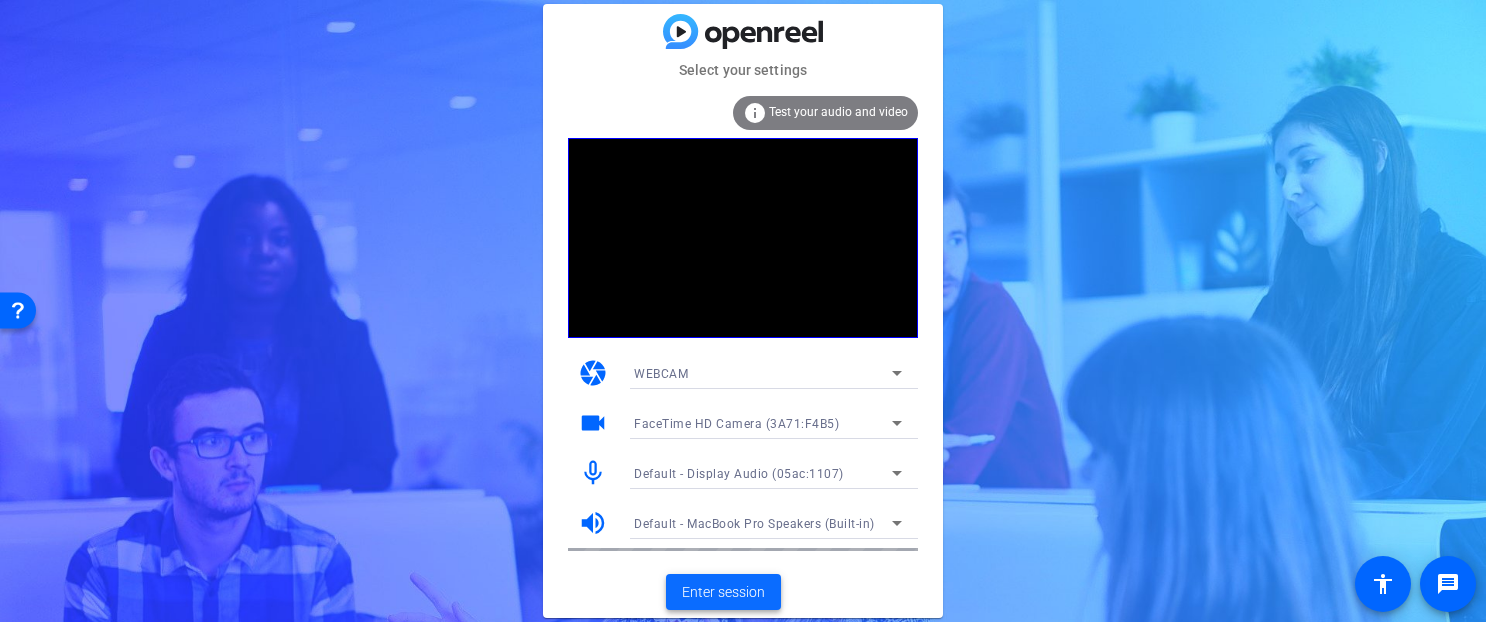 click on "Enter session" 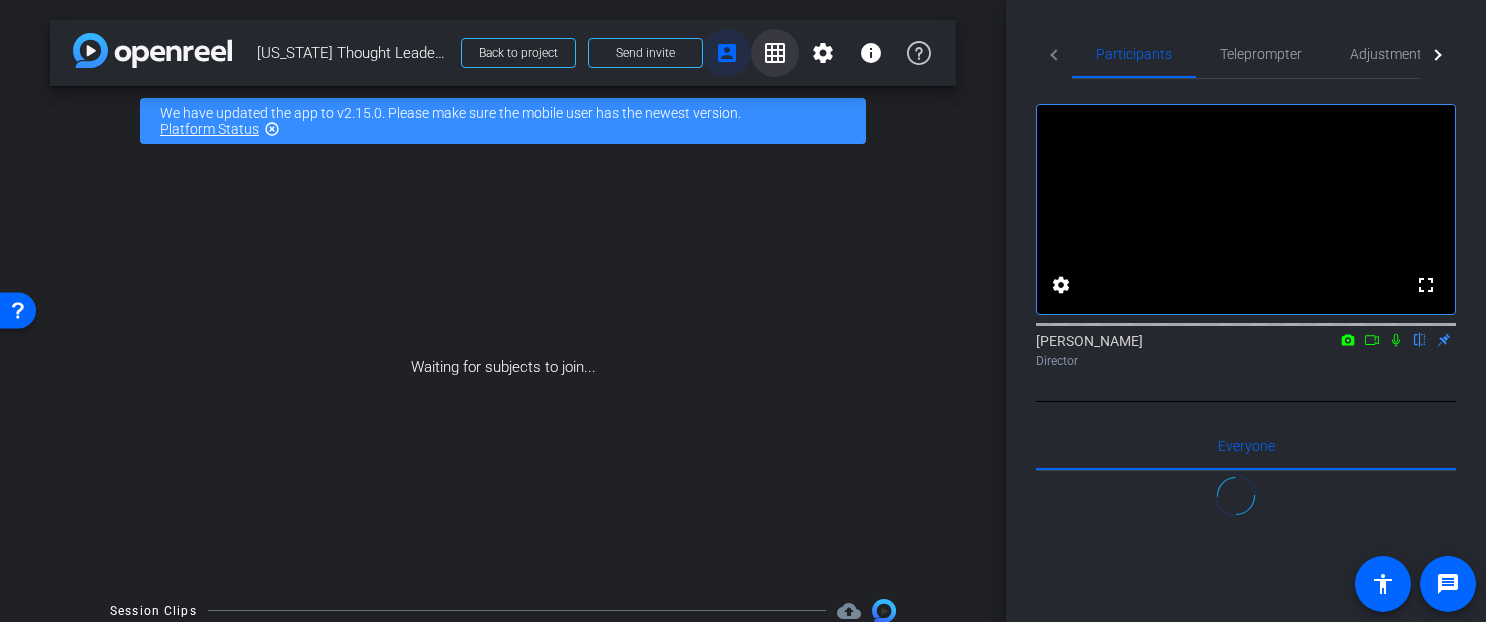 click on "Back to project   Send invite  account_box grid_on settings info" at bounding box center [696, 53] 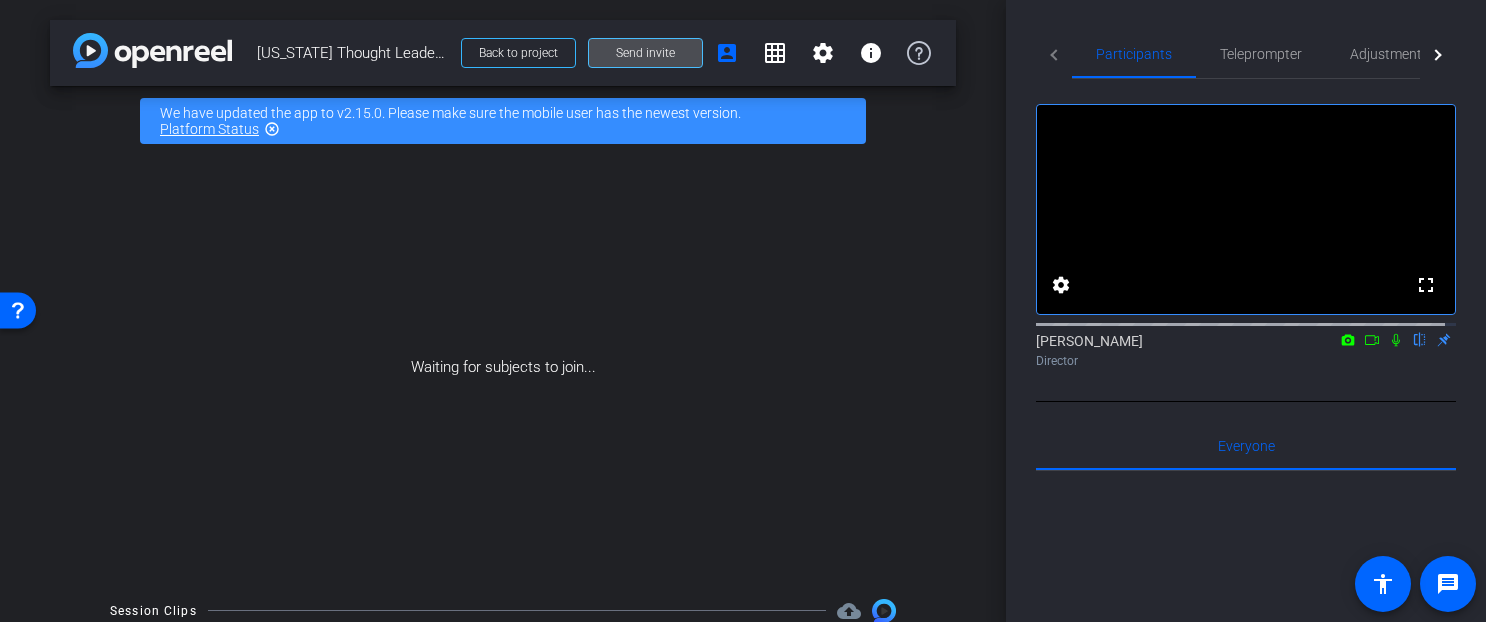 click on "Send invite" at bounding box center (645, 53) 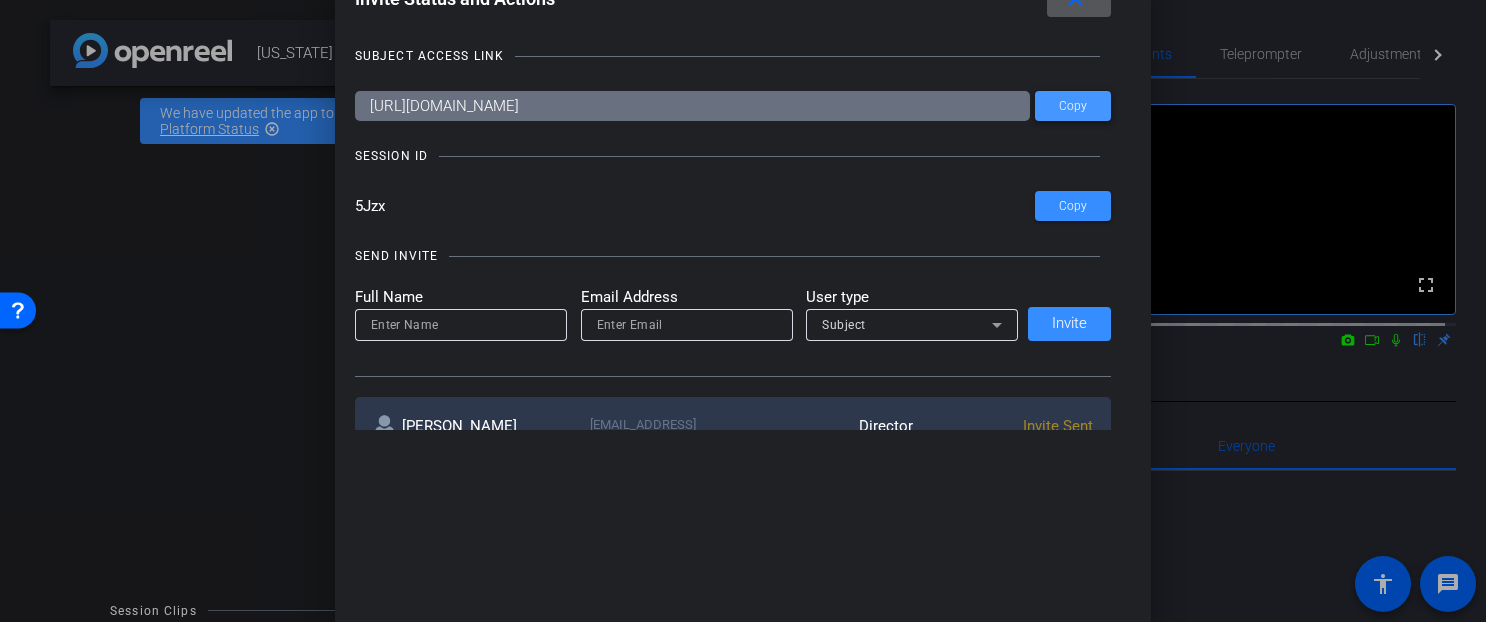 drag, startPoint x: 1070, startPoint y: 100, endPoint x: 1057, endPoint y: 98, distance: 13.152946 